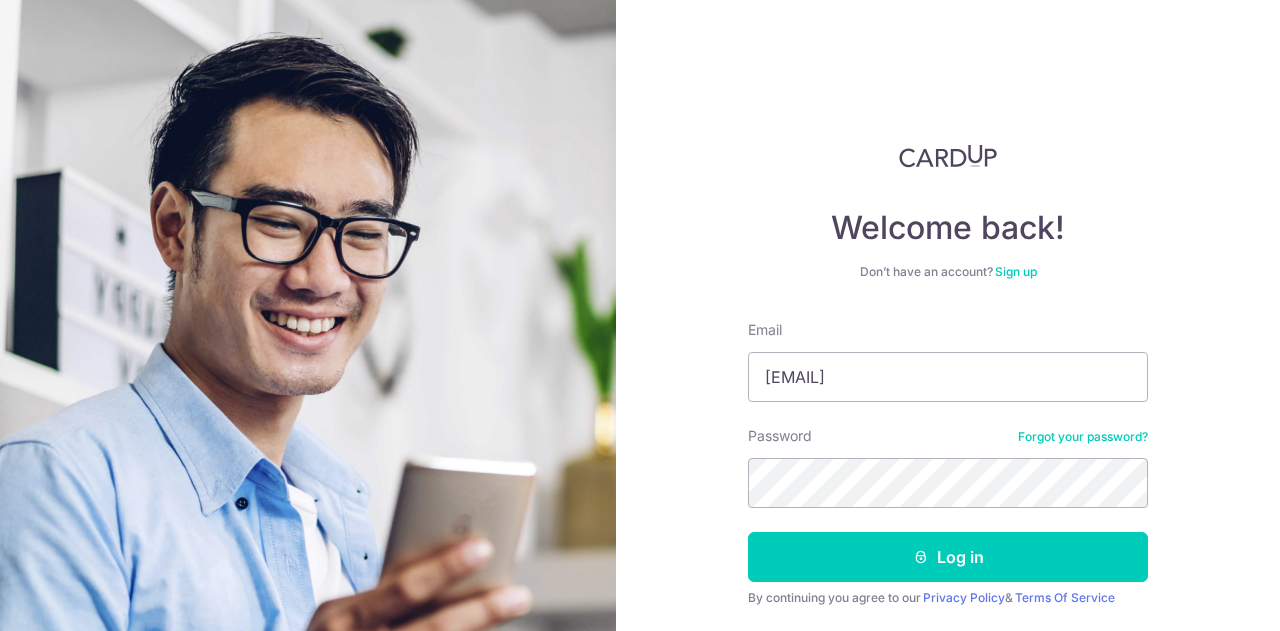 scroll, scrollTop: 0, scrollLeft: 0, axis: both 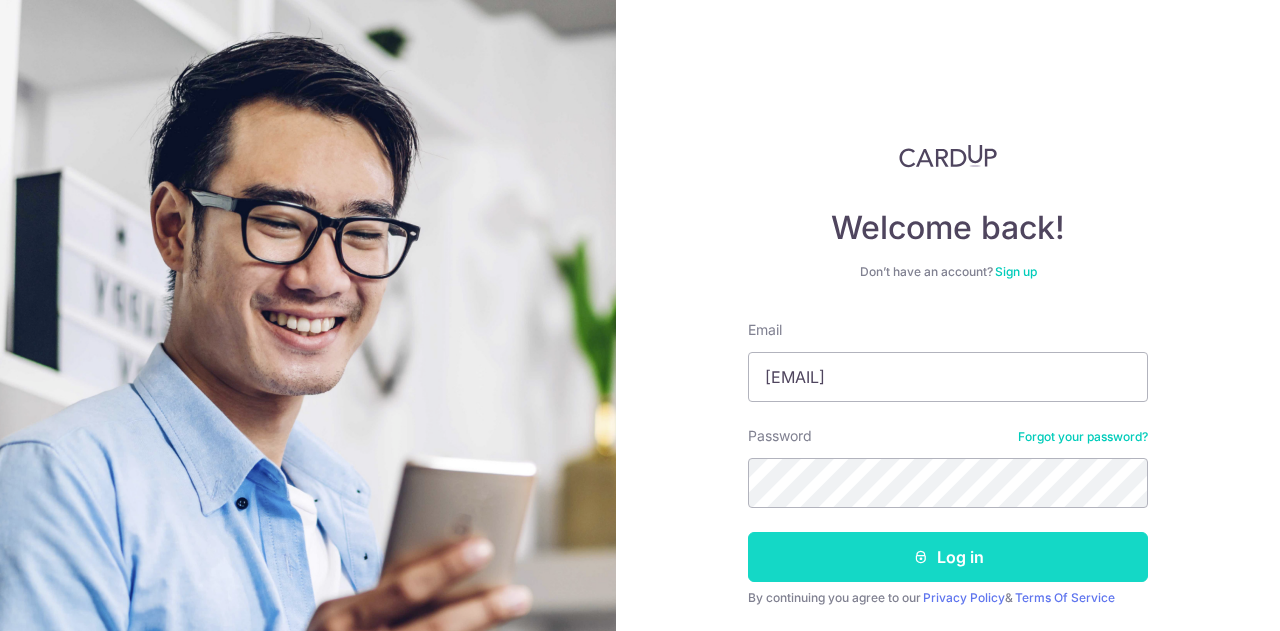 click on "Log in" at bounding box center (948, 557) 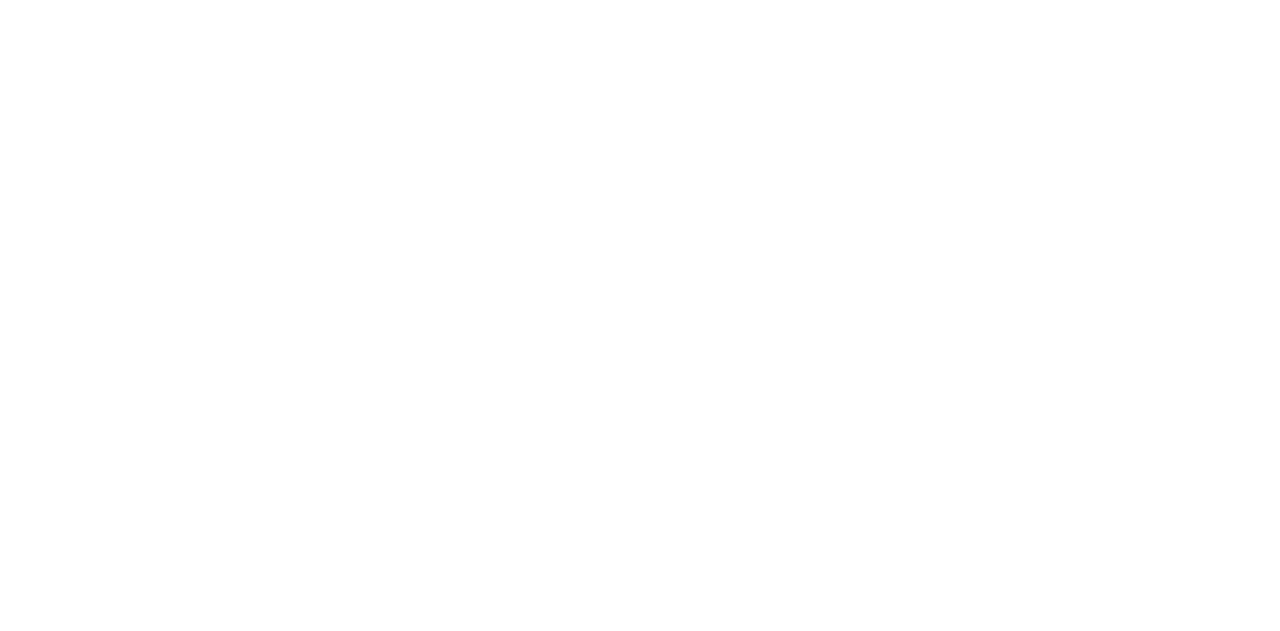 scroll, scrollTop: 0, scrollLeft: 0, axis: both 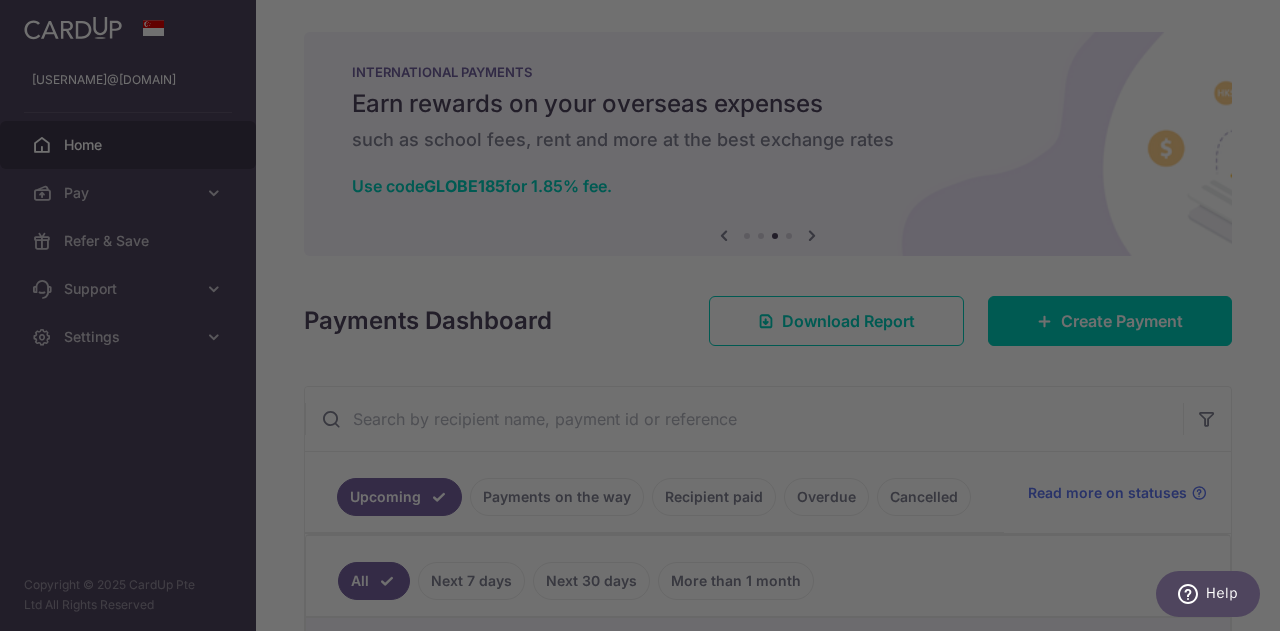 click at bounding box center (646, 318) 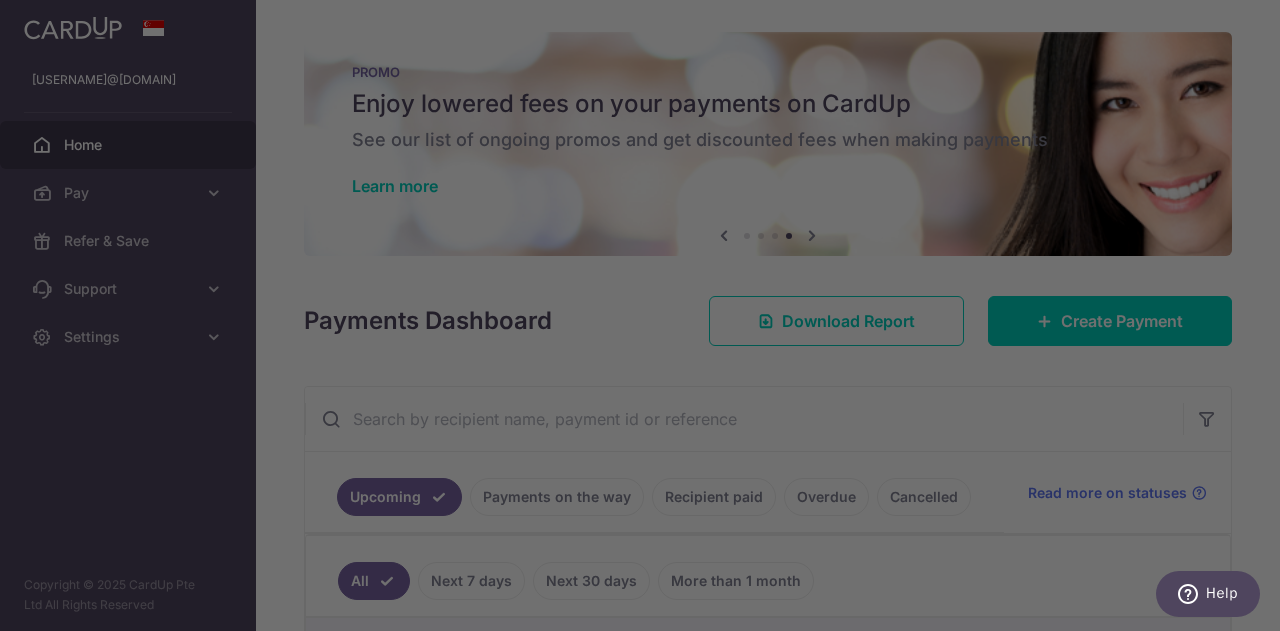 click at bounding box center [646, 318] 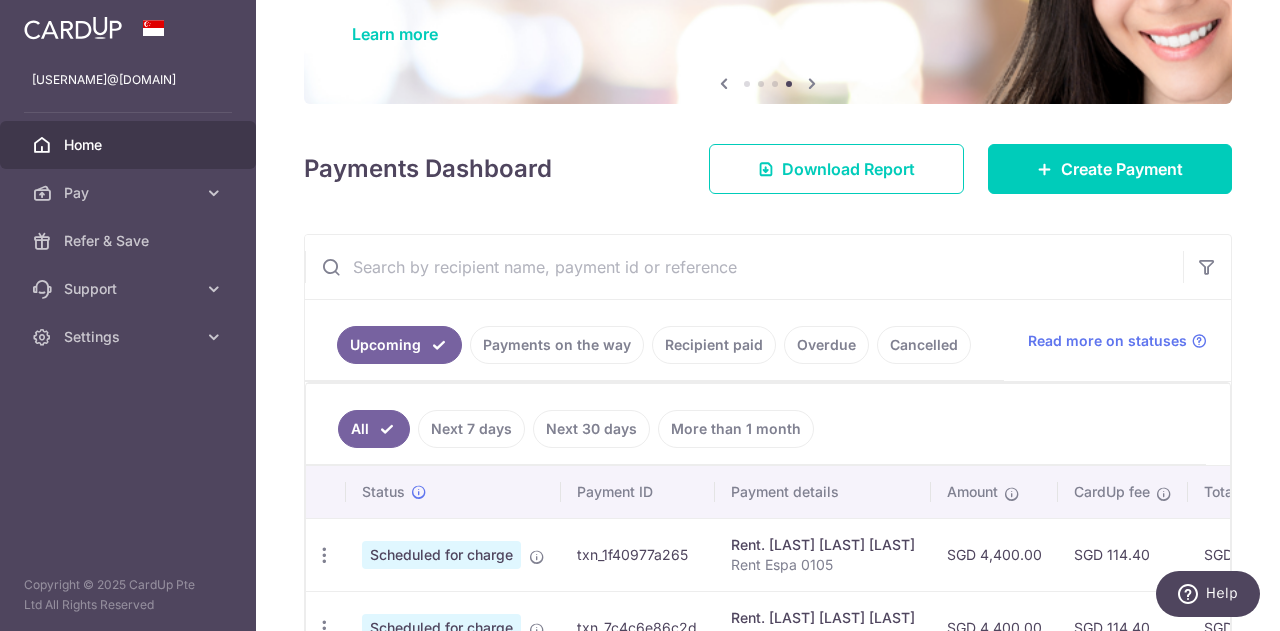 scroll, scrollTop: 200, scrollLeft: 0, axis: vertical 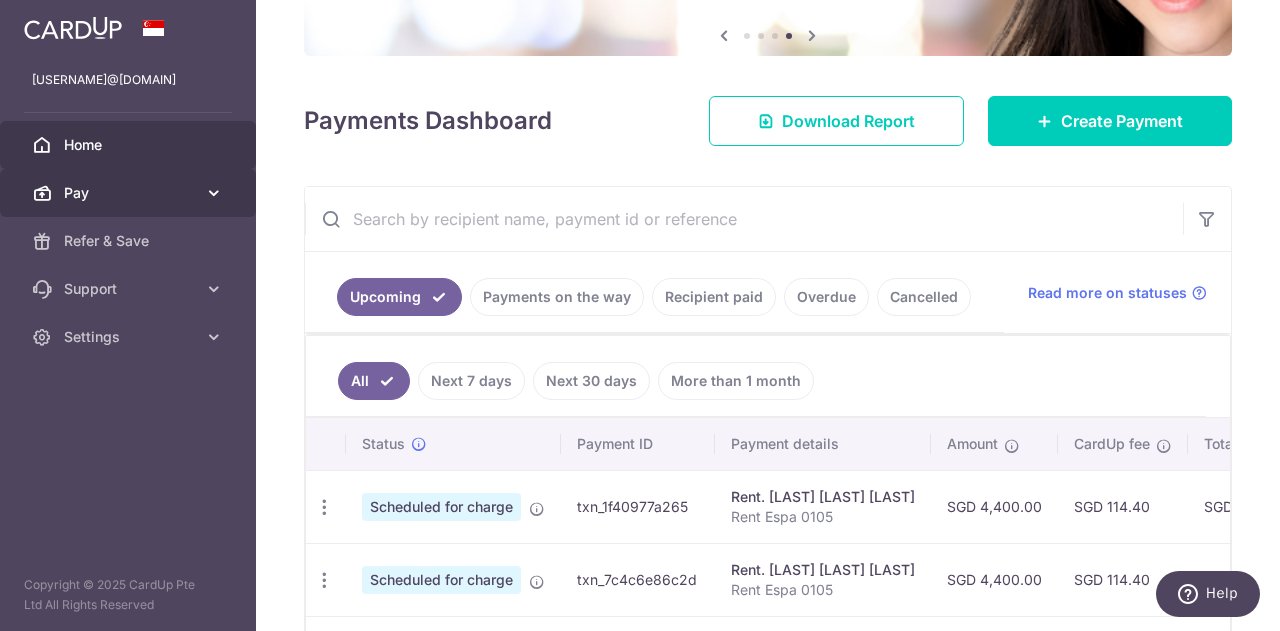 click at bounding box center (214, 193) 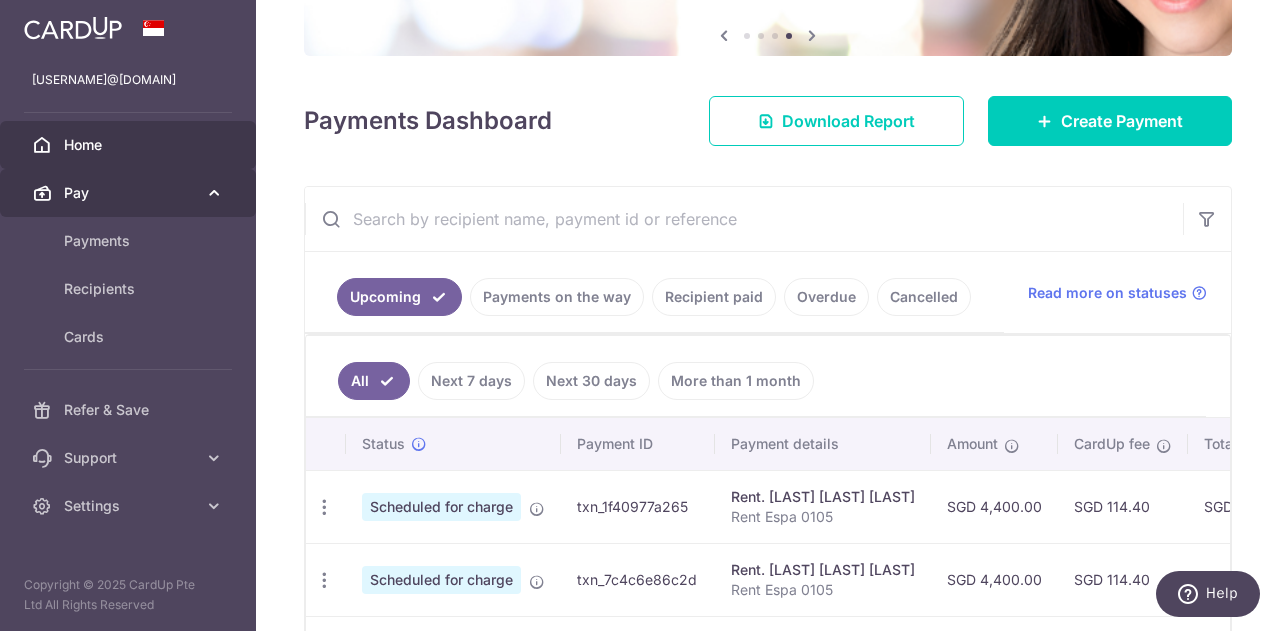 click at bounding box center [214, 193] 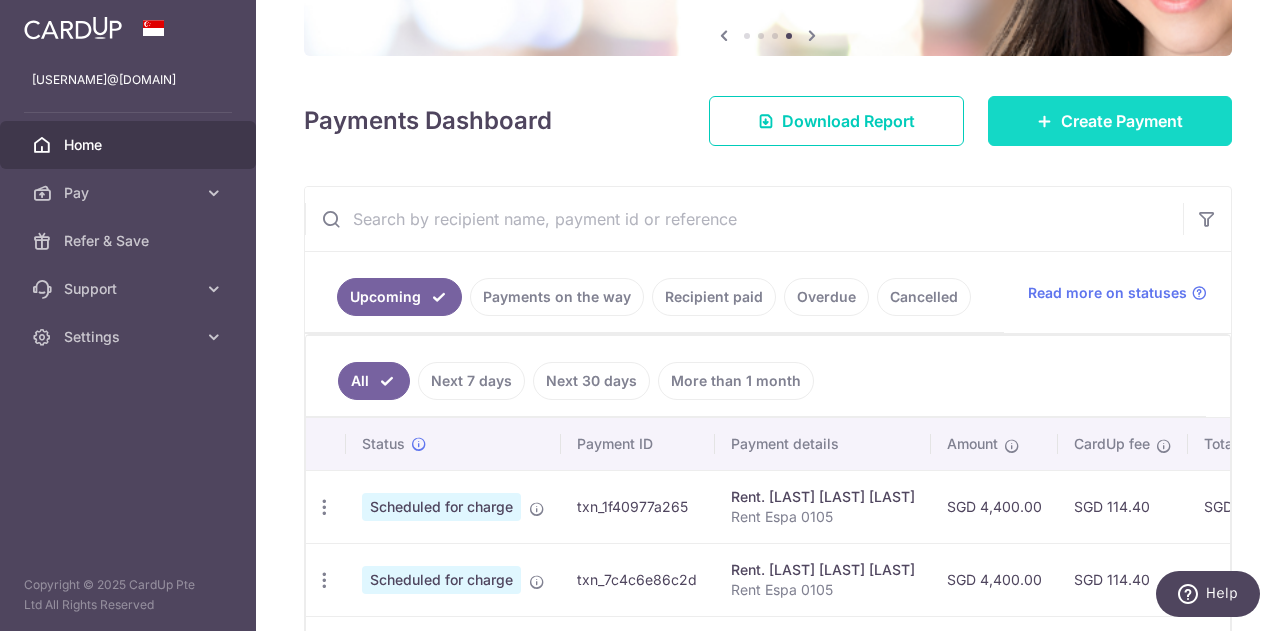 click on "Create Payment" at bounding box center (1122, 121) 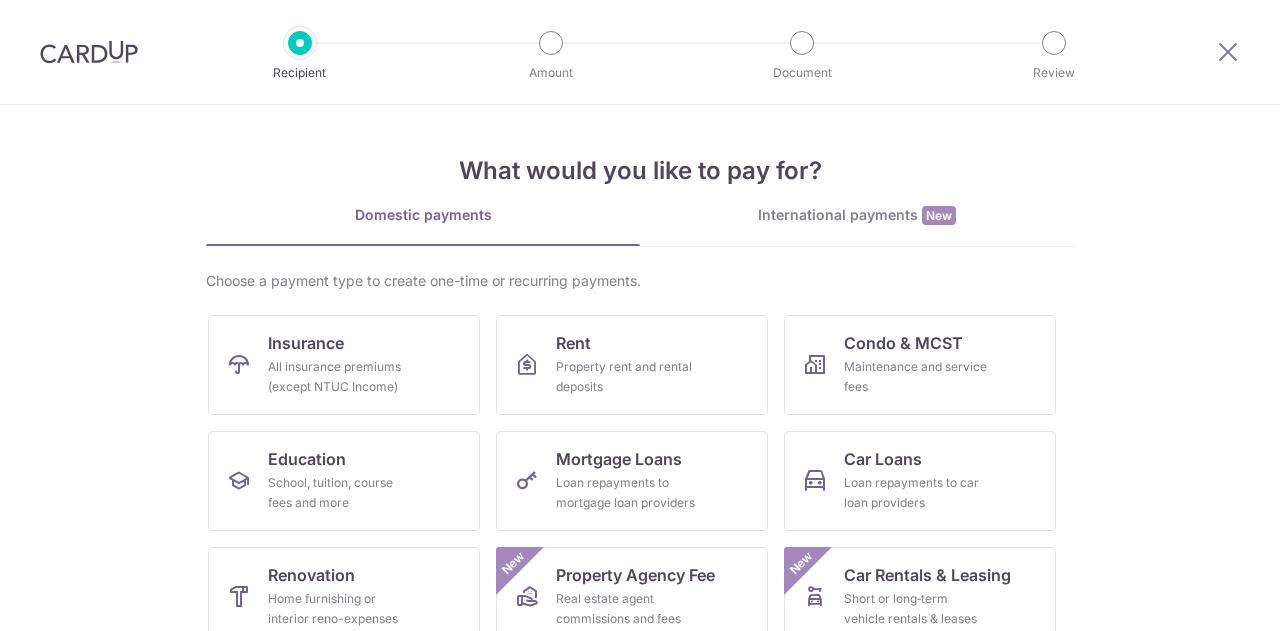 scroll, scrollTop: 0, scrollLeft: 0, axis: both 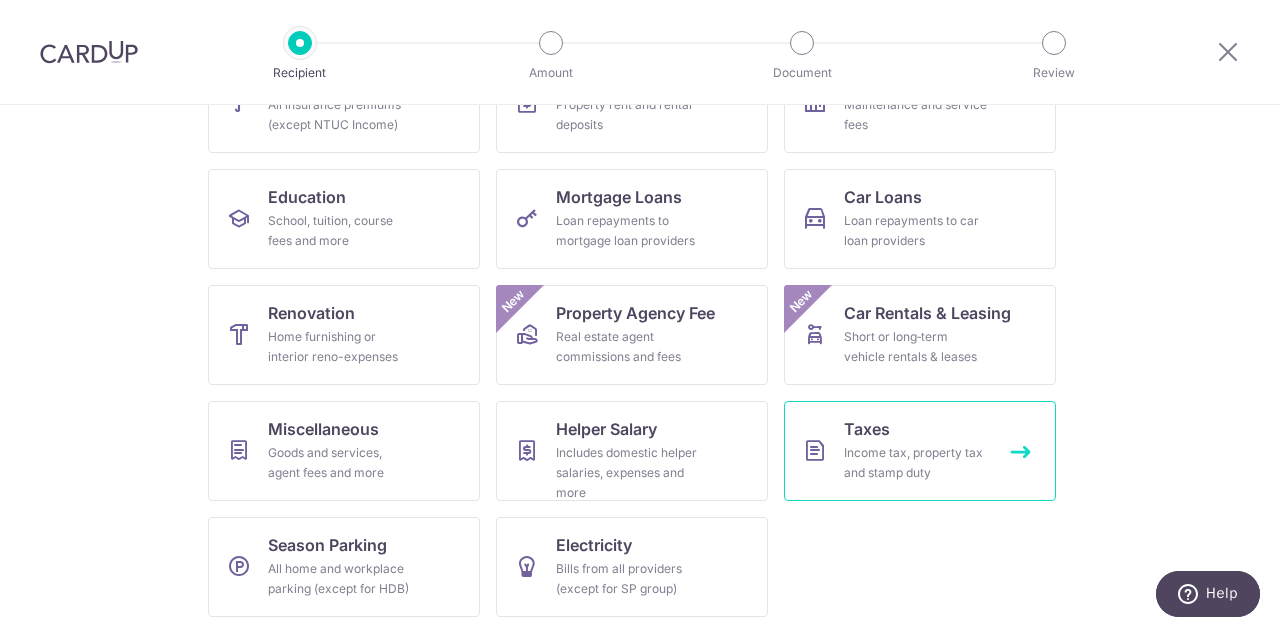 click on "Income tax, property tax and stamp duty" at bounding box center [916, 463] 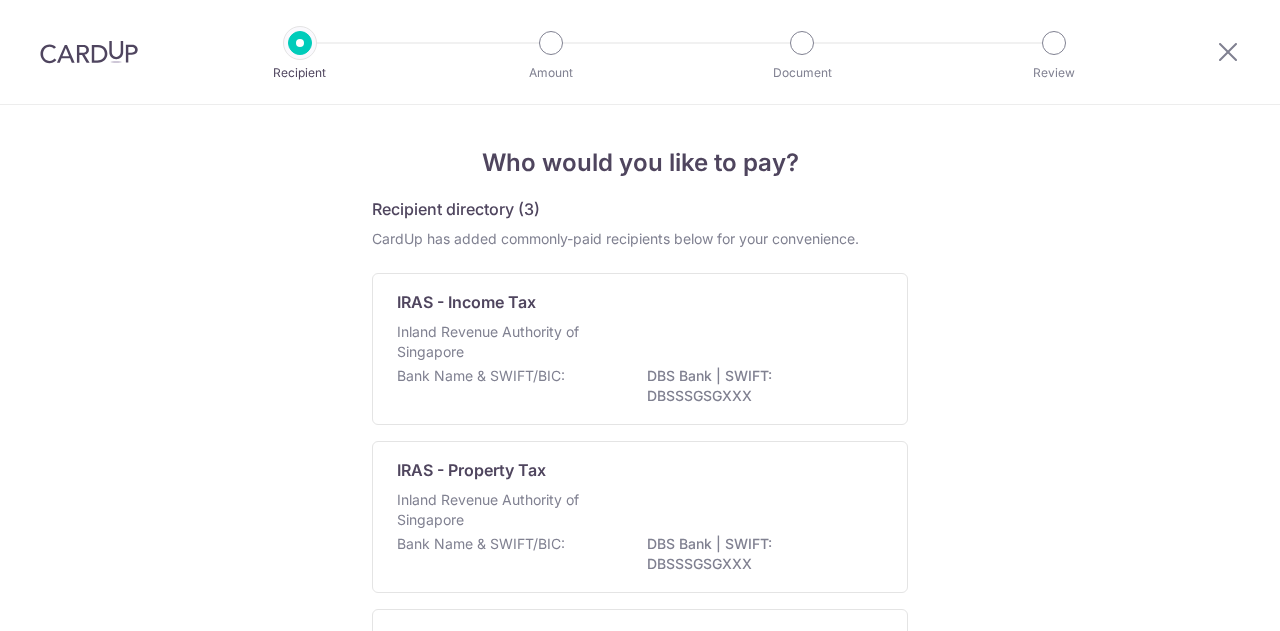 scroll, scrollTop: 0, scrollLeft: 0, axis: both 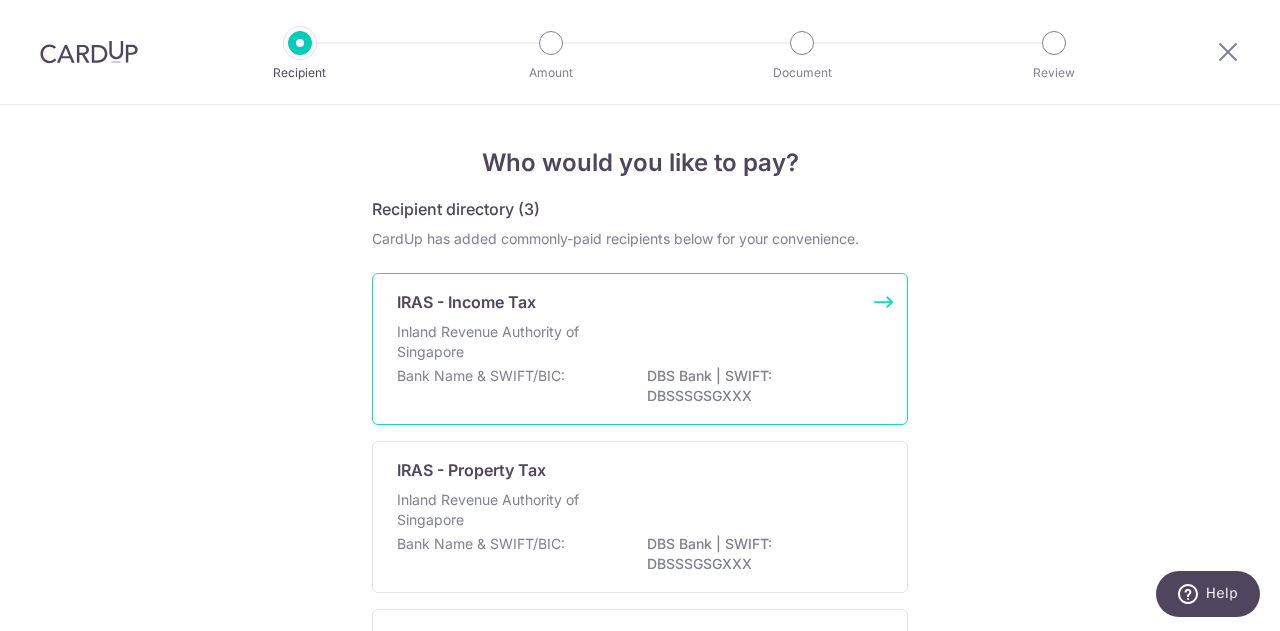 click on "Inland Revenue Authority of Singapore" at bounding box center [640, 344] 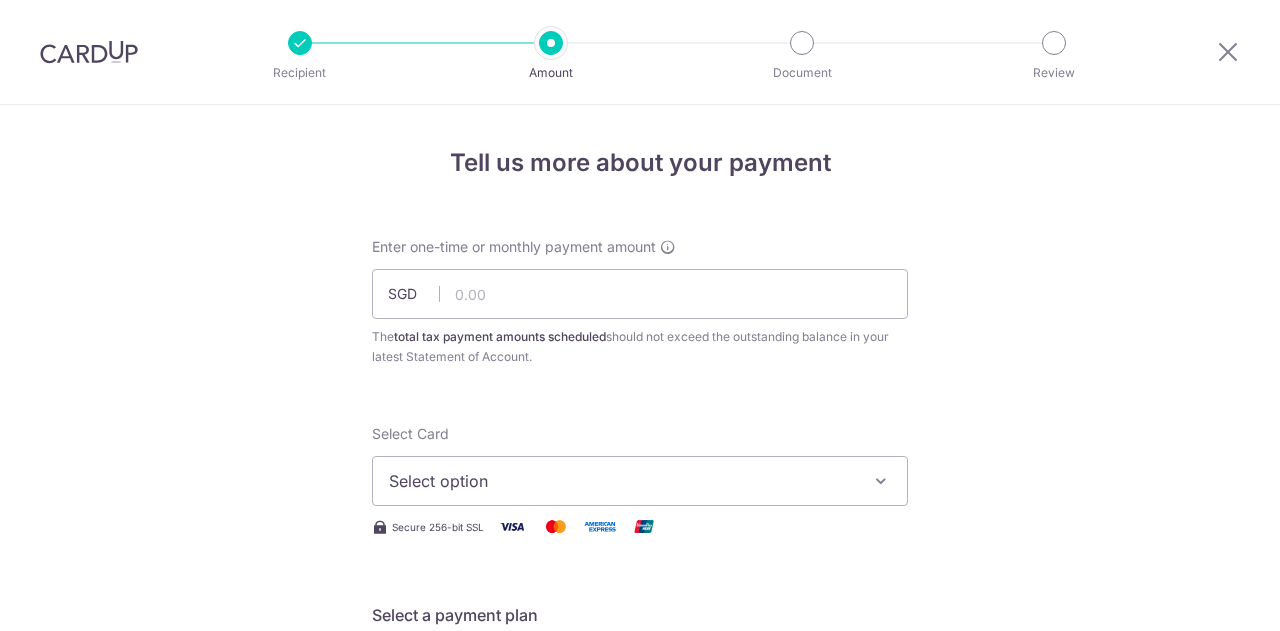 scroll, scrollTop: 0, scrollLeft: 0, axis: both 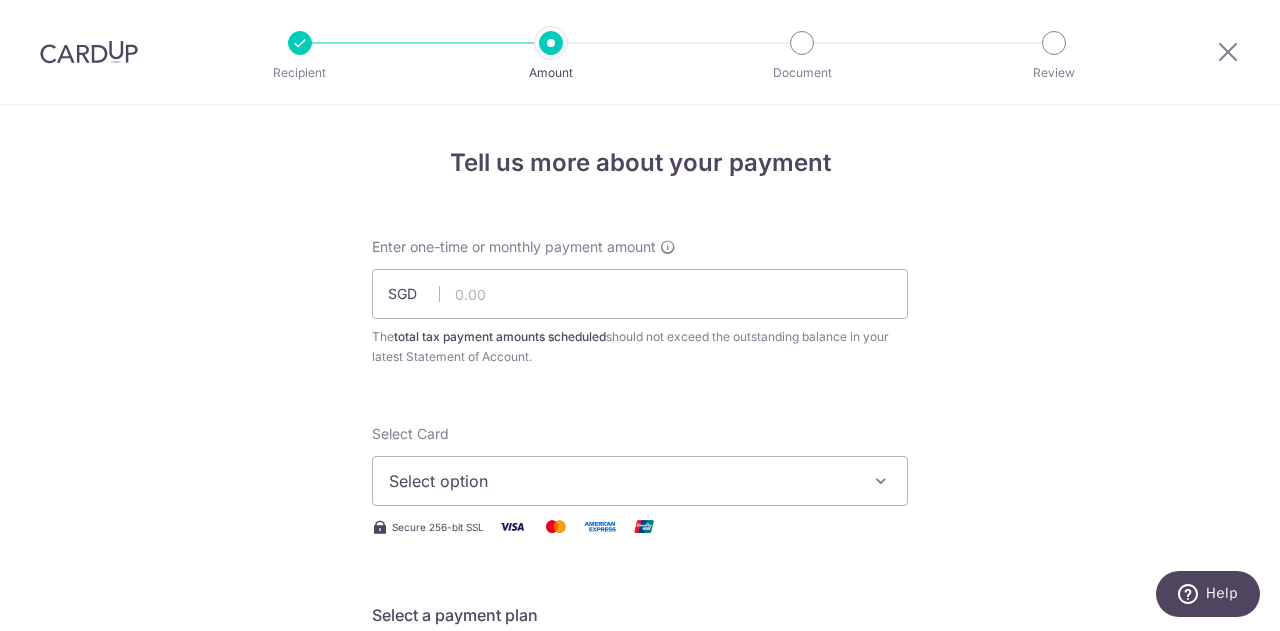 click on "Select option" at bounding box center [622, 481] 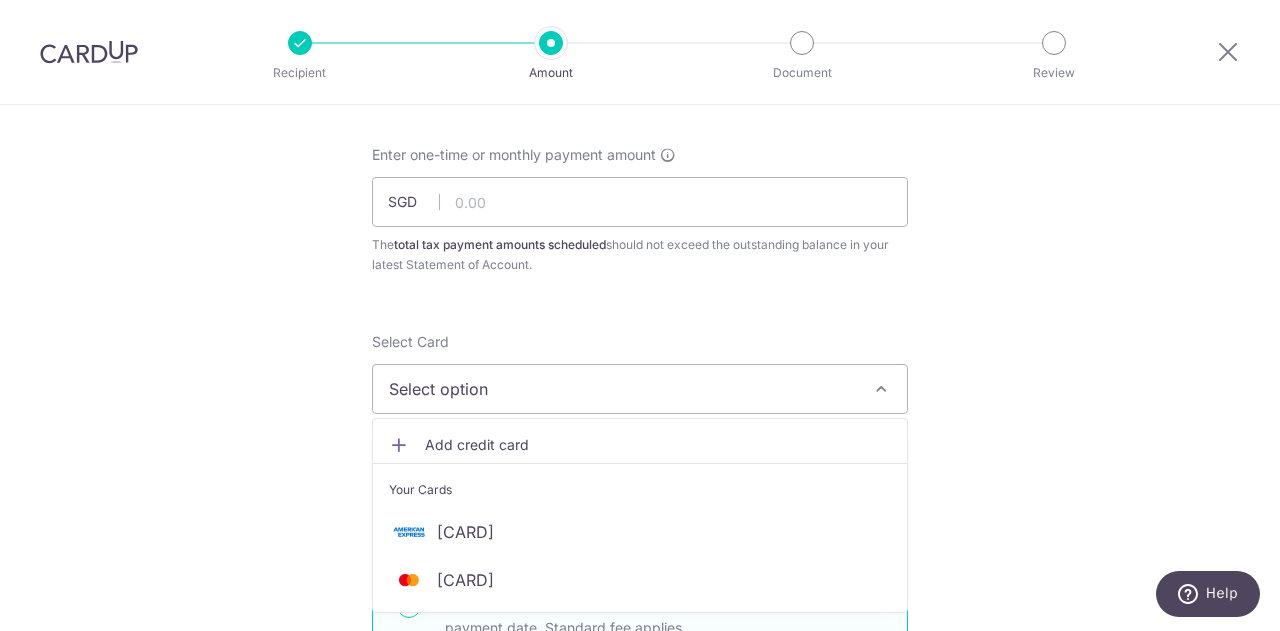 scroll, scrollTop: 200, scrollLeft: 0, axis: vertical 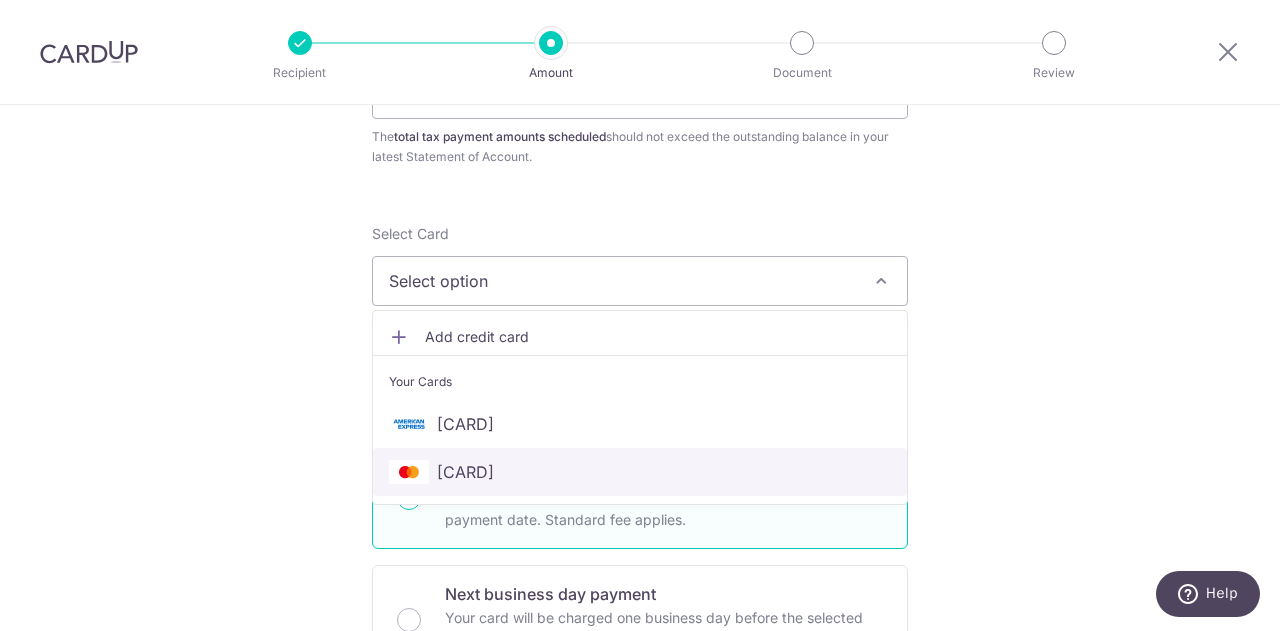 click on "**** [NUMBER]" at bounding box center [640, 472] 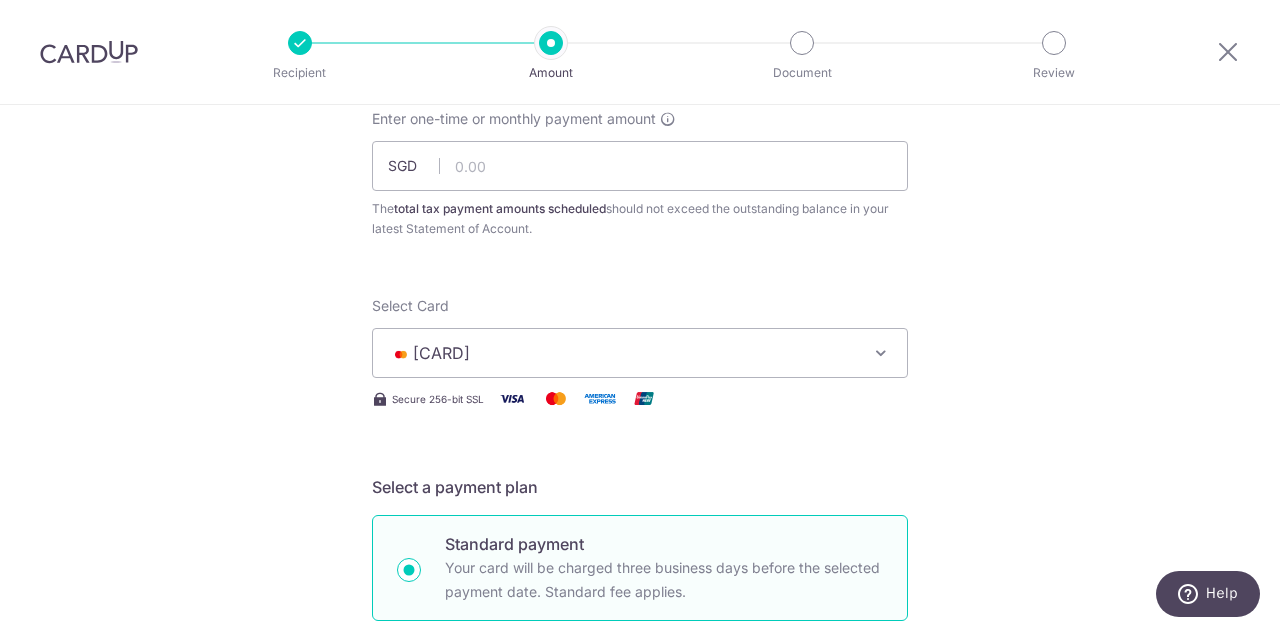 scroll, scrollTop: 100, scrollLeft: 0, axis: vertical 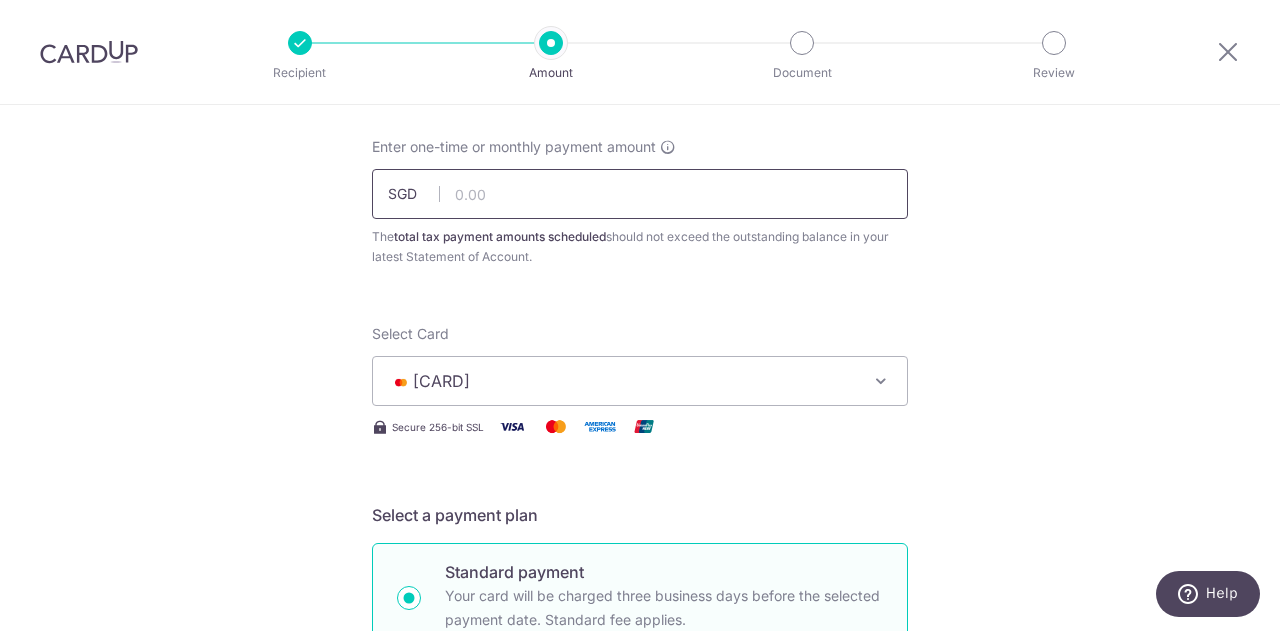 click at bounding box center [640, 194] 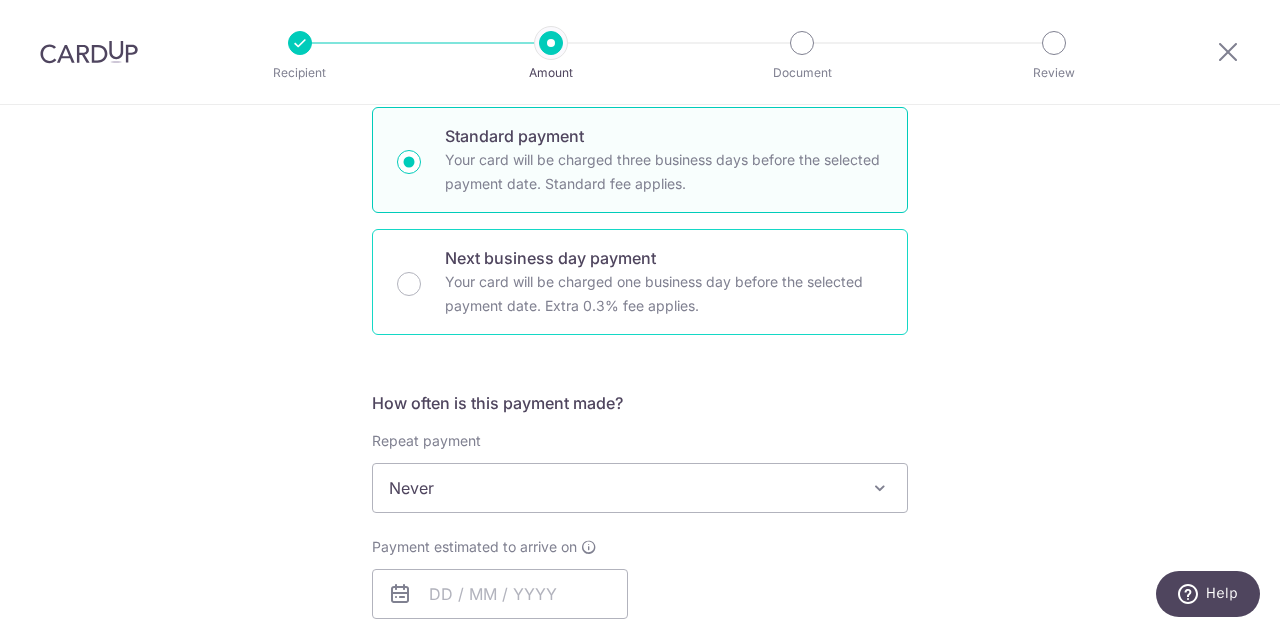 scroll, scrollTop: 600, scrollLeft: 0, axis: vertical 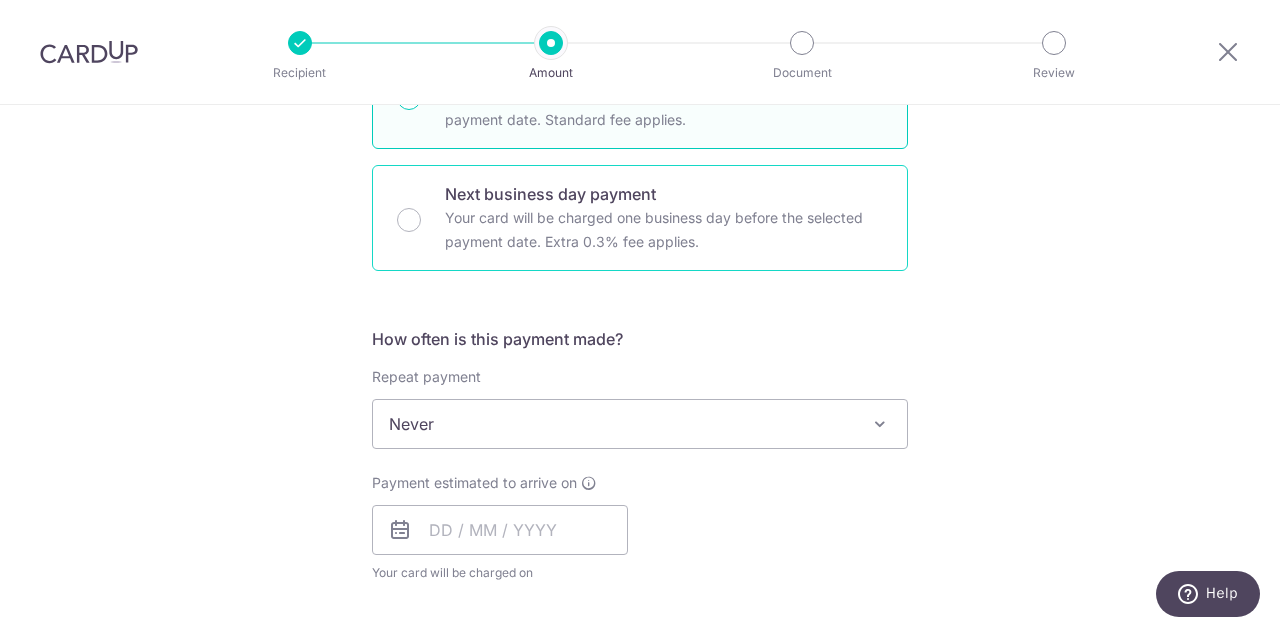 click on "Never" at bounding box center [640, 424] 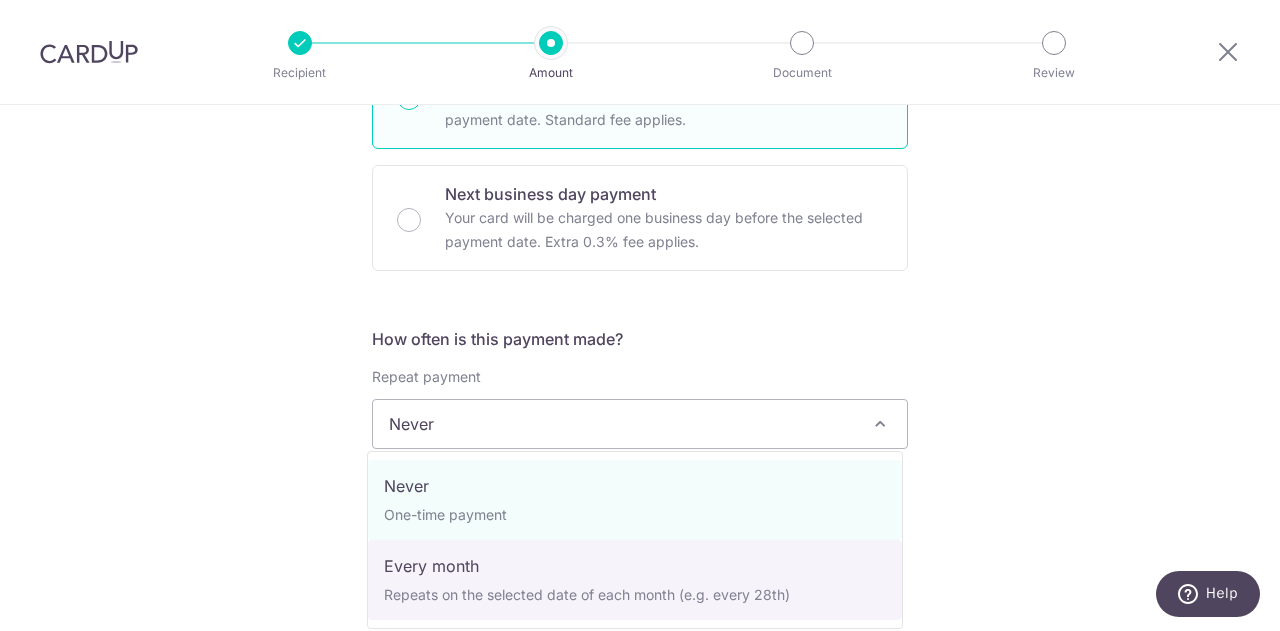 select on "3" 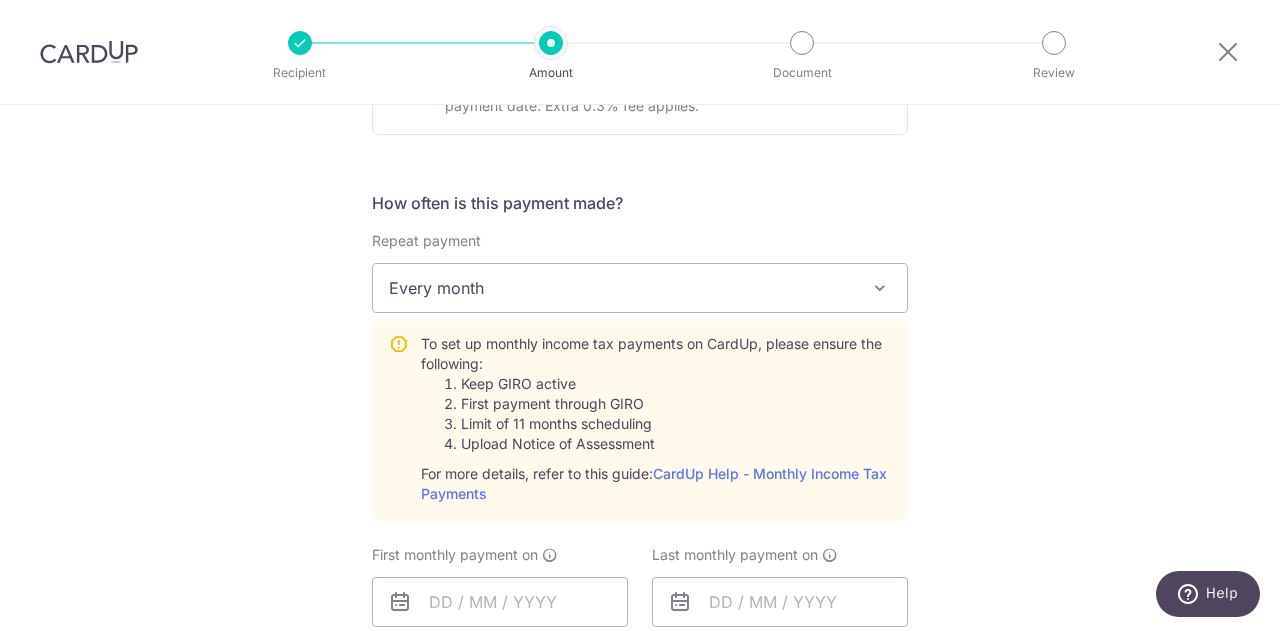 scroll, scrollTop: 900, scrollLeft: 0, axis: vertical 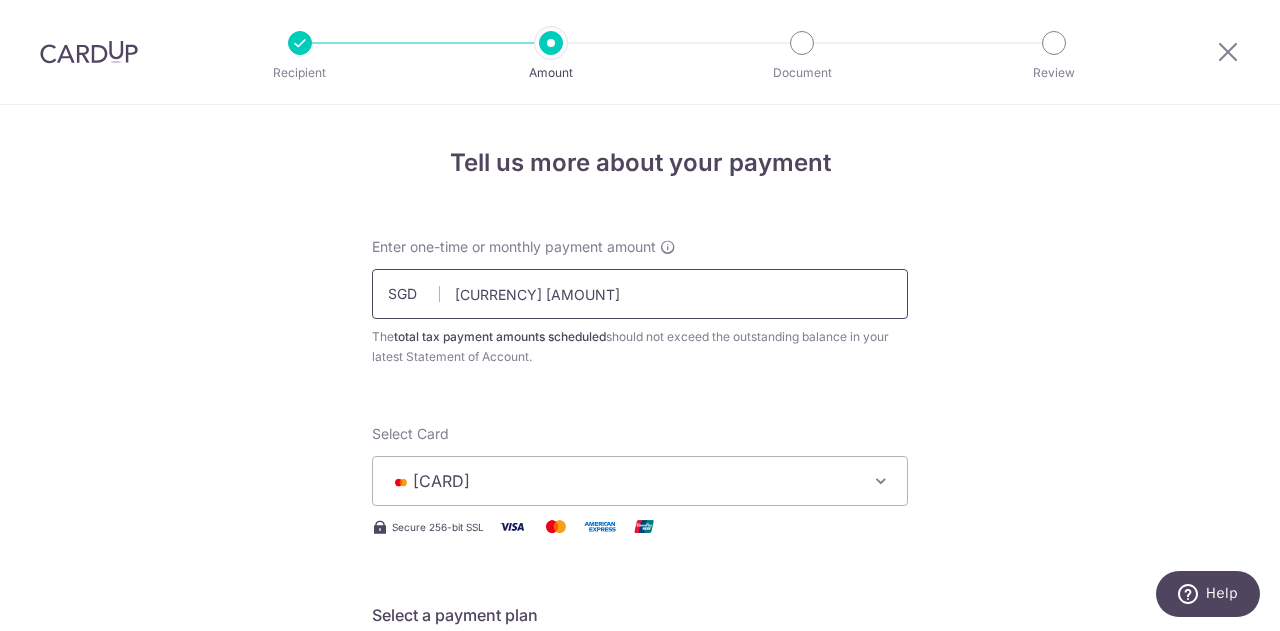 drag, startPoint x: 532, startPoint y: 303, endPoint x: 417, endPoint y: 303, distance: 115 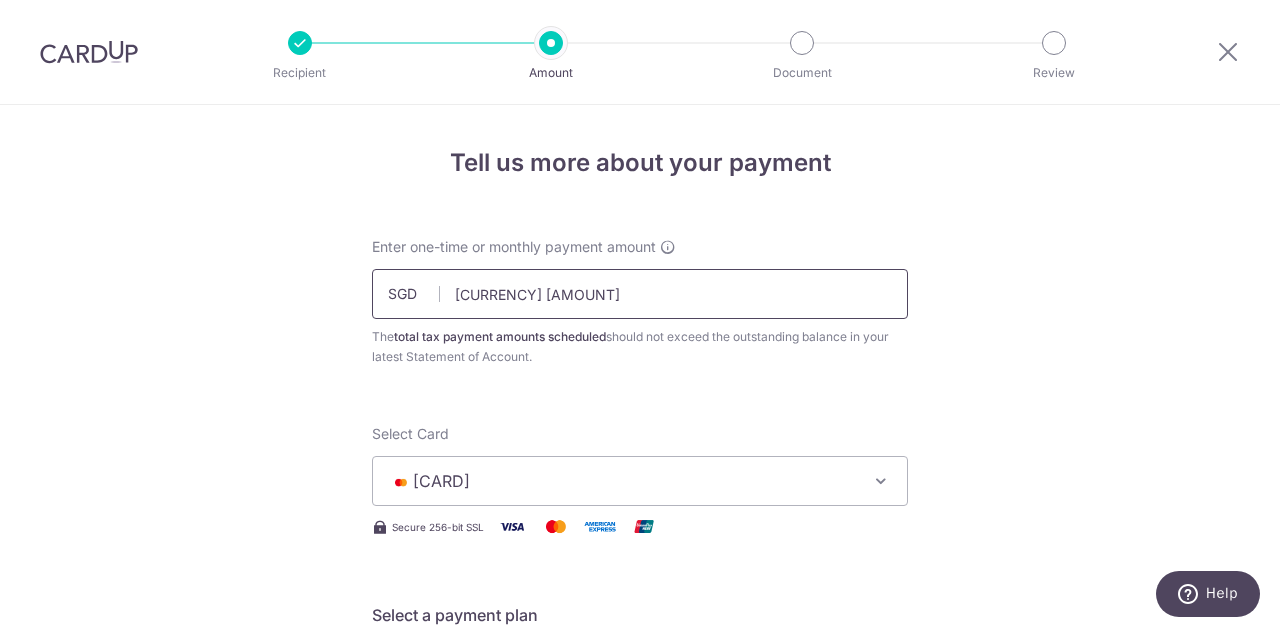 click on "Add Card" at bounding box center (0, 0) 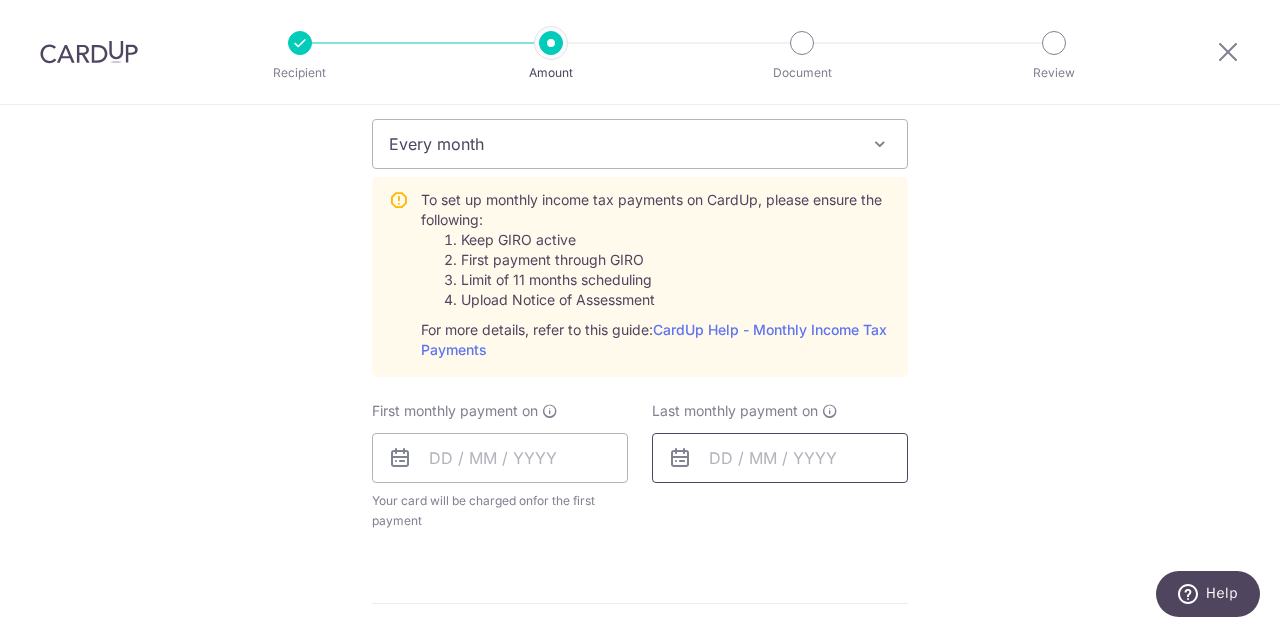 scroll, scrollTop: 900, scrollLeft: 0, axis: vertical 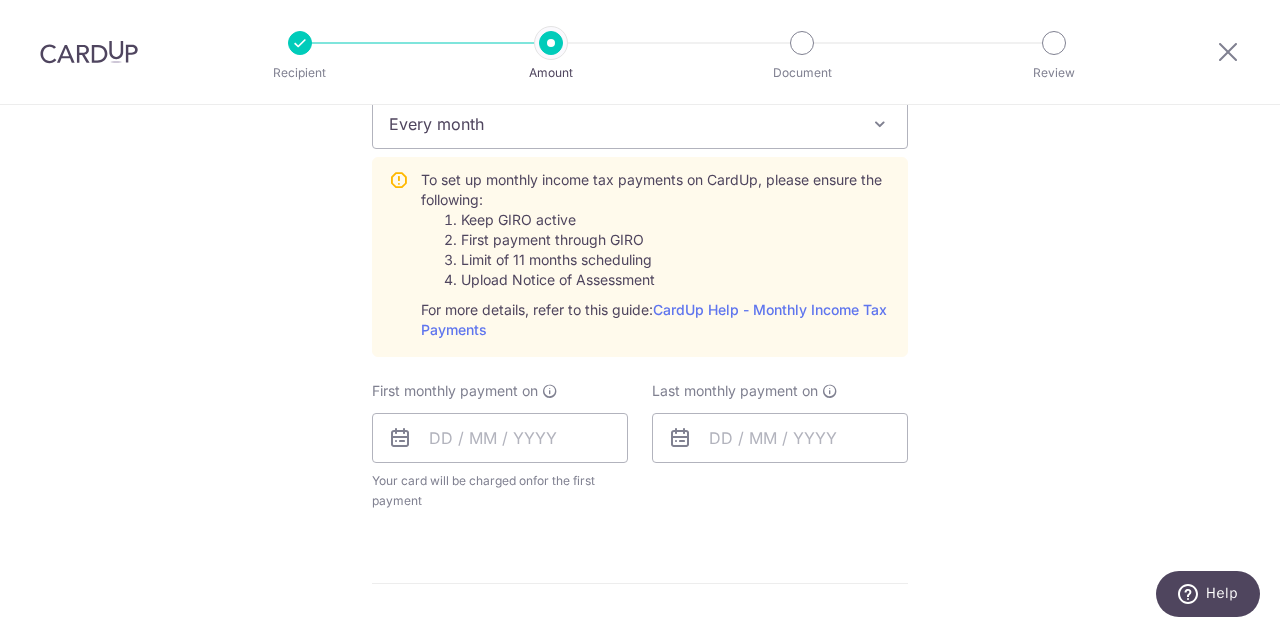 click at bounding box center [400, 438] 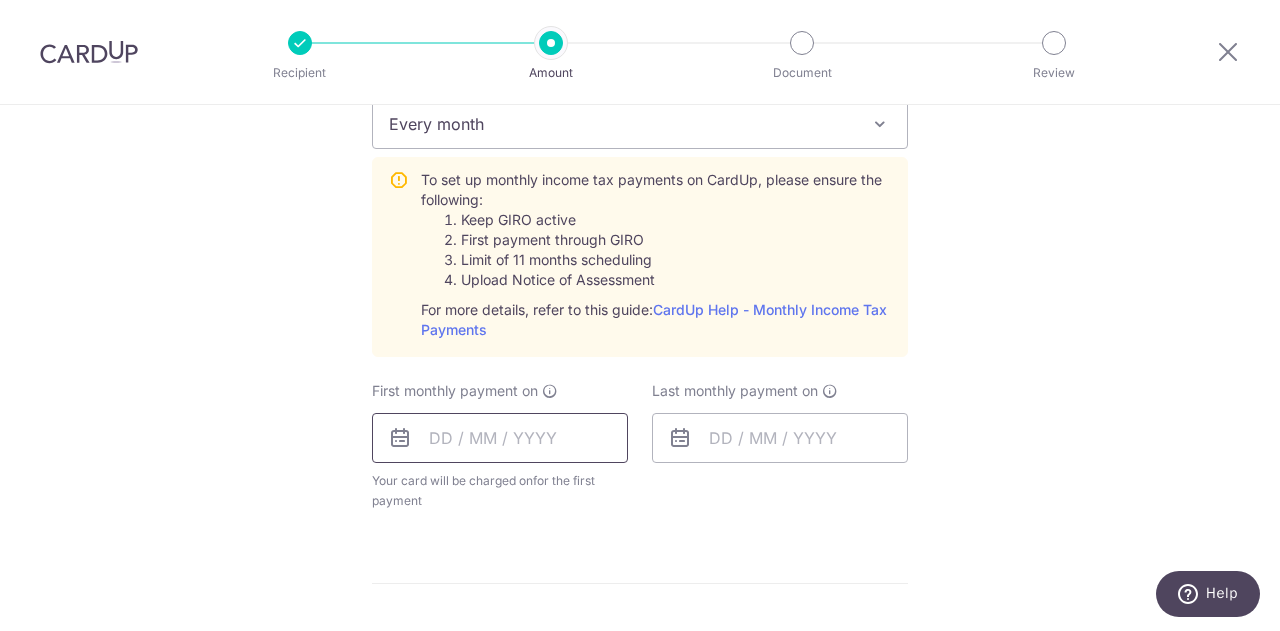 click at bounding box center [500, 438] 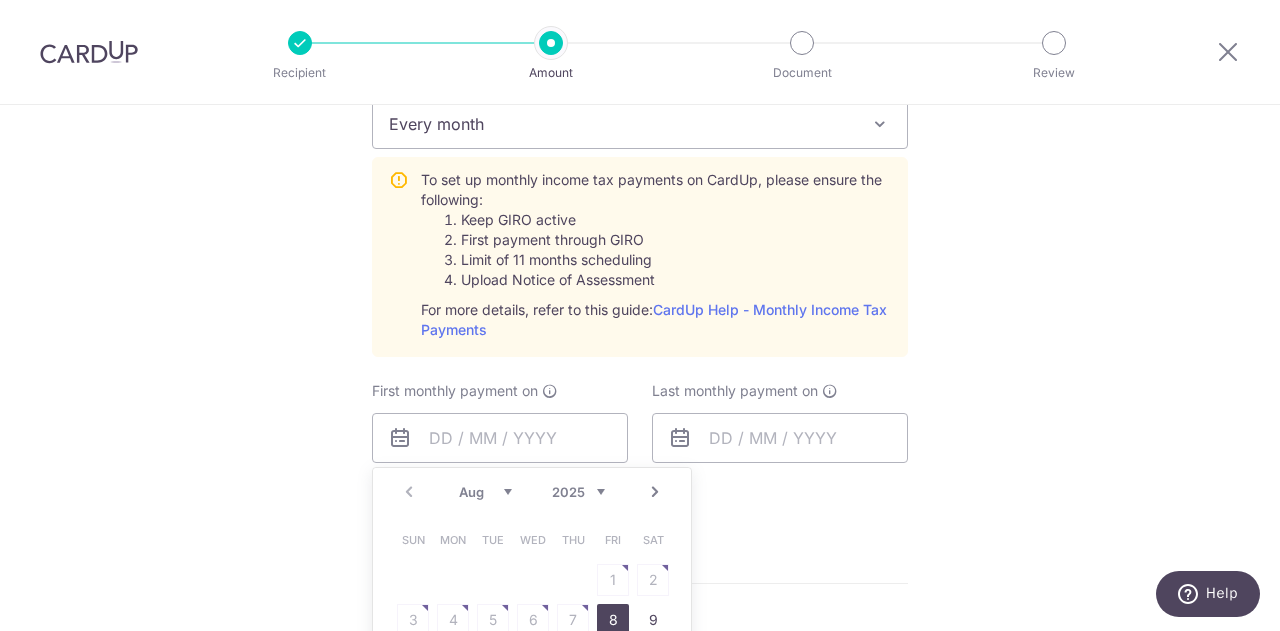 click on "Aug Sep Oct Nov Dec" at bounding box center [485, 492] 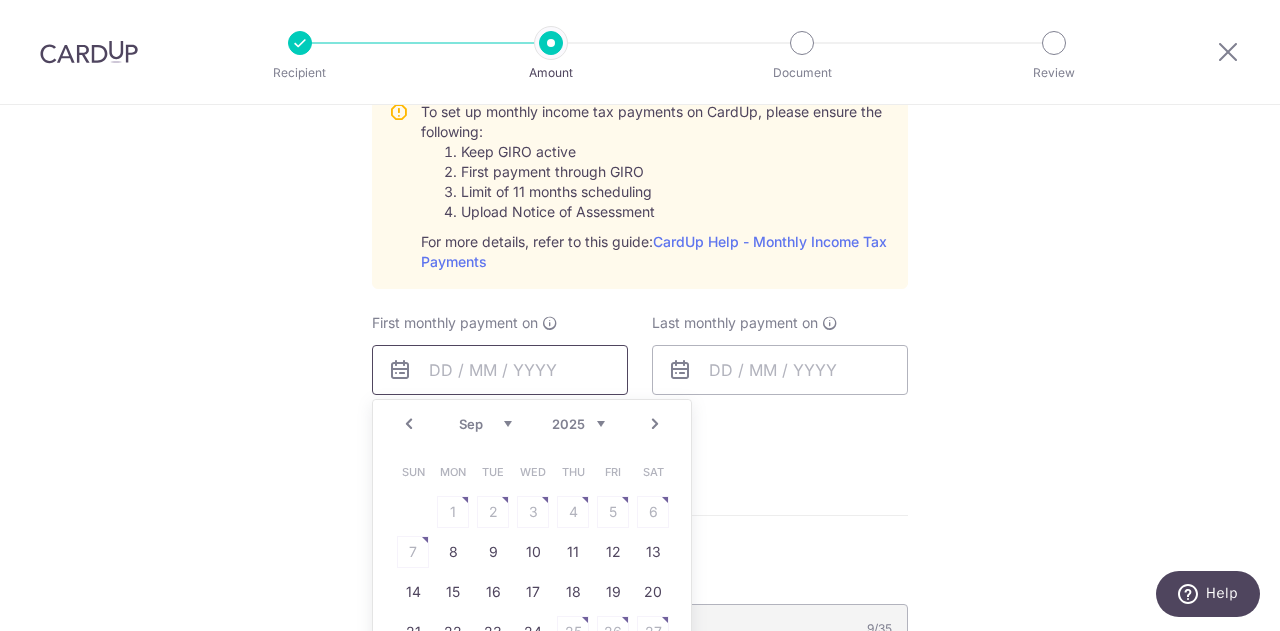 scroll, scrollTop: 1000, scrollLeft: 0, axis: vertical 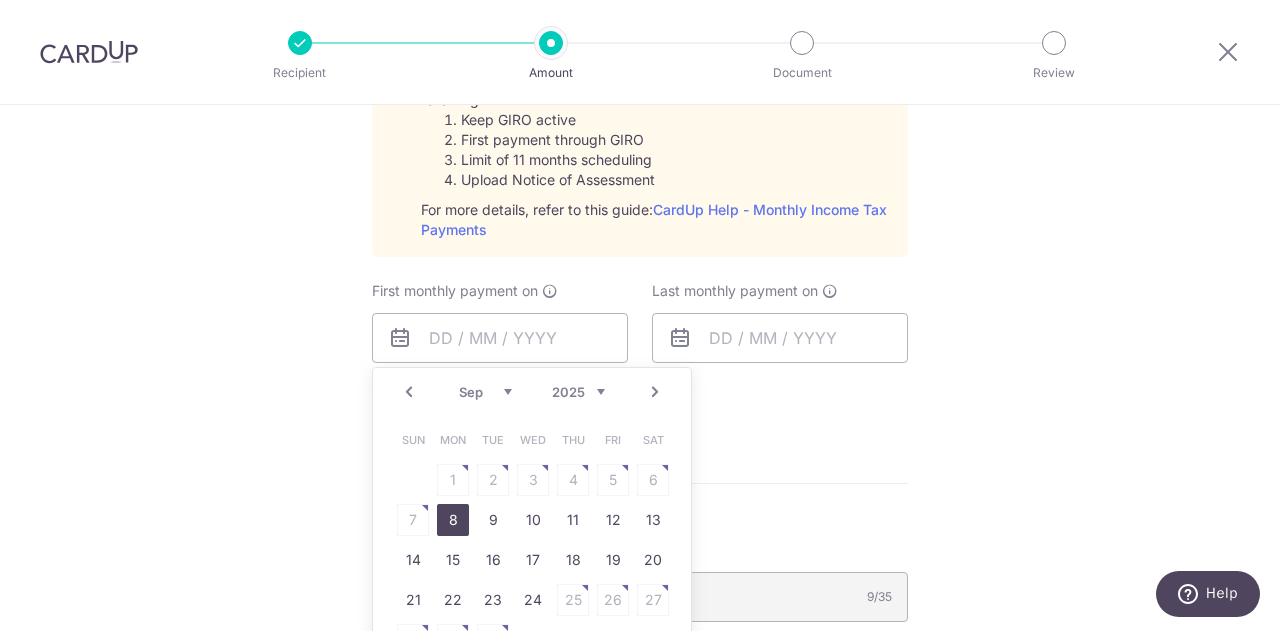 click on "8" at bounding box center [453, 520] 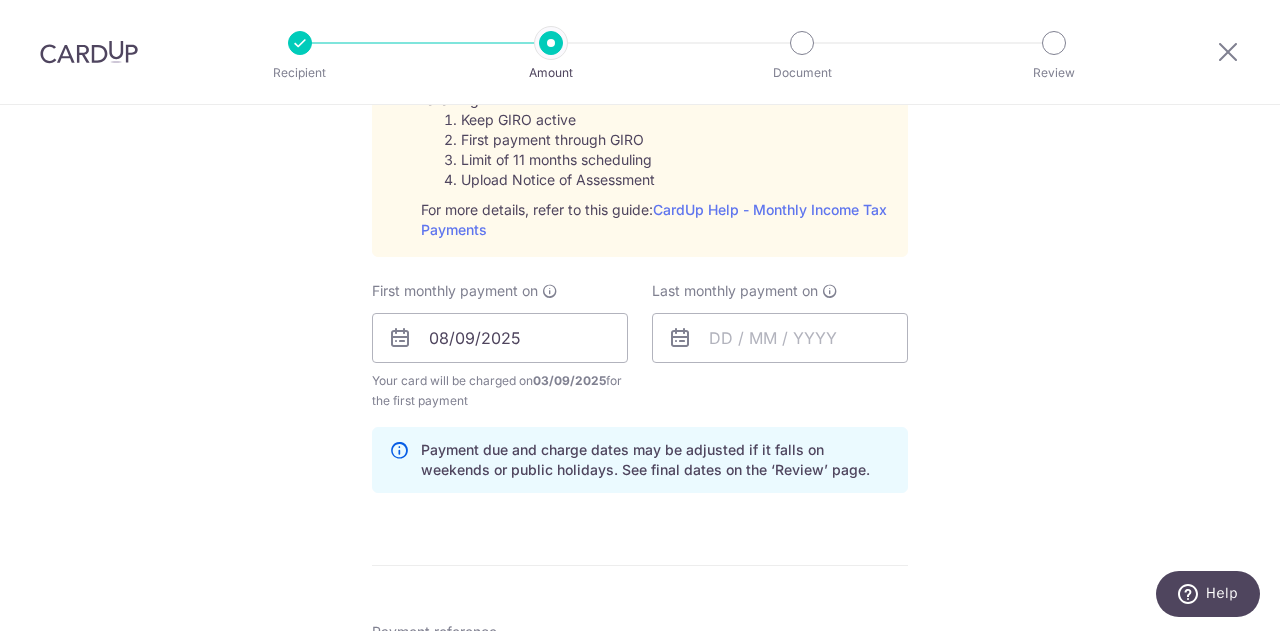 click at bounding box center (680, 338) 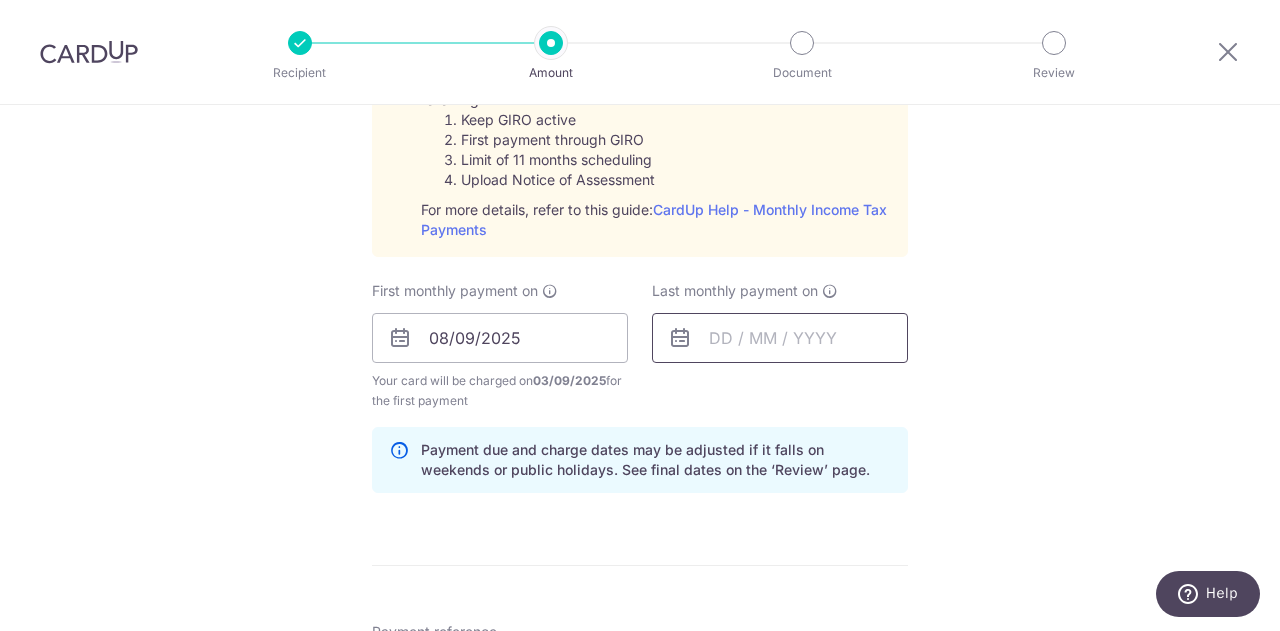 click at bounding box center (780, 338) 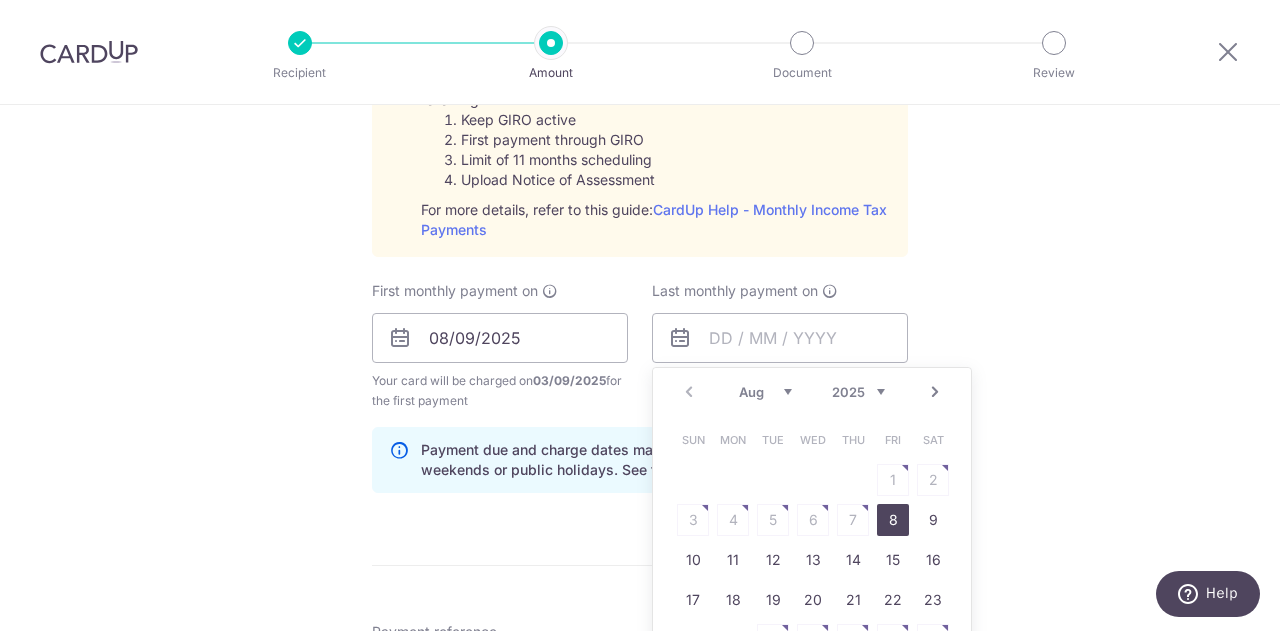 click on "2025 2026" at bounding box center (858, 392) 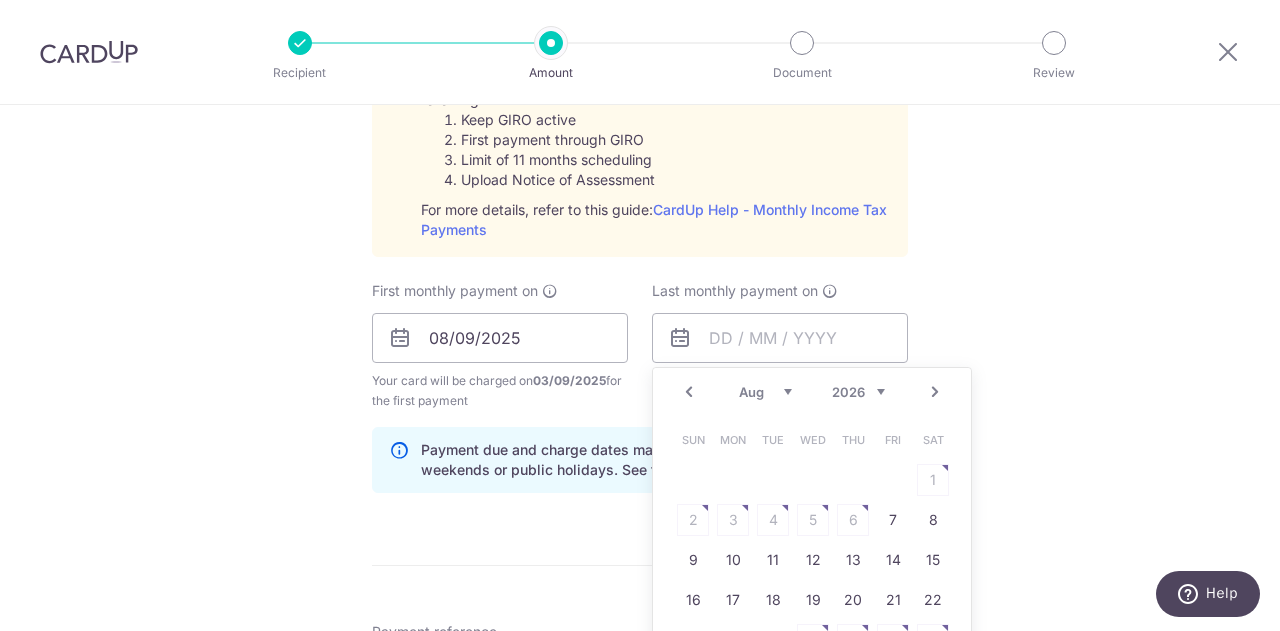 click on "Jan Feb Mar Apr May Jun Jul Aug Sep" at bounding box center (765, 392) 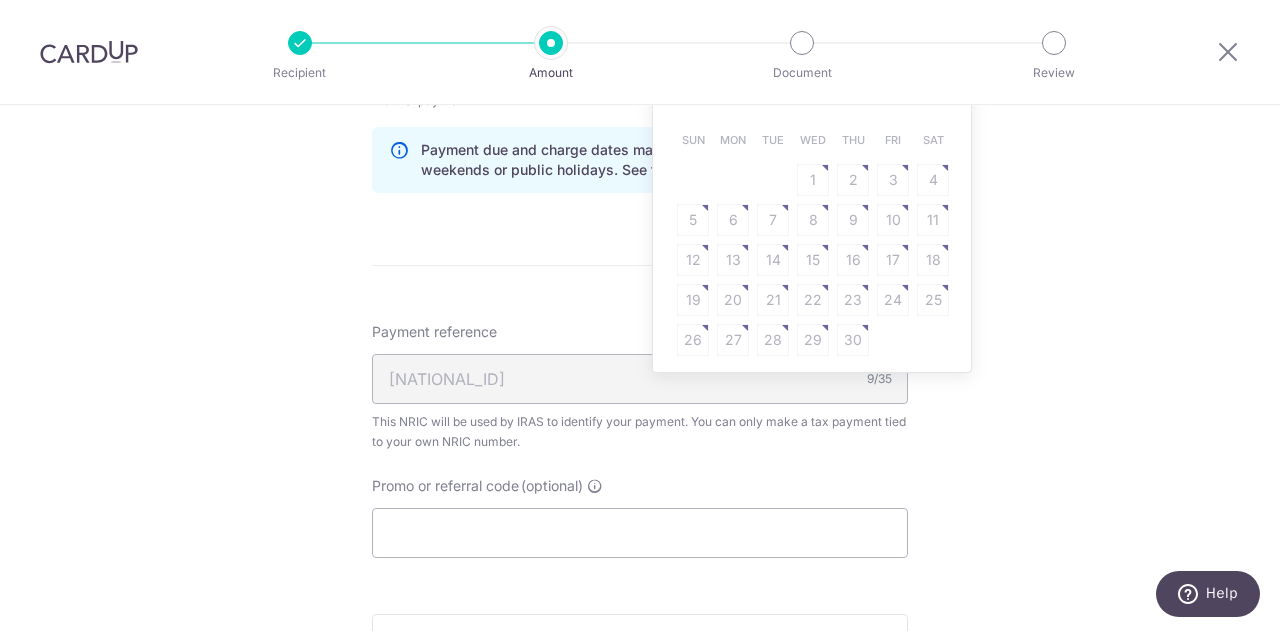 scroll, scrollTop: 1200, scrollLeft: 0, axis: vertical 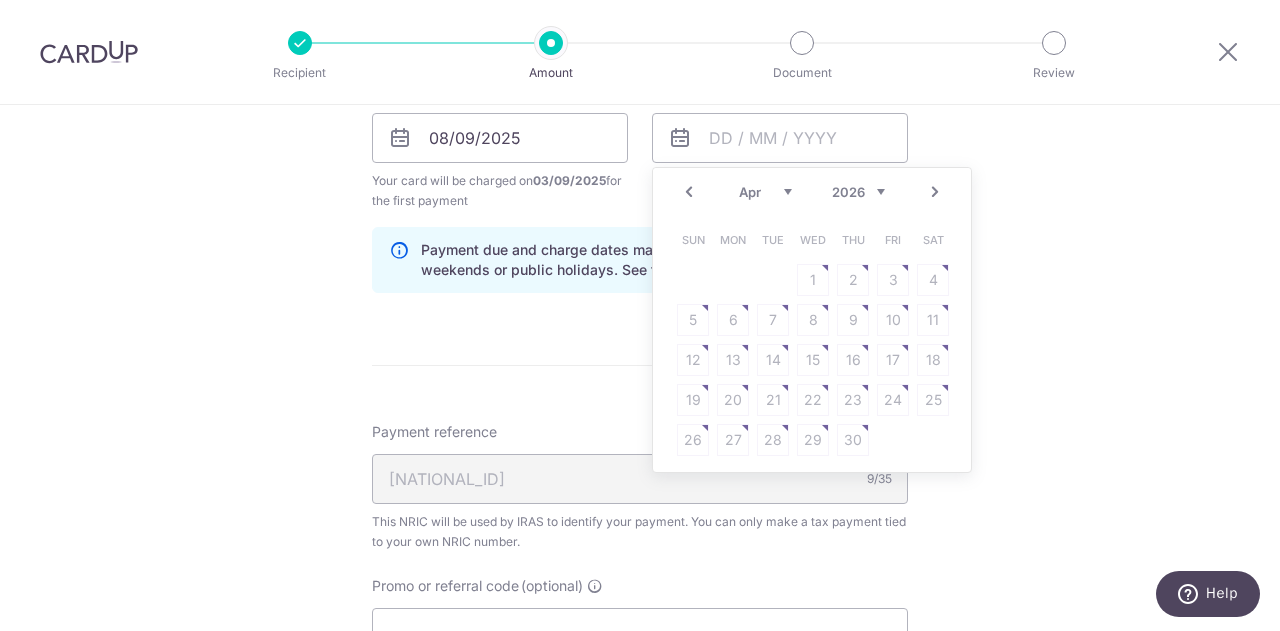 click on "Sun Mon Tue Wed Thu Fri Sat       1 2 3 4 5 6 7 8 9 10 11 12 13 14 15 16 17 18 19 20 21 22 23 24 25 26 27 28 29 30" at bounding box center (813, 340) 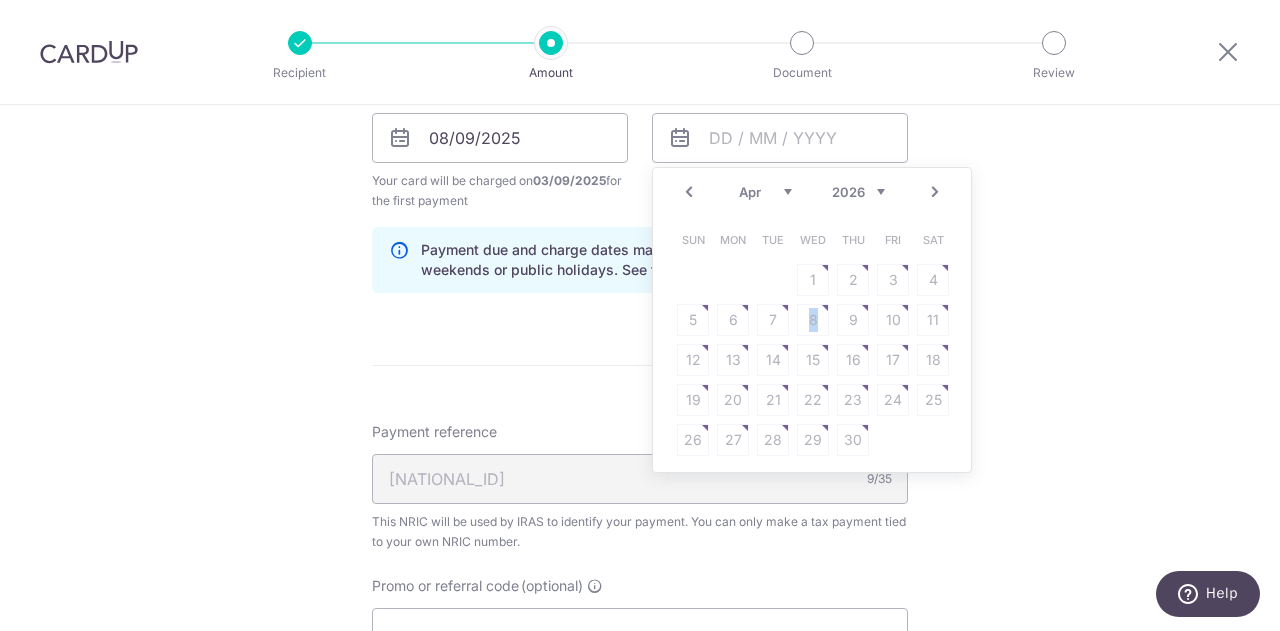 click on "Sun Mon Tue Wed Thu Fri Sat       1 2 3 4 5 6 7 8 9 10 11 12 13 14 15 16 17 18 19 20 21 22 23 24 25 26 27 28 29 30" at bounding box center (813, 340) 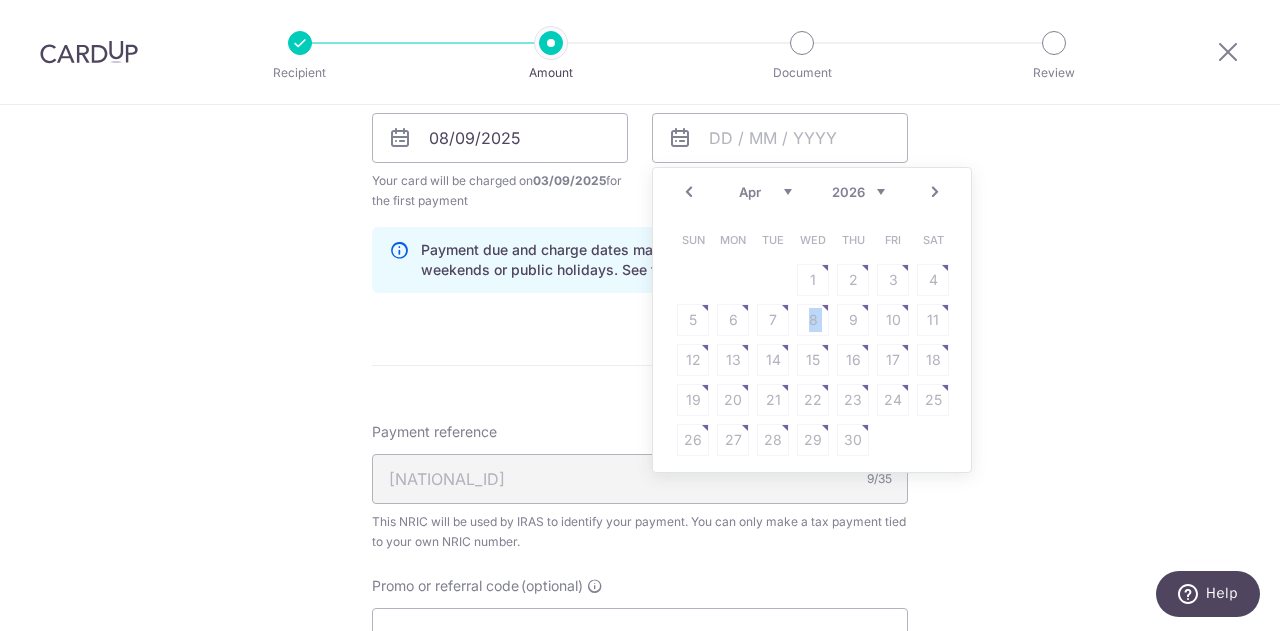 click on "Sun Mon Tue Wed Thu Fri Sat       1 2 3 4 5 6 7 8 9 10 11 12 13 14 15 16 17 18 19 20 21 22 23 24 25 26 27 28 29 30" at bounding box center (813, 340) 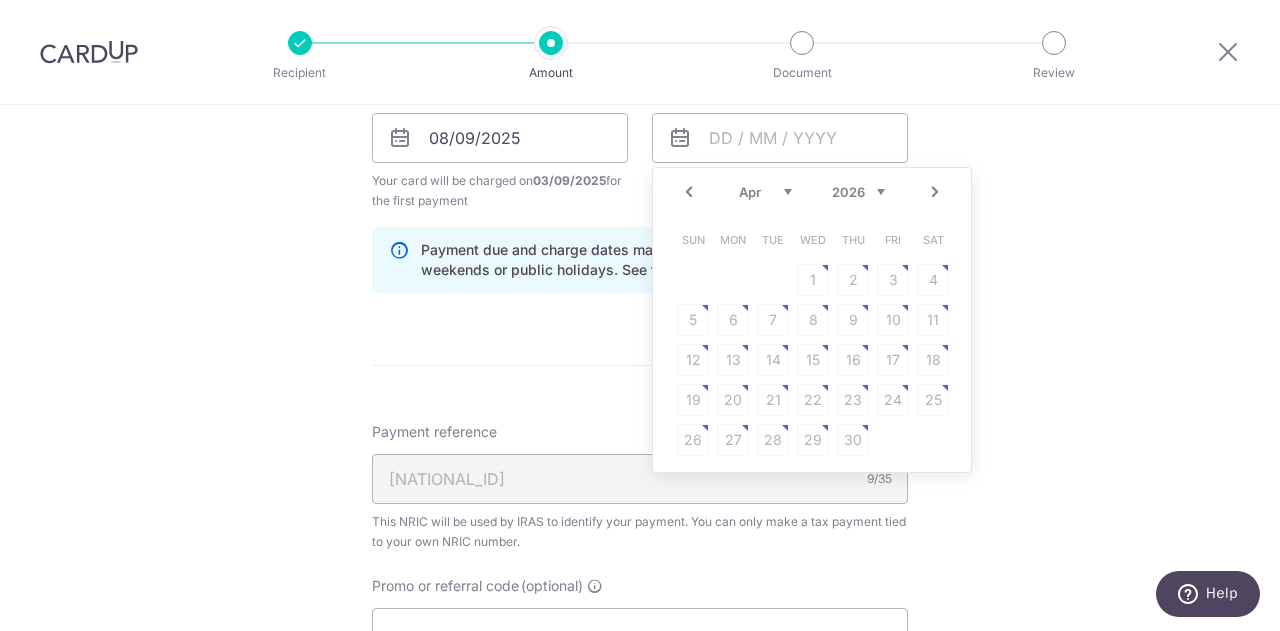 click on "Enter one-time or monthly payment amount
SGD
2,107.06
2107.06
The  total tax payment amounts scheduled  should not exceed the outstanding balance in your latest Statement of Account.
Select Card
**** 7776
Add credit card
Your Cards
**** 6698
**** 7776
Secure 256-bit SSL
Text
New card details" at bounding box center (640, 7) 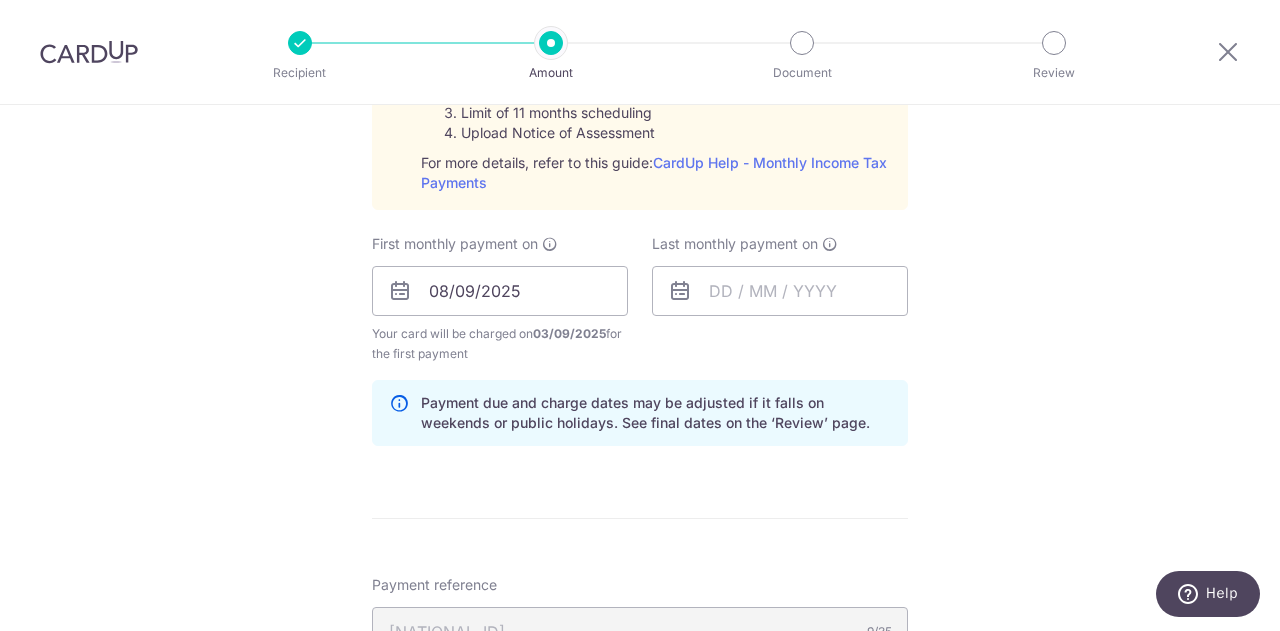 scroll, scrollTop: 1000, scrollLeft: 0, axis: vertical 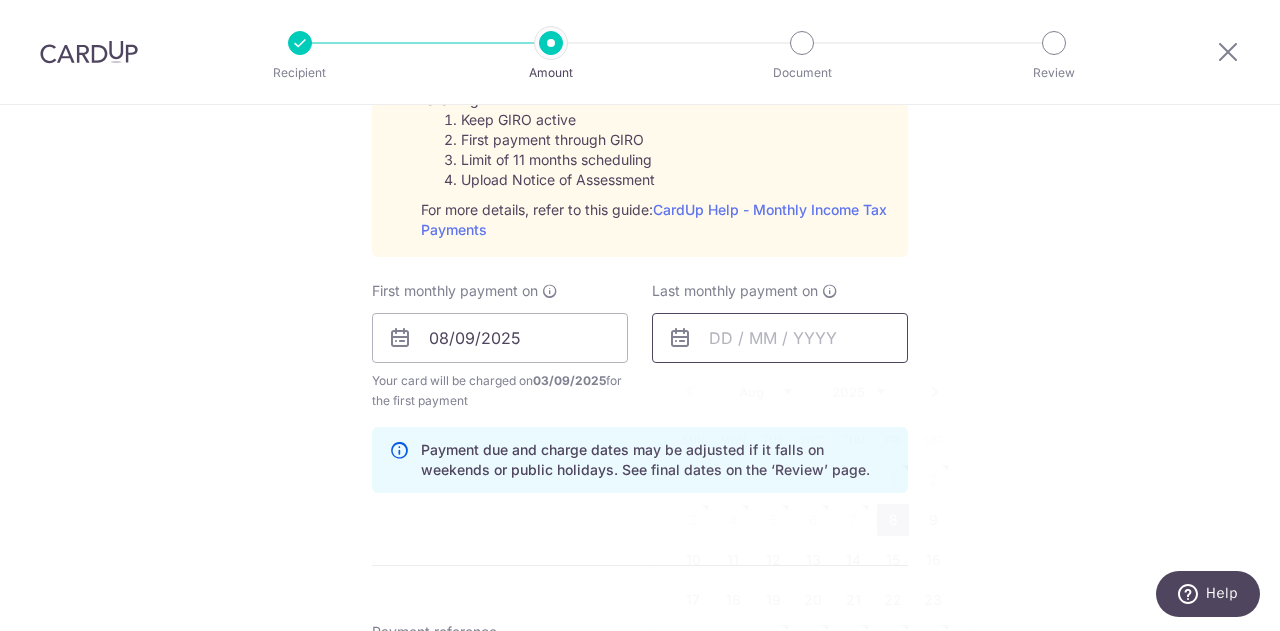 click at bounding box center [780, 338] 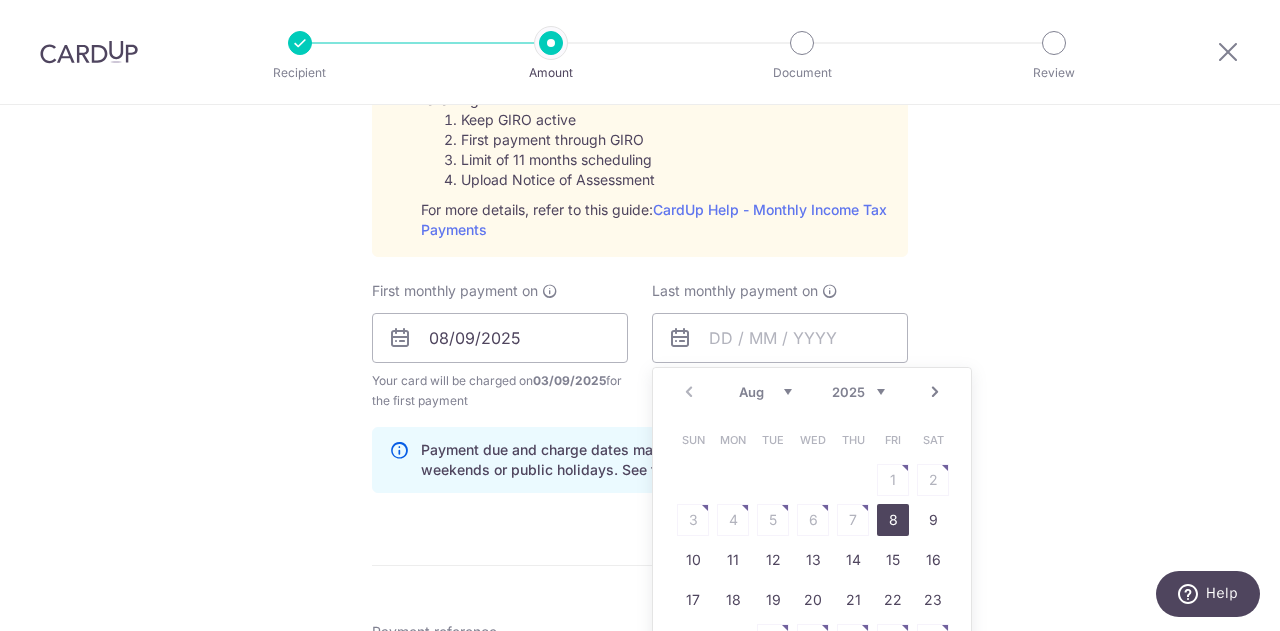 click on "2025 2026" at bounding box center (858, 392) 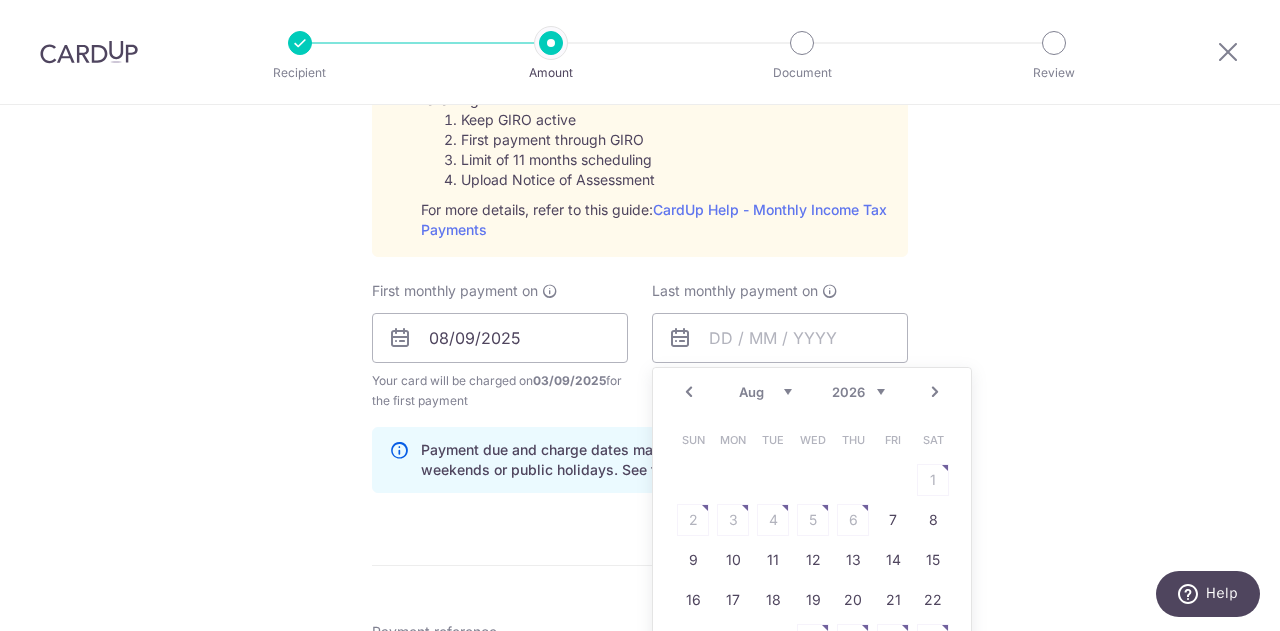 click on "Jan Feb Mar Apr May Jun Jul Aug Sep" at bounding box center (765, 392) 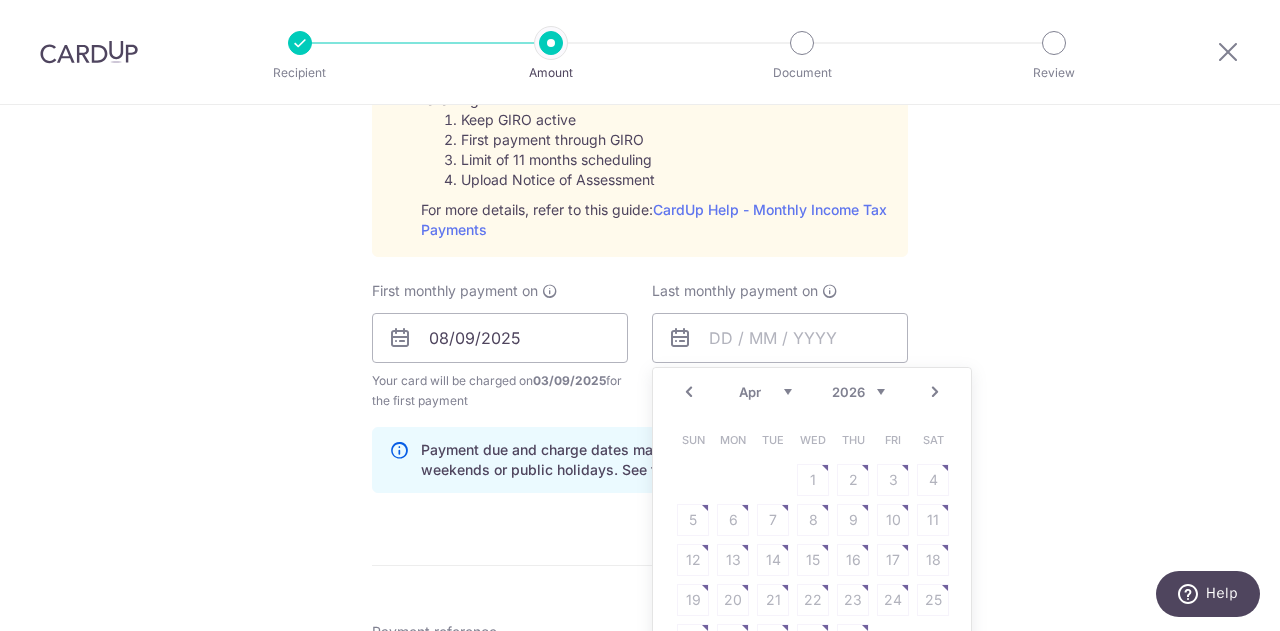 click on "Sun Mon Tue Wed Thu Fri Sat       1 2 3 4 5 6 7 8 9 10 11 12 13 14 15 16 17 18 19 20 21 22 23 24 25 26 27 28 29 30" at bounding box center [813, 540] 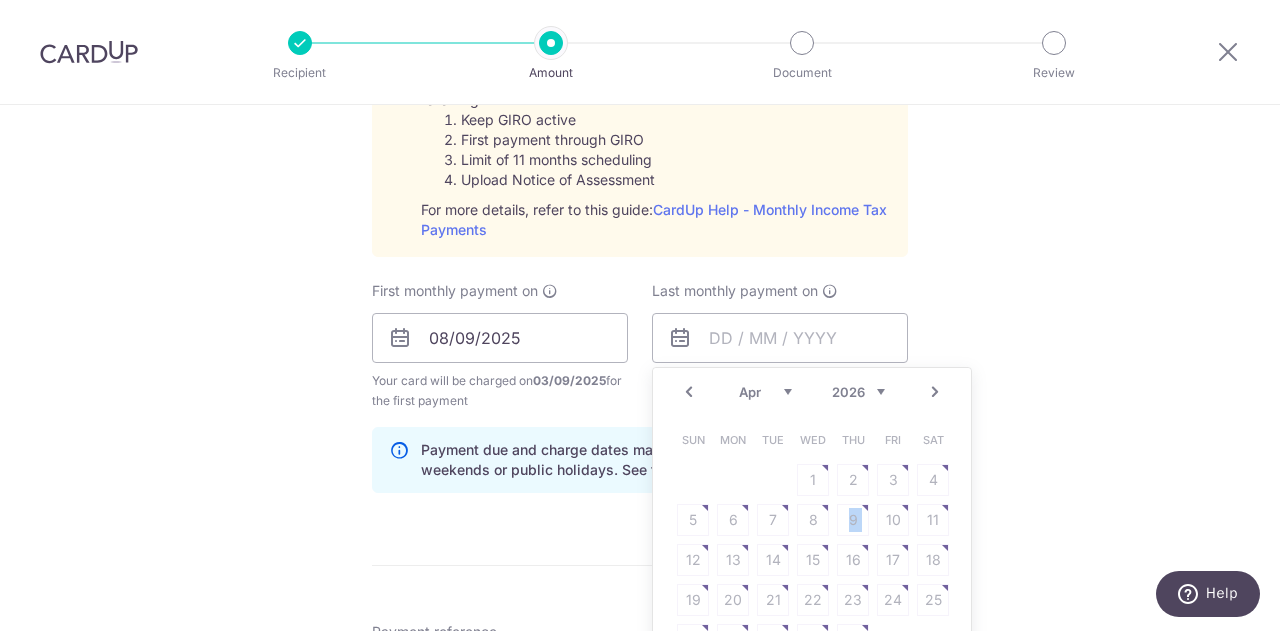 click on "Sun Mon Tue Wed Thu Fri Sat       1 2 3 4 5 6 7 8 9 10 11 12 13 14 15 16 17 18 19 20 21 22 23 24 25 26 27 28 29 30" at bounding box center (813, 540) 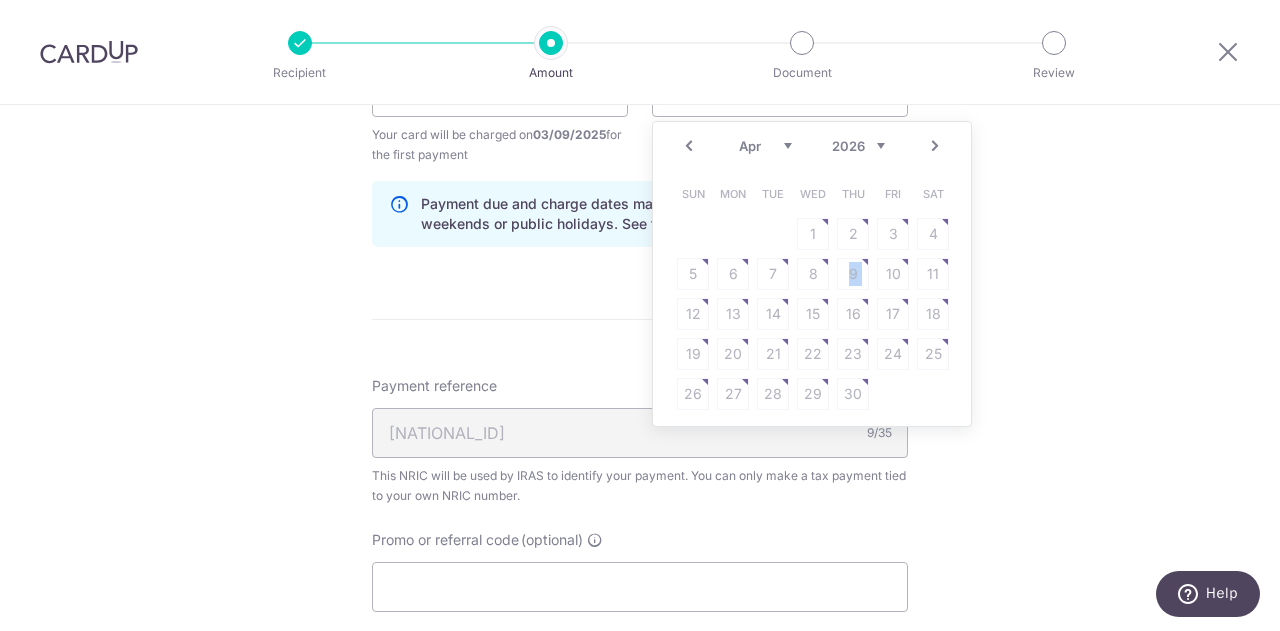 scroll, scrollTop: 1300, scrollLeft: 0, axis: vertical 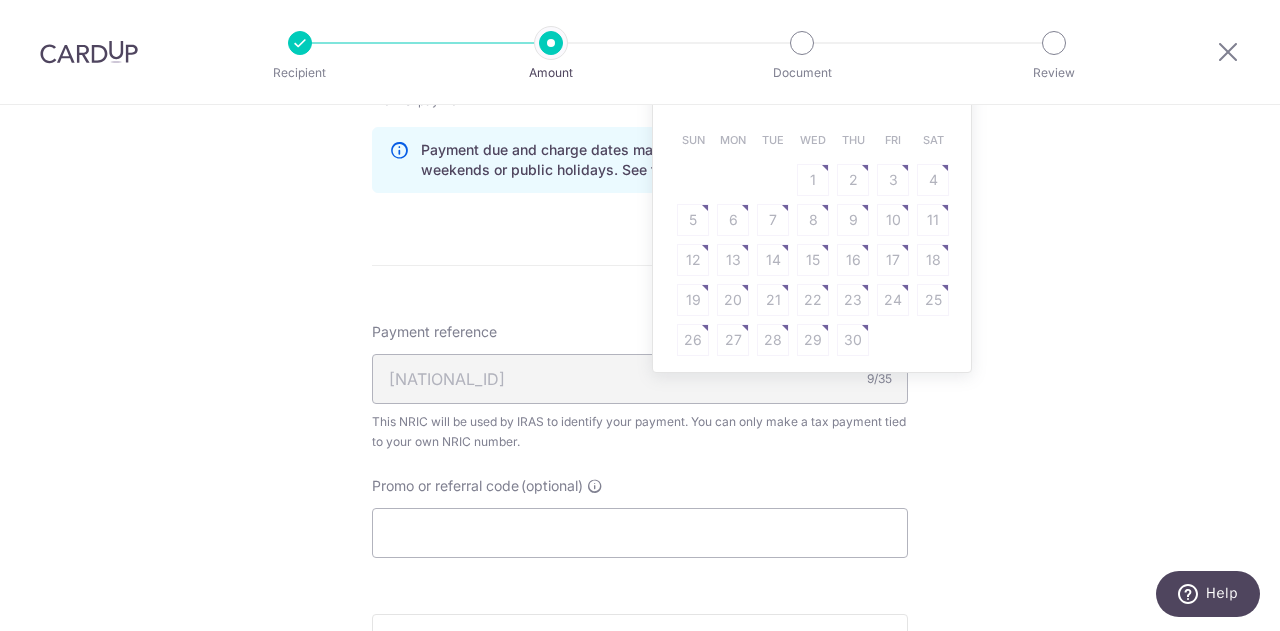 click on "Sun Mon Tue Wed Thu Fri Sat       1 2 3 4 5 6 7 8 9 10 11 12 13 14 15 16 17 18 19 20 21 22 23 24 25 26 27 28 29 30" at bounding box center [813, 240] 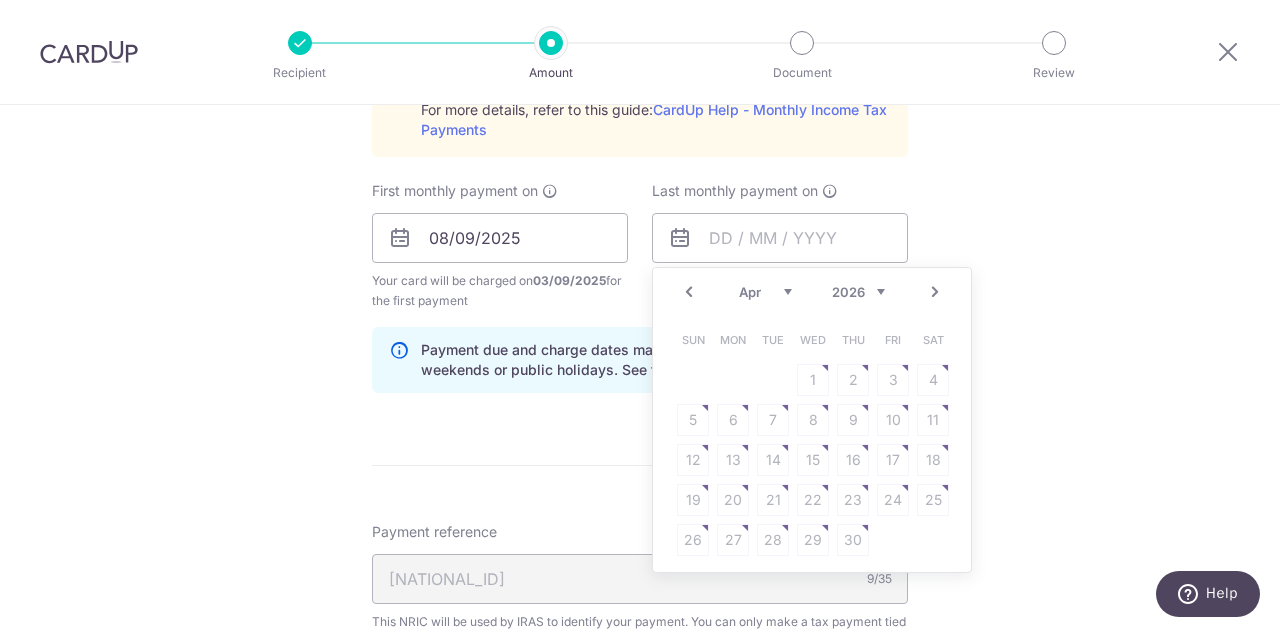 scroll, scrollTop: 1100, scrollLeft: 0, axis: vertical 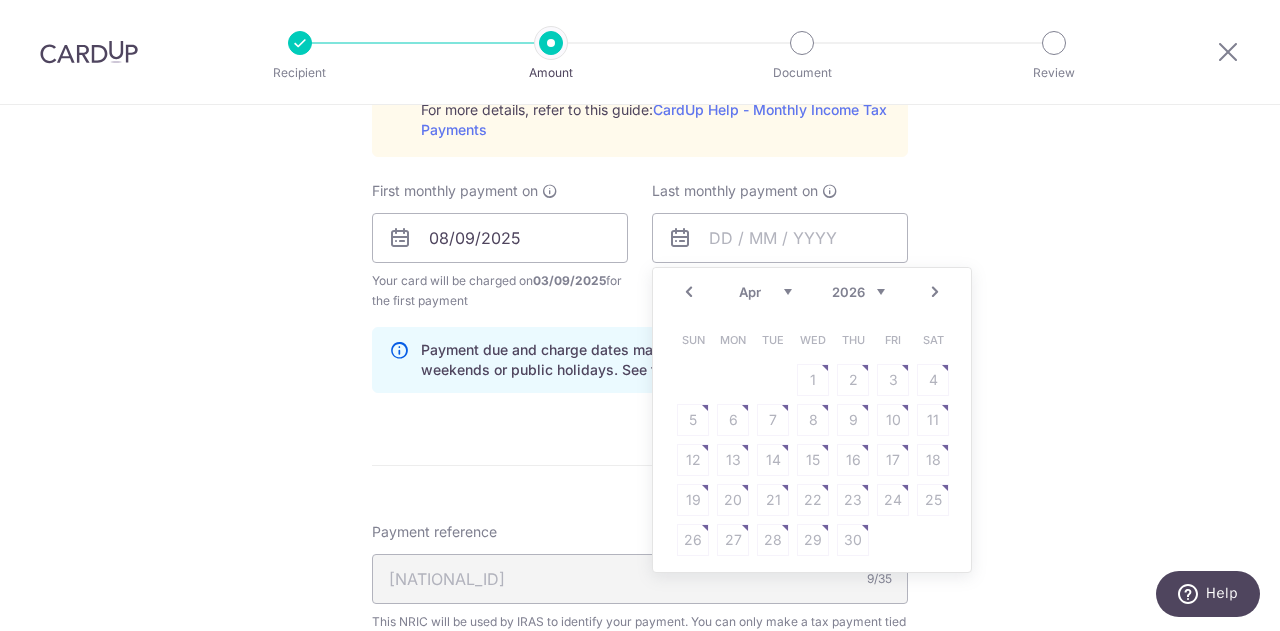 click on "Sun Mon Tue Wed Thu Fri Sat       1 2 3 4 5 6 7 8 9 10 11 12 13 14 15 16 17 18 19 20 21 22 23 24 25 26 27 28 29 30" at bounding box center [813, 440] 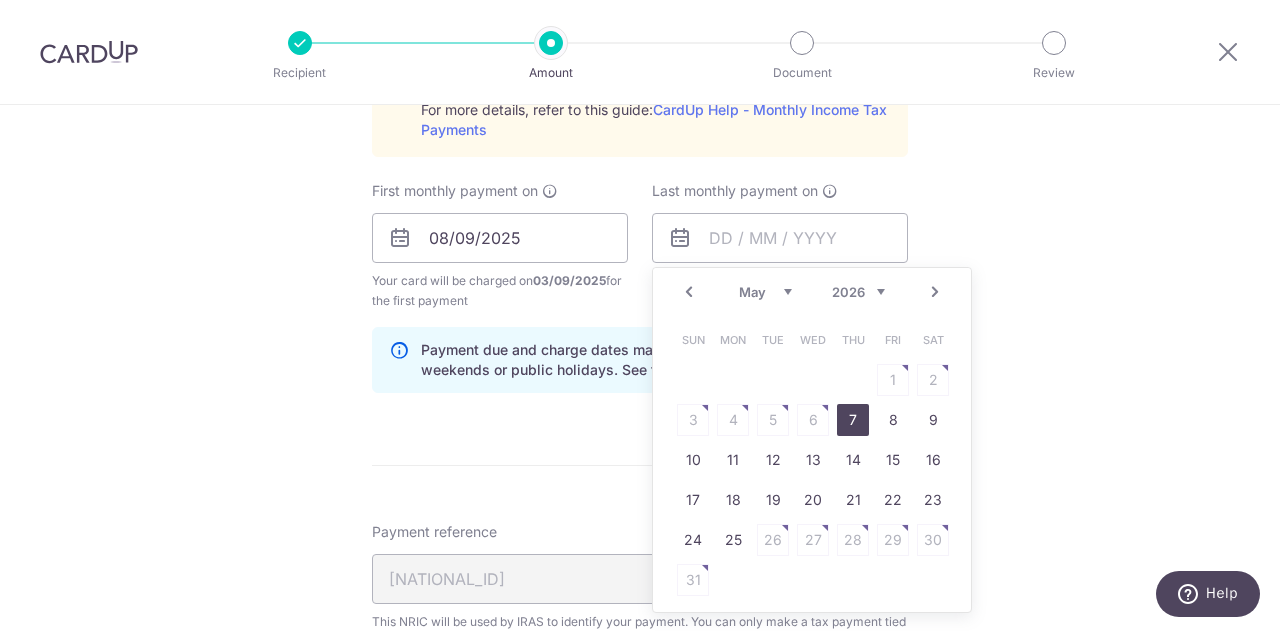 click on "7" at bounding box center [853, 420] 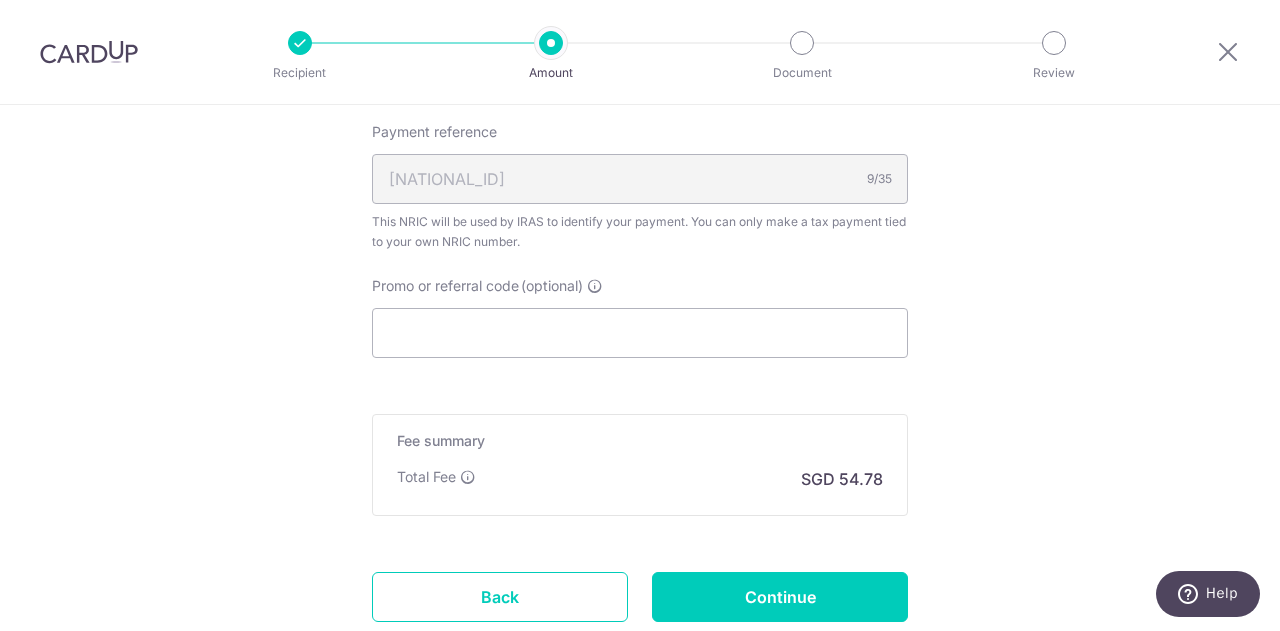 scroll, scrollTop: 1600, scrollLeft: 0, axis: vertical 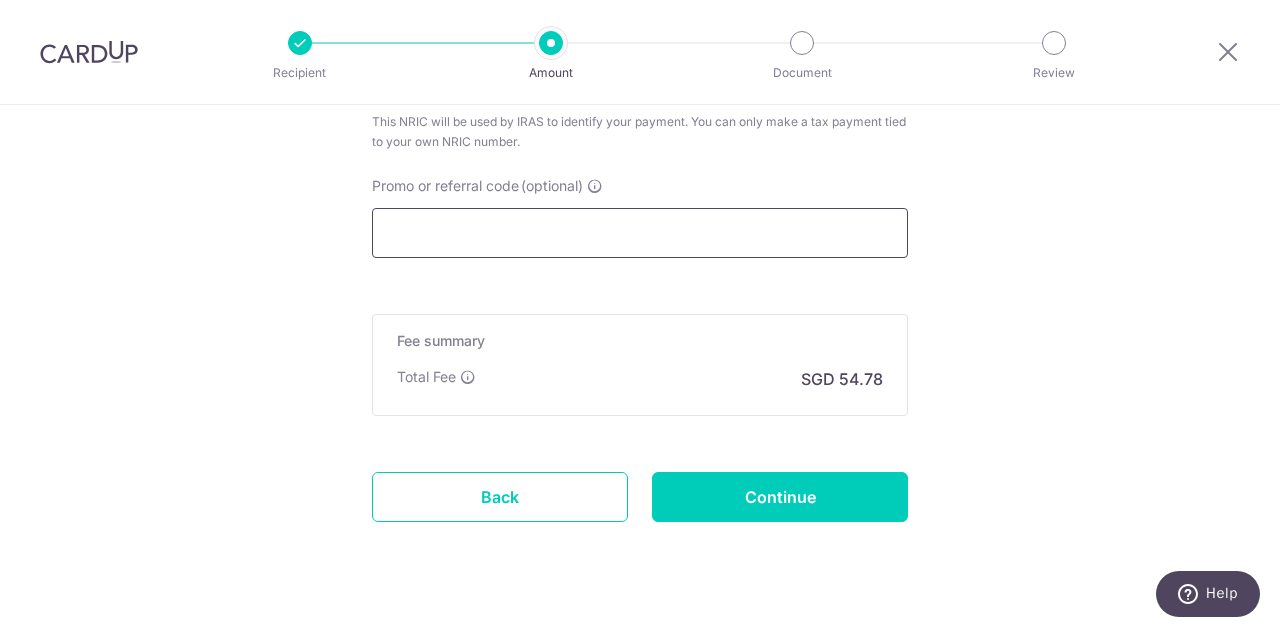 click on "Promo or referral code
(optional)" at bounding box center (640, 233) 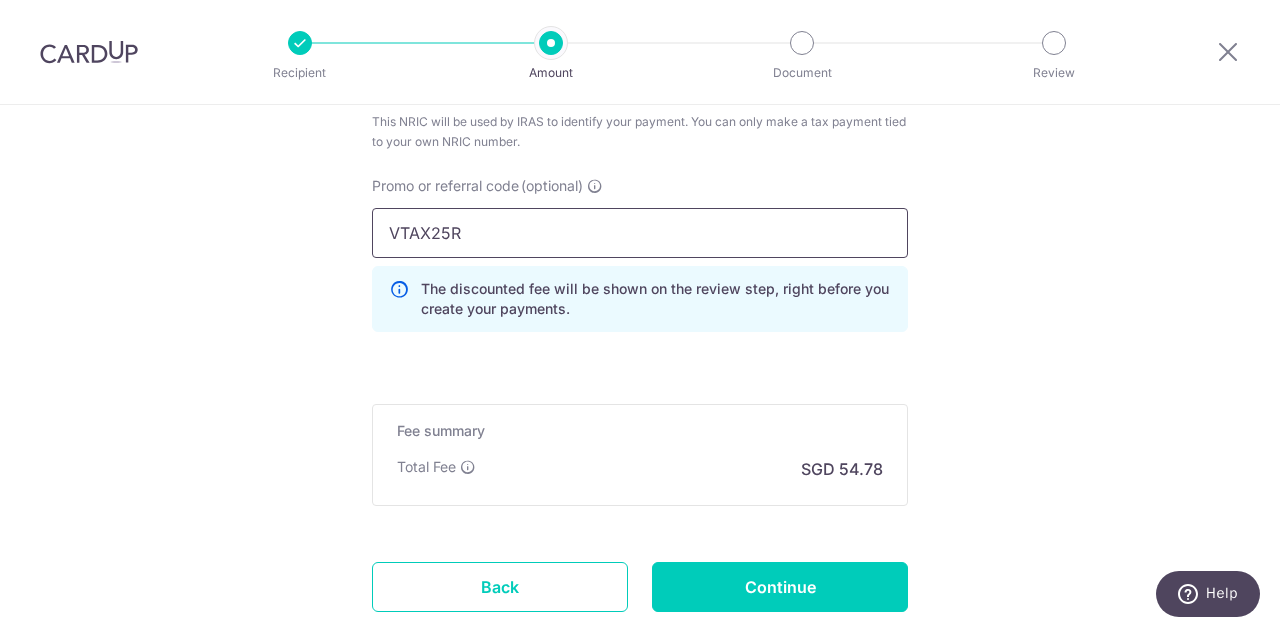 type on "VTAX25R" 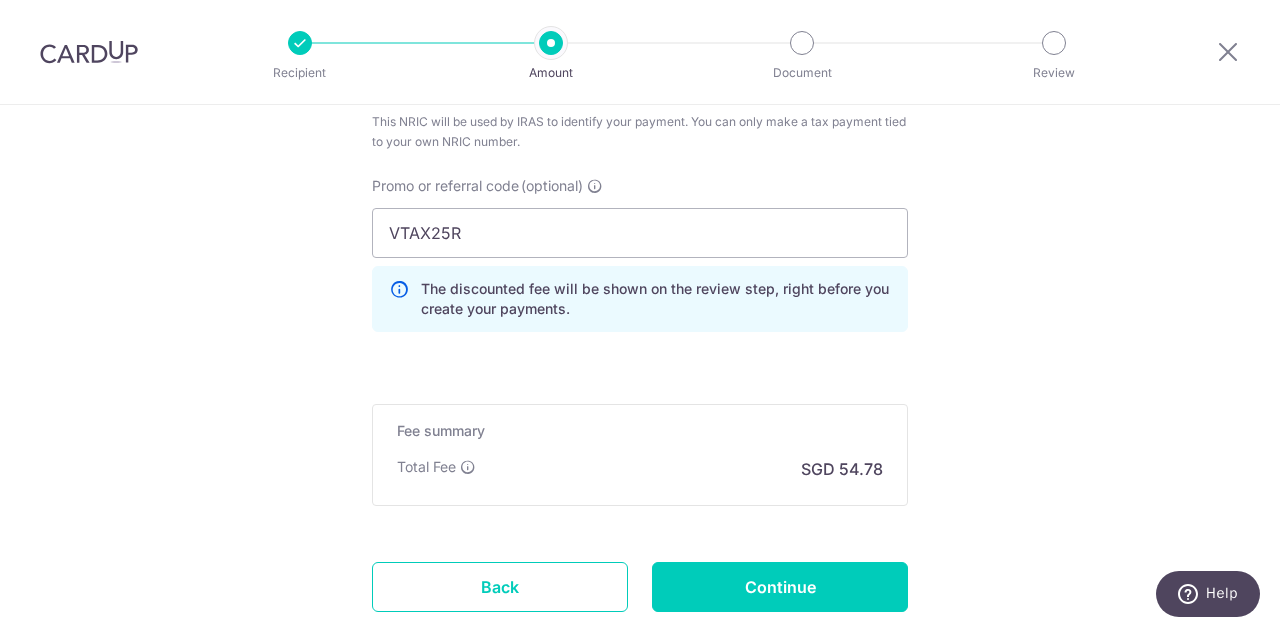 click on "SGD
2,107.06
2107.06
The  total tax payment amounts scheduled  should not exceed the outstanding balance in your latest Statement of Account.
Select Card
**** [LAST_FOUR_DIGITS]
Add credit card
Your Cards
**** 6698
**** 7776
Secure 256-bit SSL
Text" at bounding box center [640, -367] 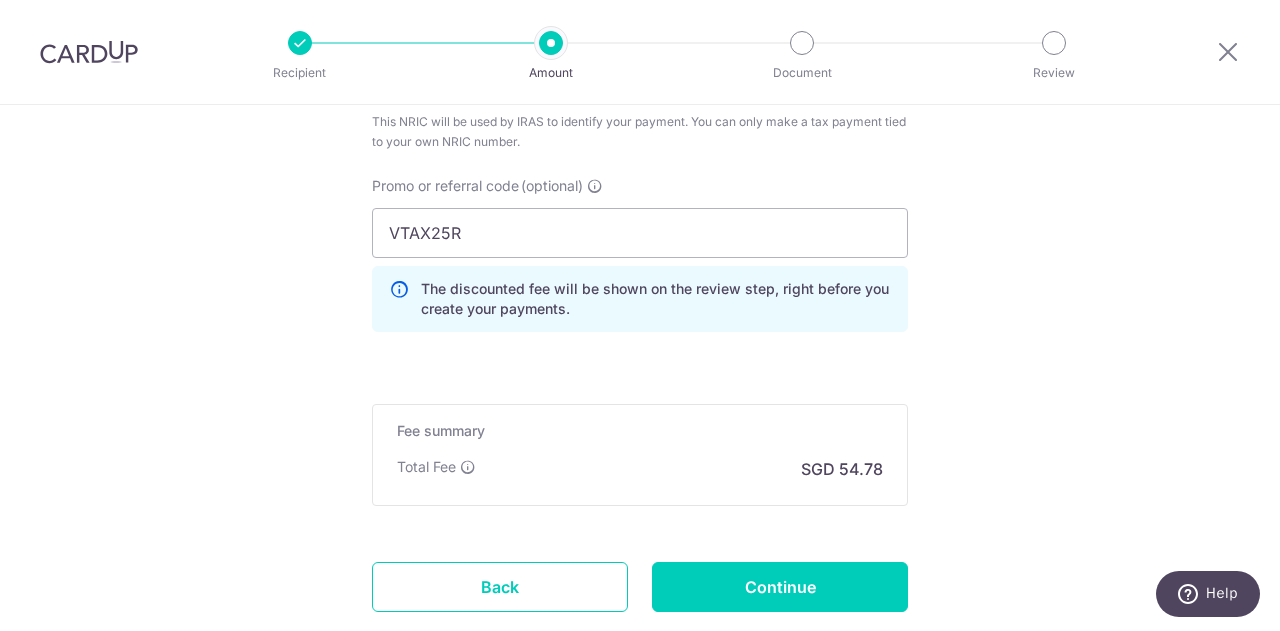 click on "SGD
2,107.06
2107.06
The  total tax payment amounts scheduled  should not exceed the outstanding balance in your latest Statement of Account.
Select Card
**** [LAST_FOUR_DIGITS]
Add credit card
Your Cards
**** 6698
**** 7776
Secure 256-bit SSL
Text" at bounding box center (640, -367) 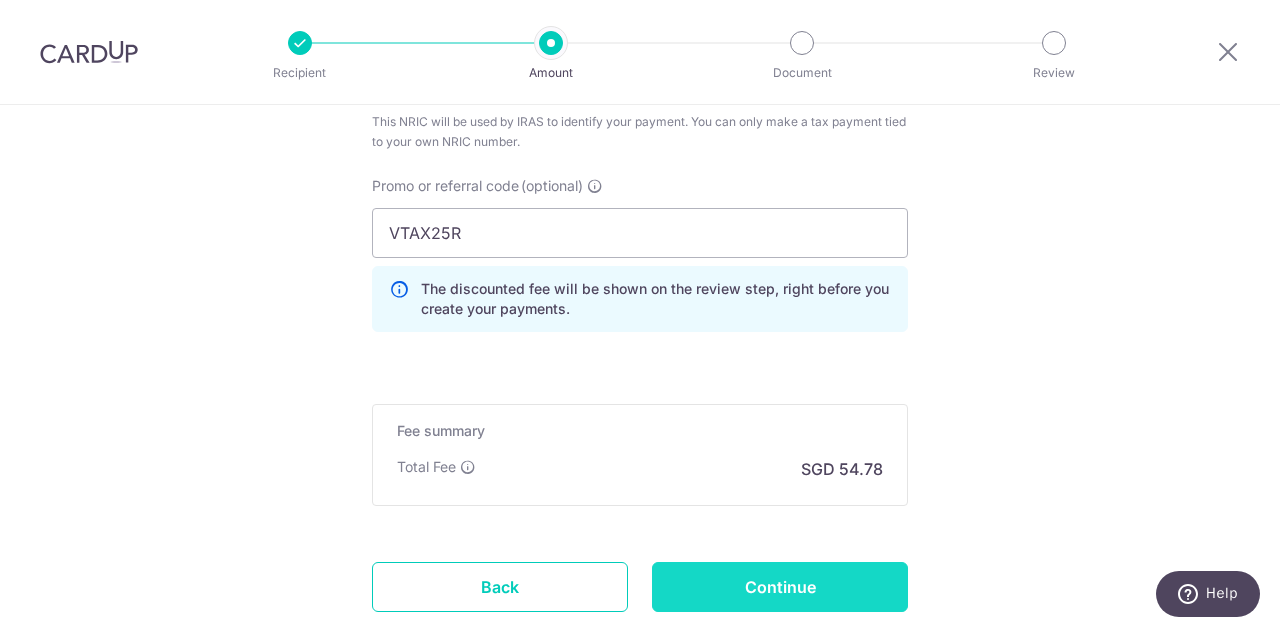 click on "Continue" at bounding box center (780, 587) 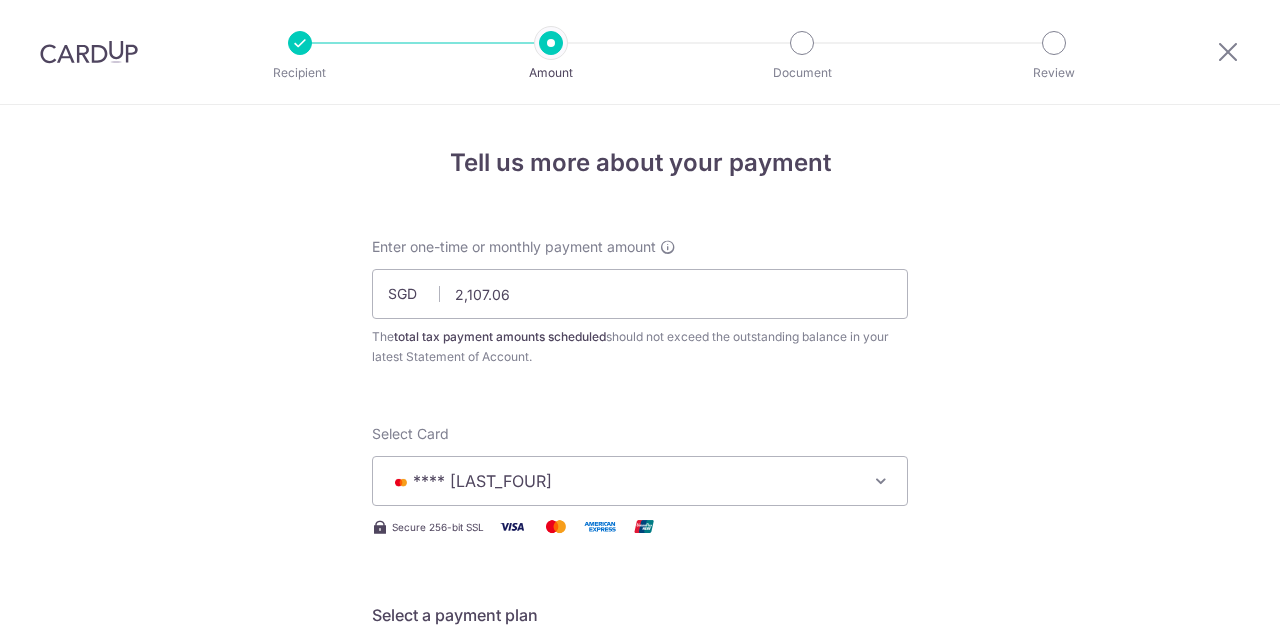 scroll, scrollTop: 0, scrollLeft: 0, axis: both 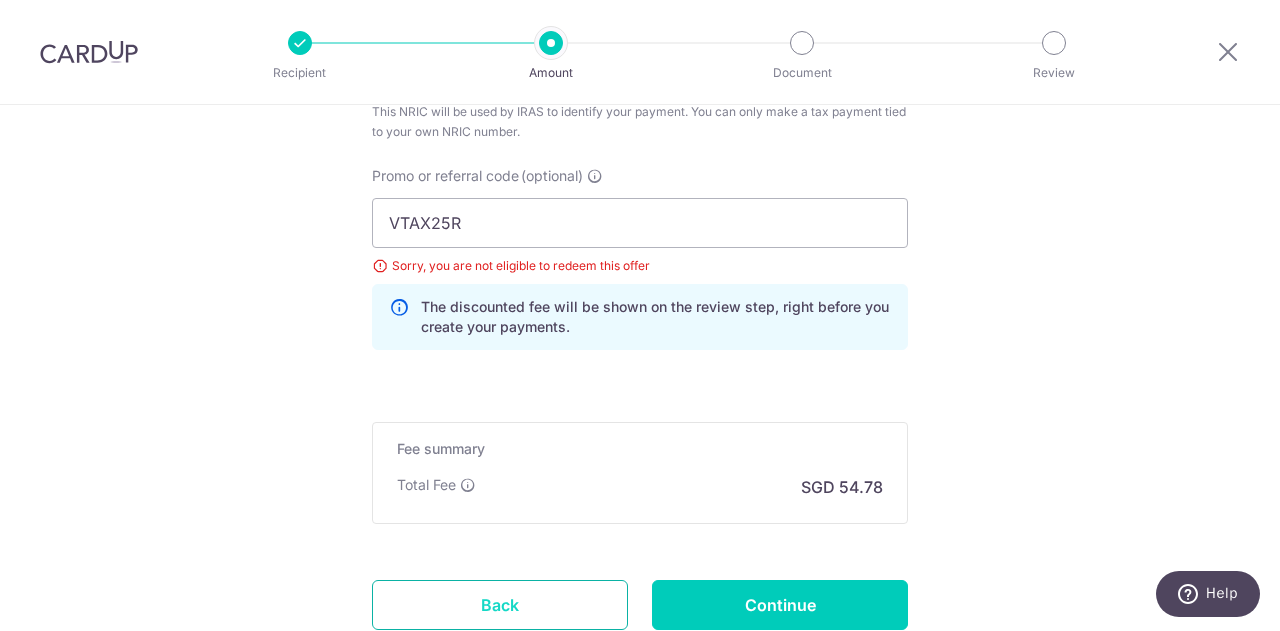 click on "Back" at bounding box center [500, 605] 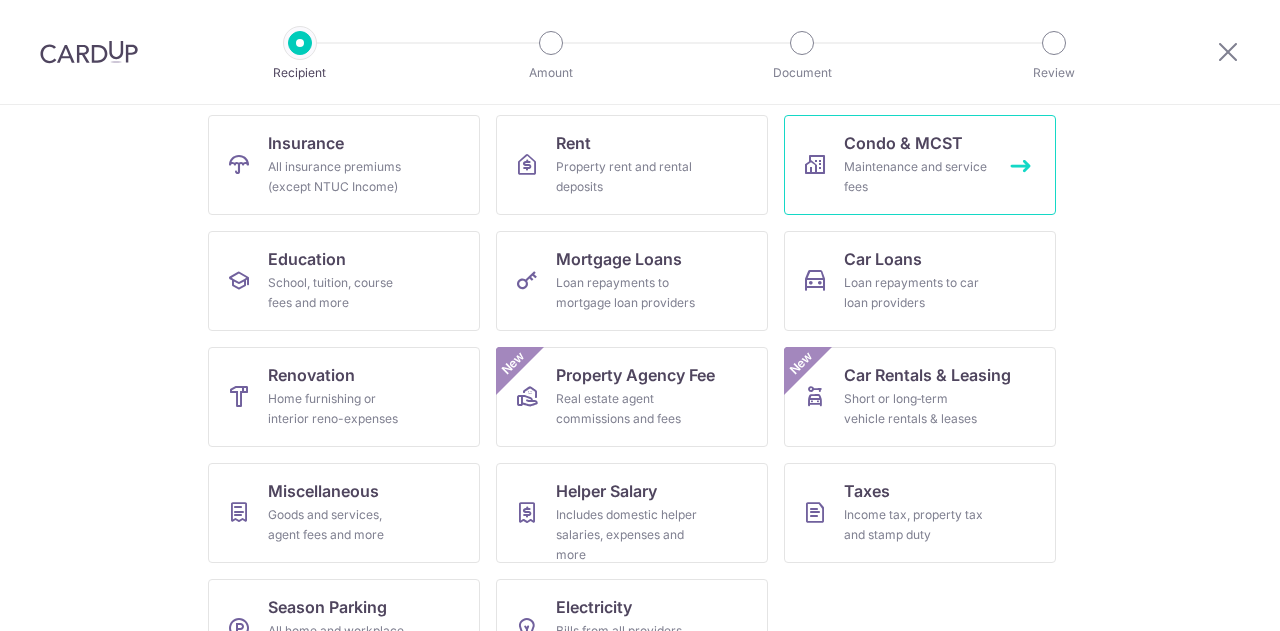 scroll, scrollTop: 262, scrollLeft: 0, axis: vertical 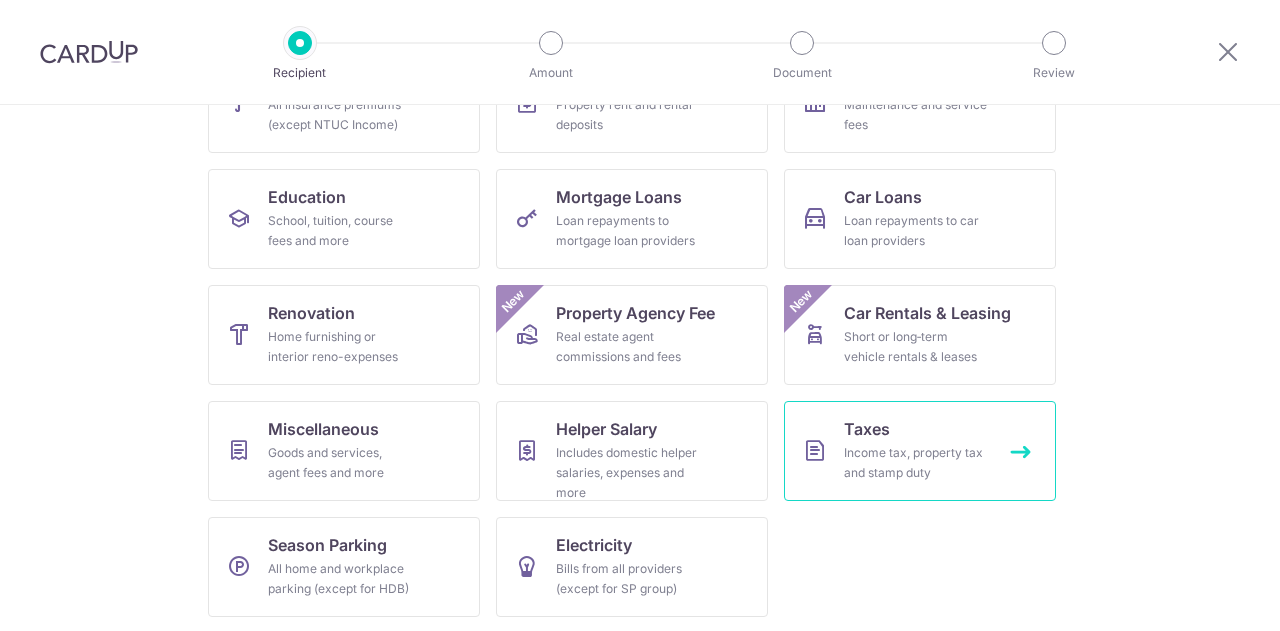 click on "Taxes Income tax, property tax and stamp duty" at bounding box center (920, 451) 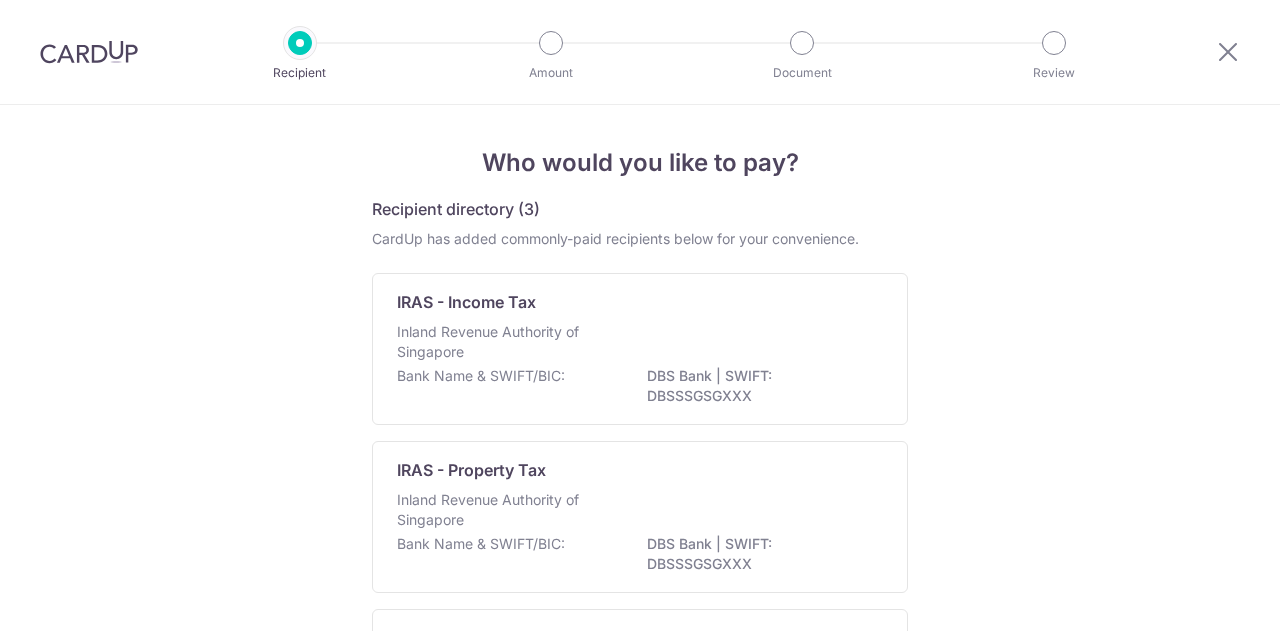 scroll, scrollTop: 0, scrollLeft: 0, axis: both 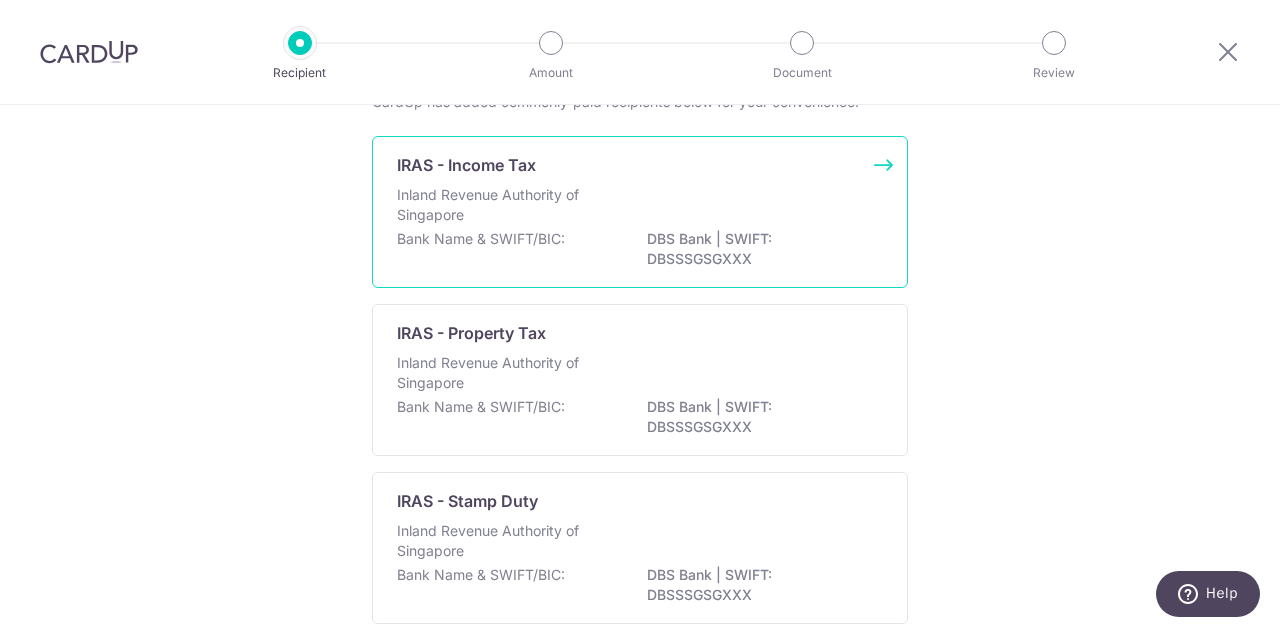 click on "Bank Name & SWIFT/BIC:
DBS Bank | SWIFT: DBSSSGSGXXX" at bounding box center [640, 250] 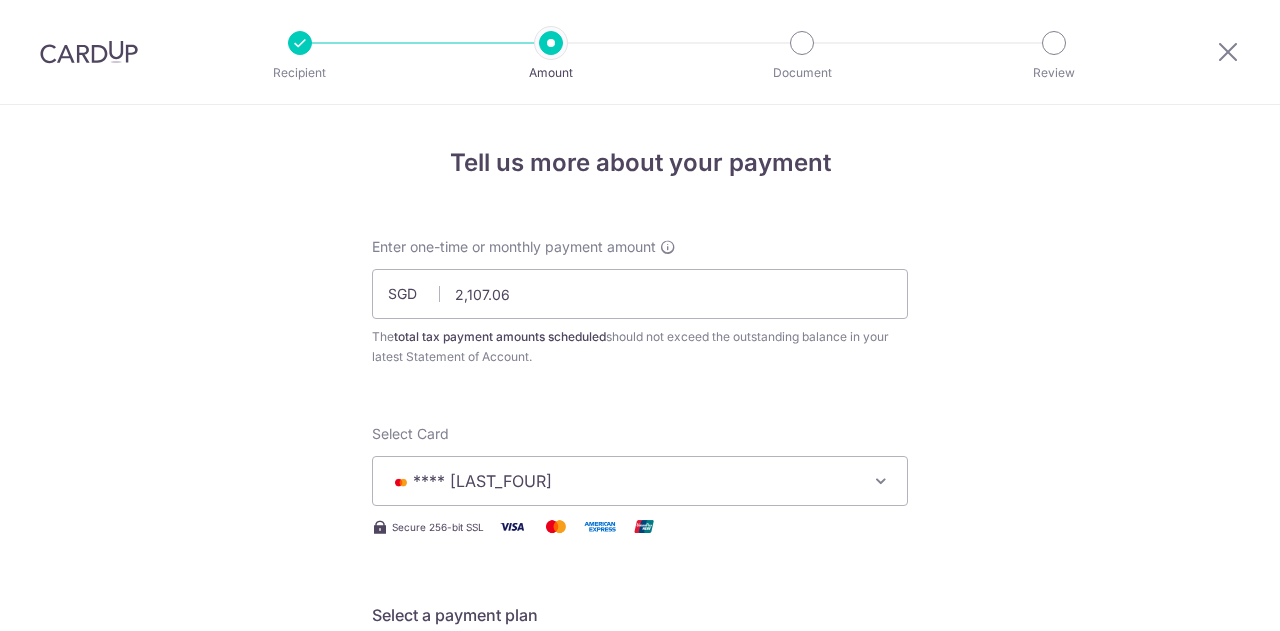 scroll, scrollTop: 0, scrollLeft: 0, axis: both 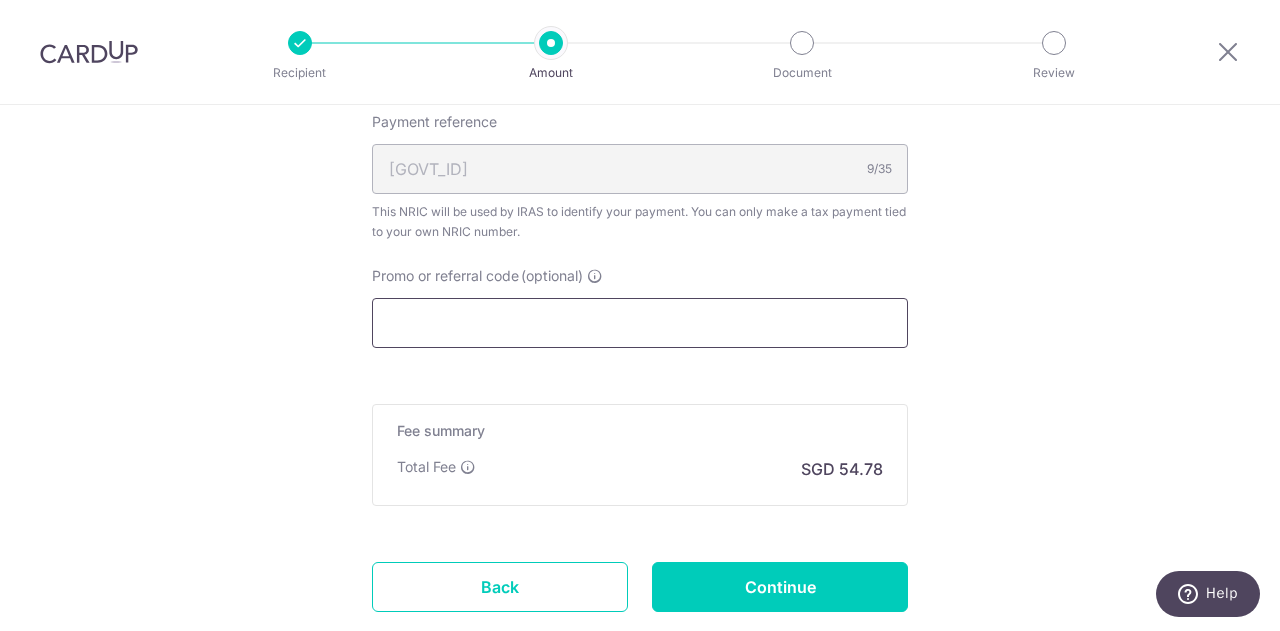 click on "Promo or referral code
(optional)" at bounding box center (640, 323) 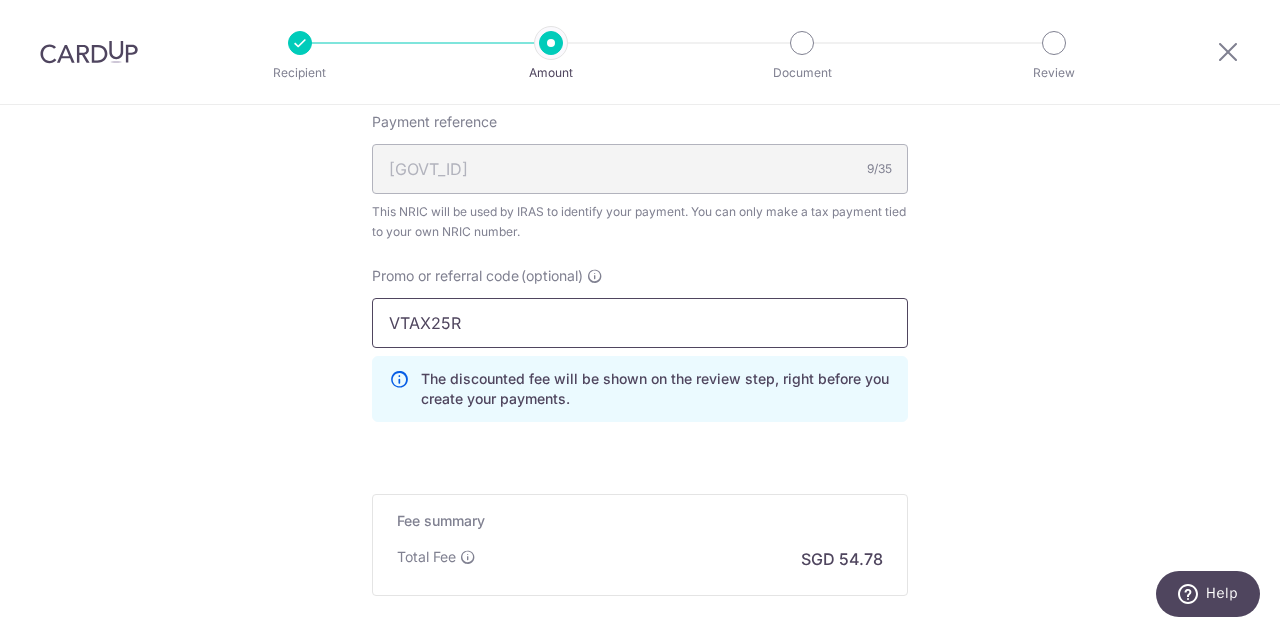 type on "VTAX25R" 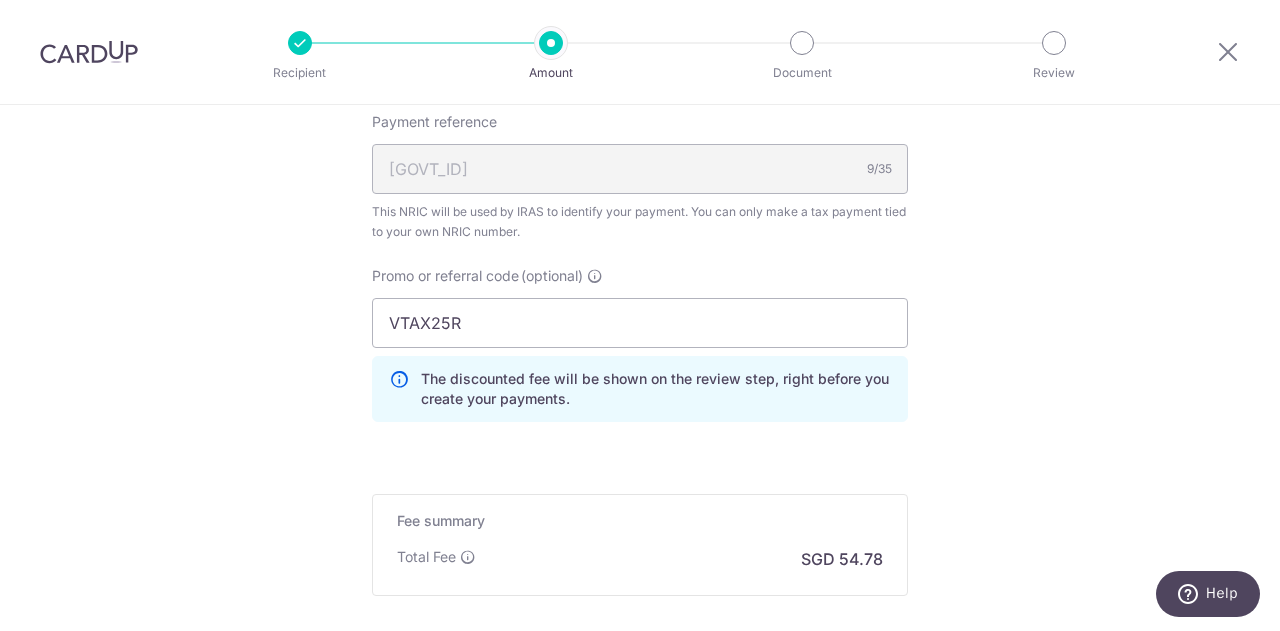 click on "SGD
[AMOUNT]
[AMOUNT]
The  total tax payment amounts scheduled  should not exceed the outstanding balance in your latest Statement of Account.
Select Card
**** [LAST_FOUR]
Add credit card
Your Cards
**** [LAST_FOUR]
**** [LAST_FOUR]
Secure 256-bit SSL
Text" at bounding box center (640, -122) 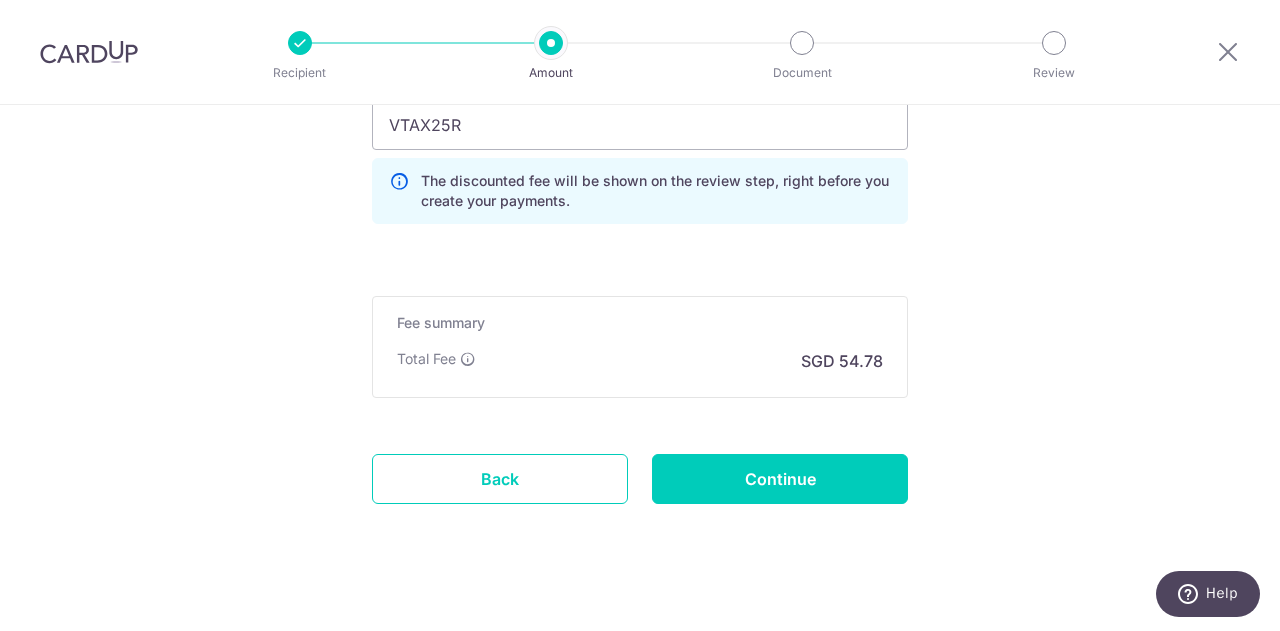 scroll, scrollTop: 1400, scrollLeft: 0, axis: vertical 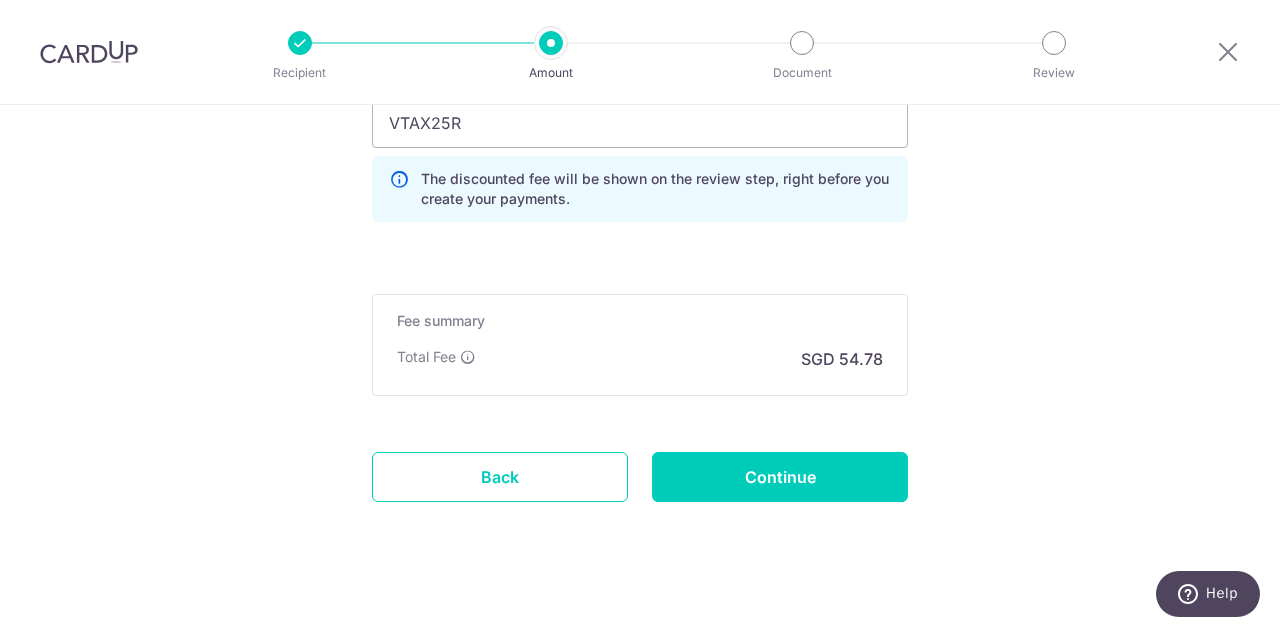 click on "SGD
[AMOUNT]
[AMOUNT]
The  total tax payment amounts scheduled  should not exceed the outstanding balance in your latest Statement of Account.
Select Card
**** [LAST_FOUR]
Add credit card
Your Cards
**** [LAST_FOUR]
**** [LAST_FOUR]
Secure 256-bit SSL
Text" at bounding box center (640, -322) 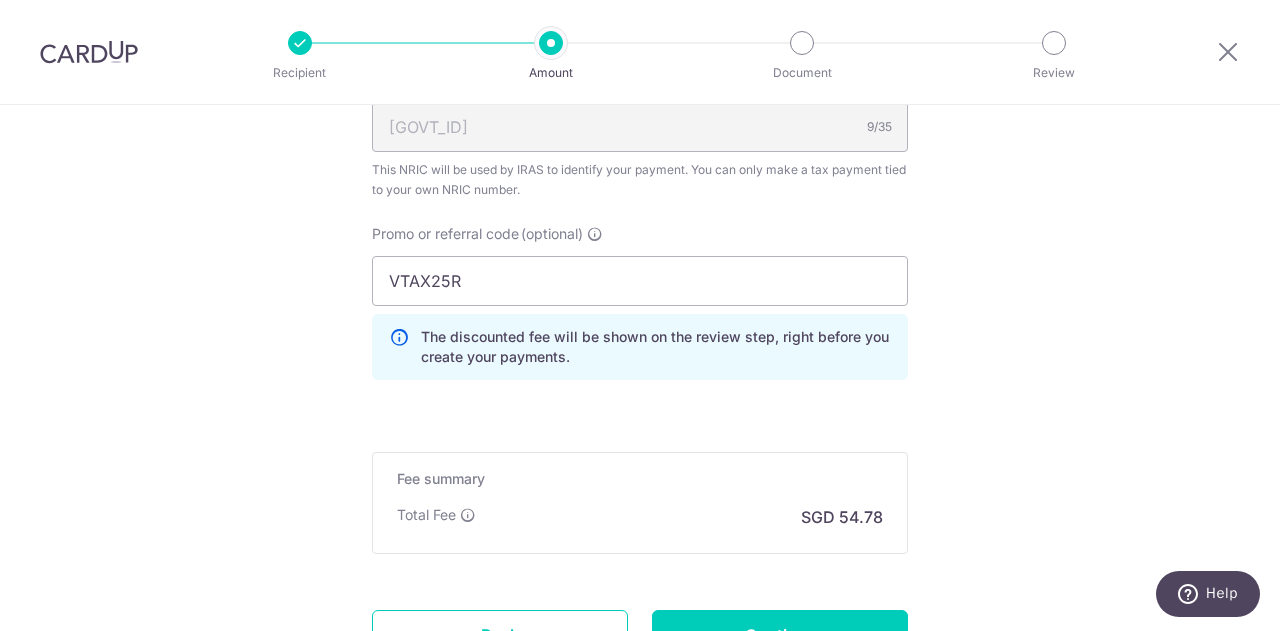 scroll, scrollTop: 1300, scrollLeft: 0, axis: vertical 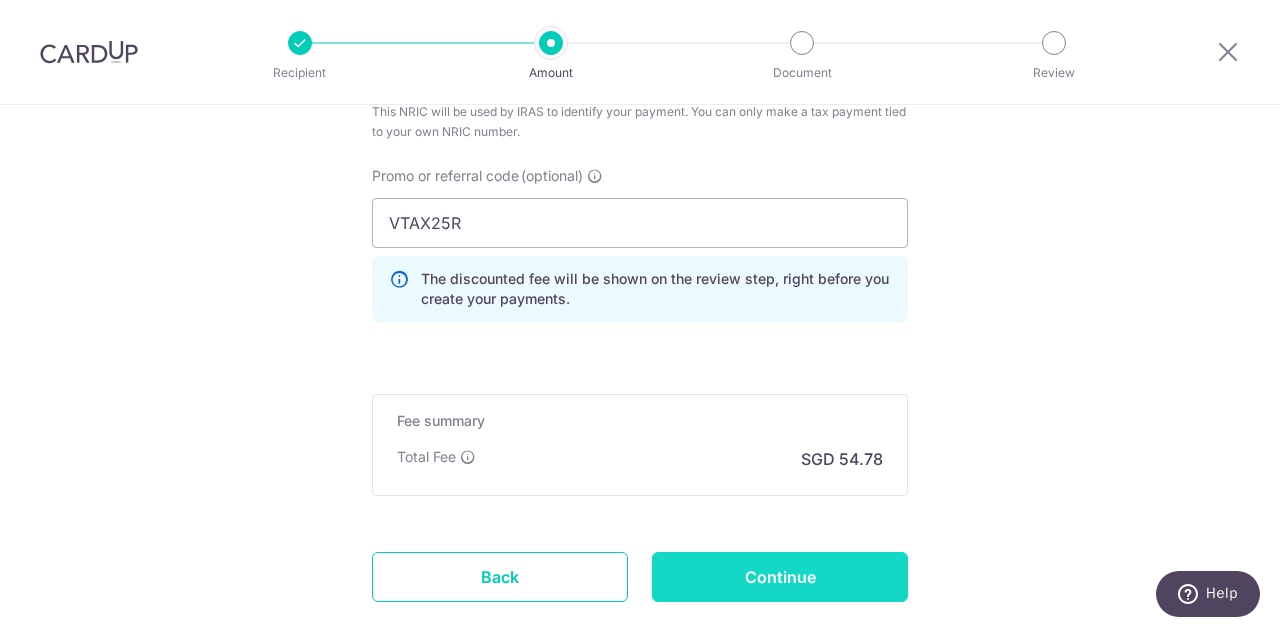 click on "Continue" at bounding box center [780, 577] 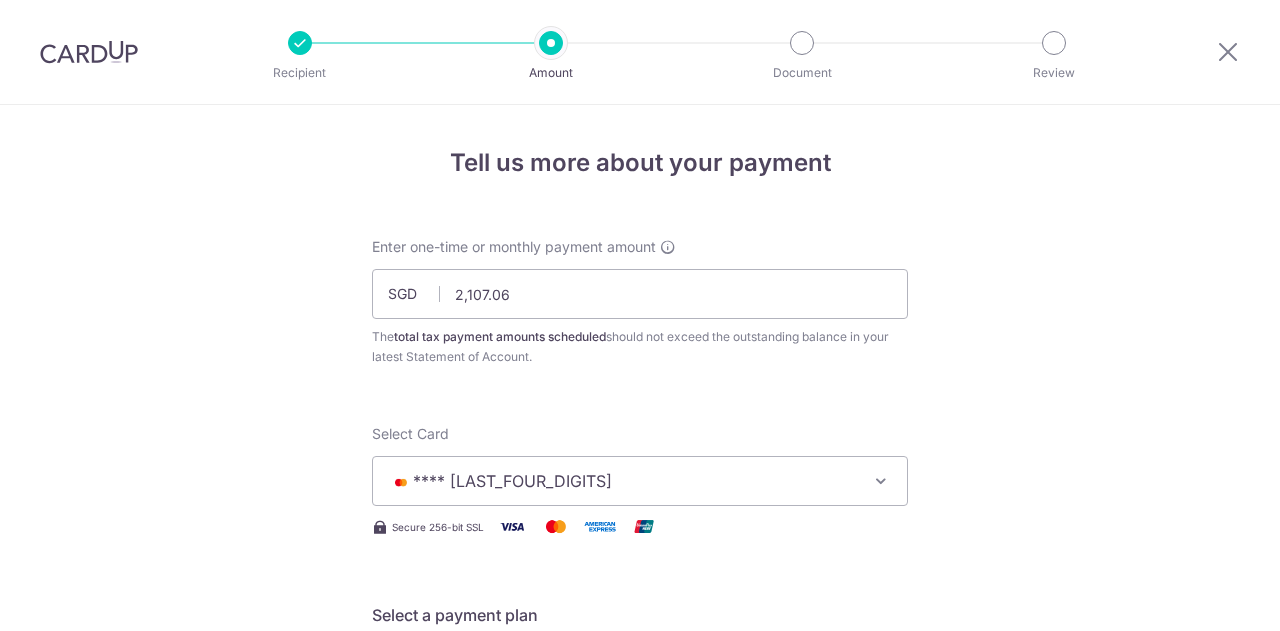 scroll, scrollTop: 0, scrollLeft: 0, axis: both 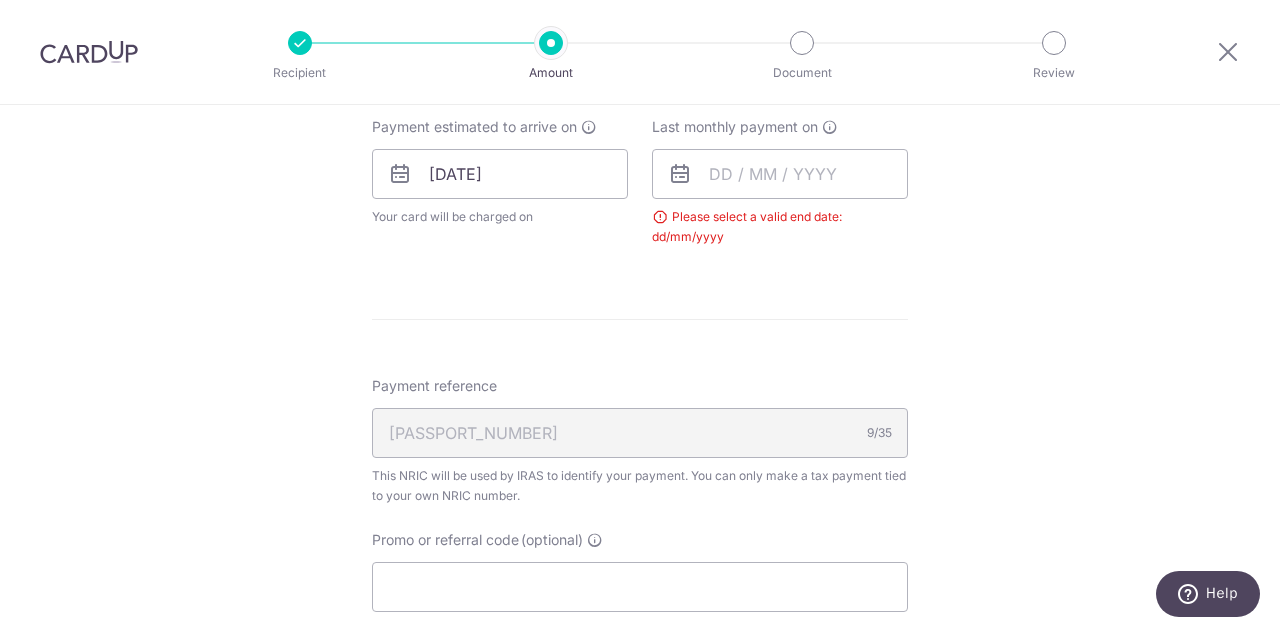 click at bounding box center (680, 174) 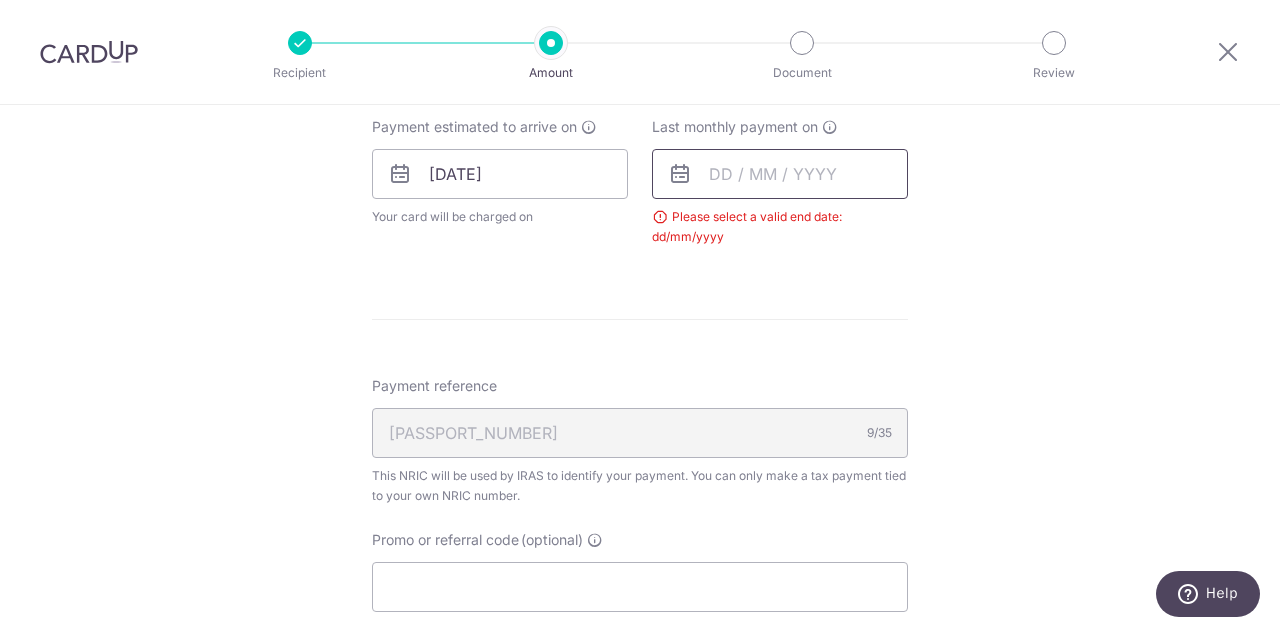 click at bounding box center [780, 174] 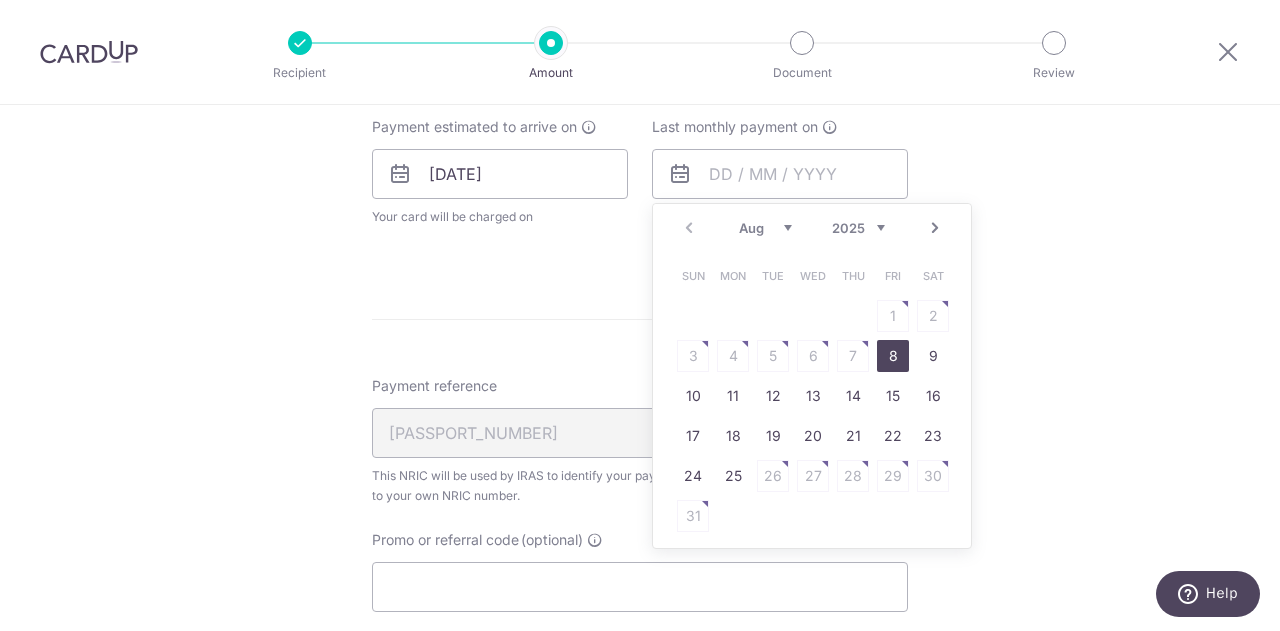 click on "Aug Sep Oct Nov Dec" at bounding box center [765, 228] 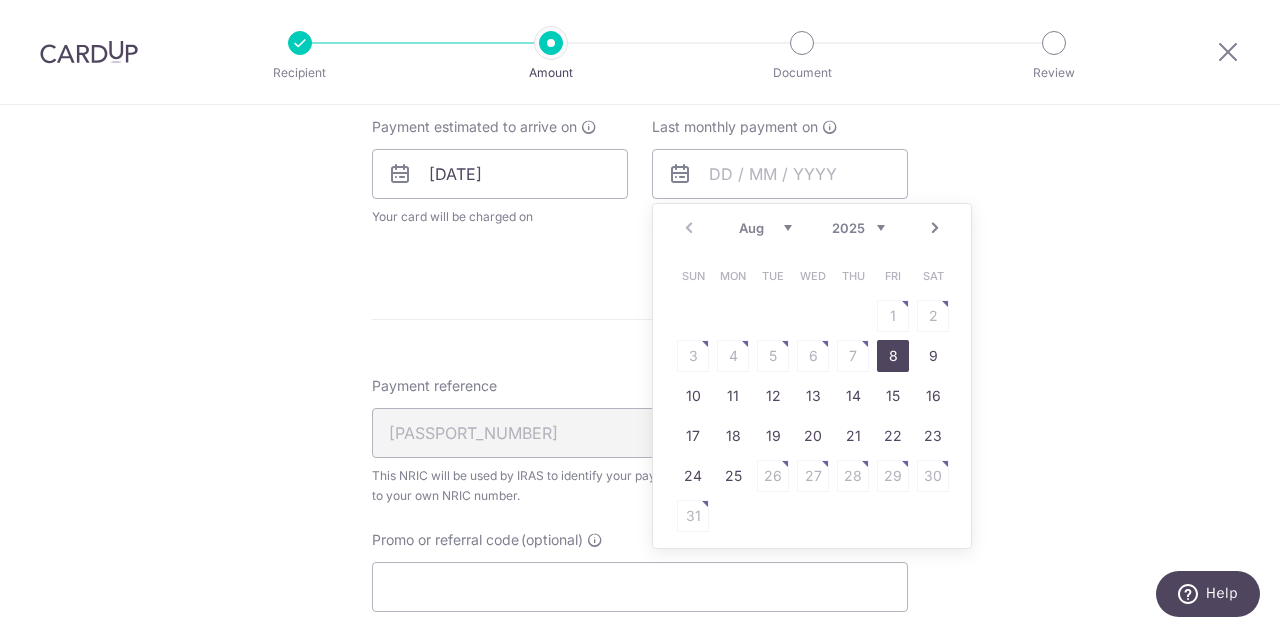 click on "2025 2026" at bounding box center [858, 228] 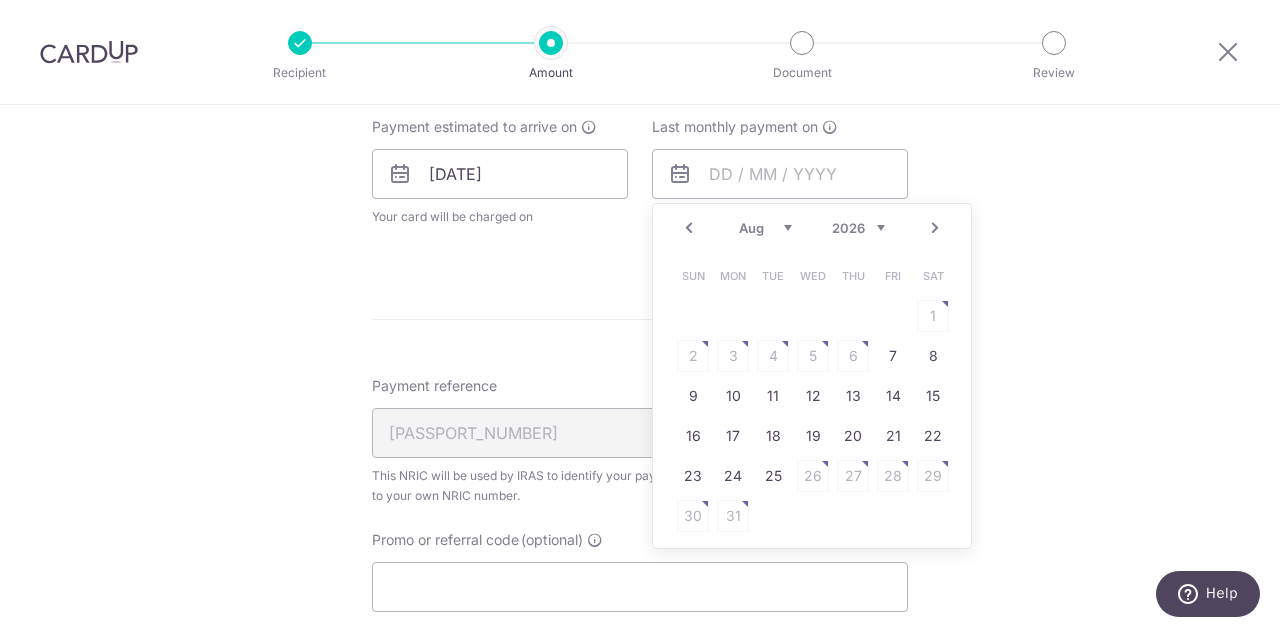 click on "Jan Feb Mar Apr May Jun Jul Aug Sep" at bounding box center (765, 228) 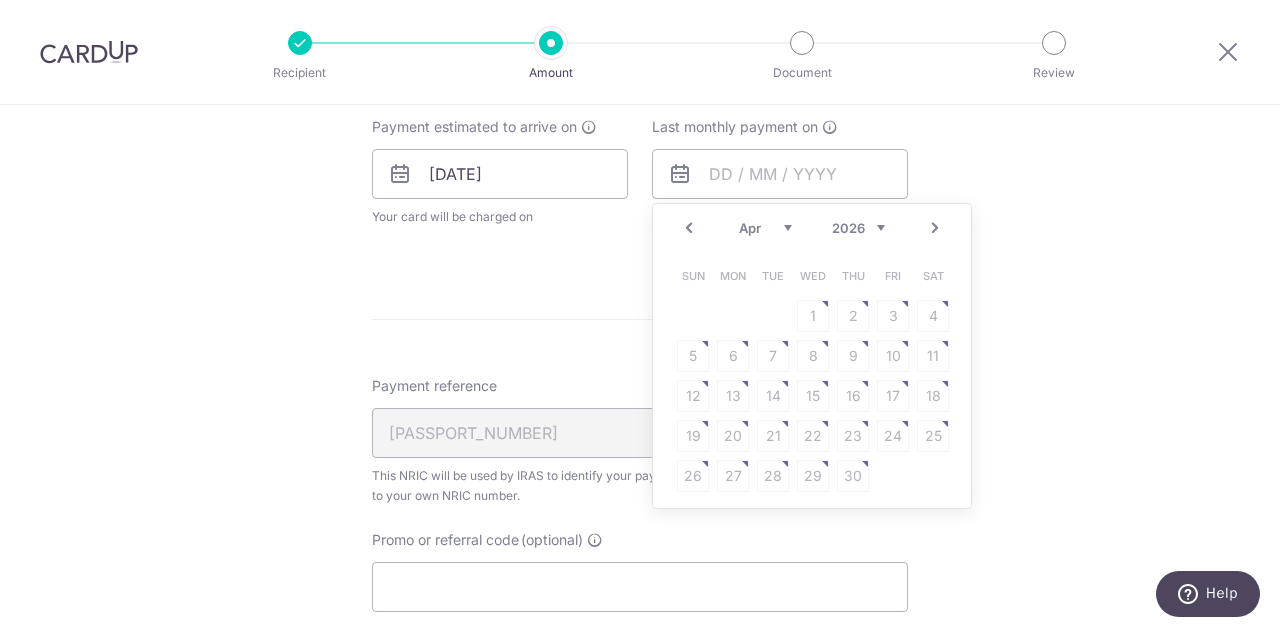 click on "Jan Feb Mar Apr May Jun Jul Aug Sep" at bounding box center (765, 228) 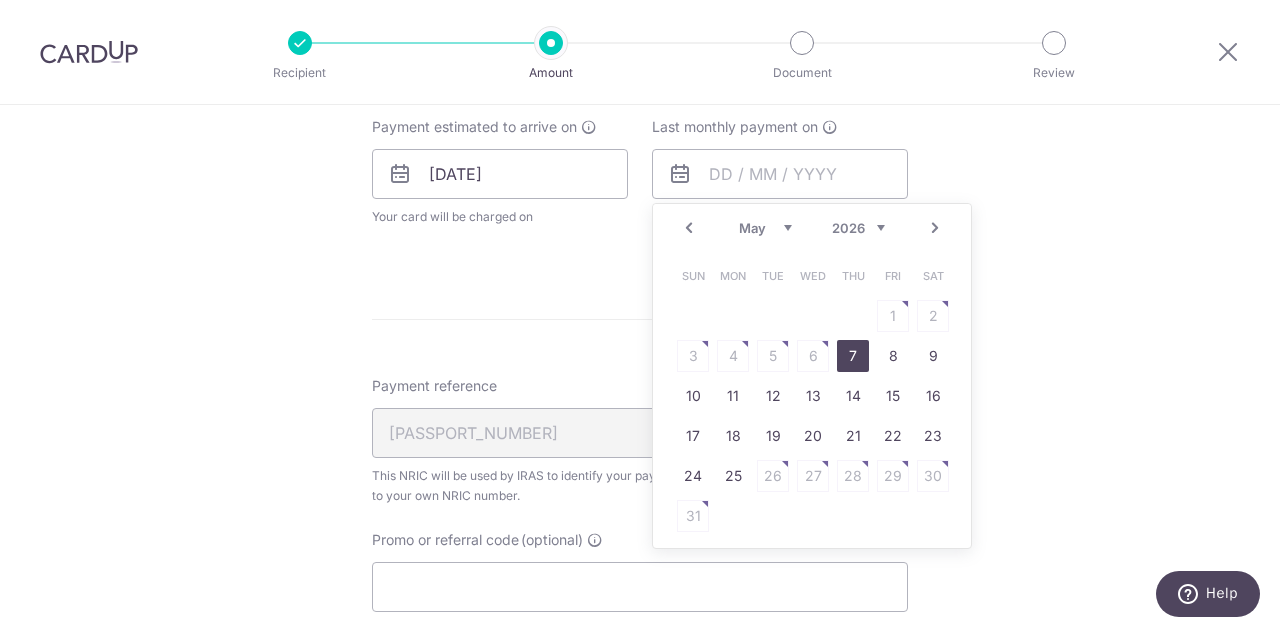 click on "7" at bounding box center [853, 356] 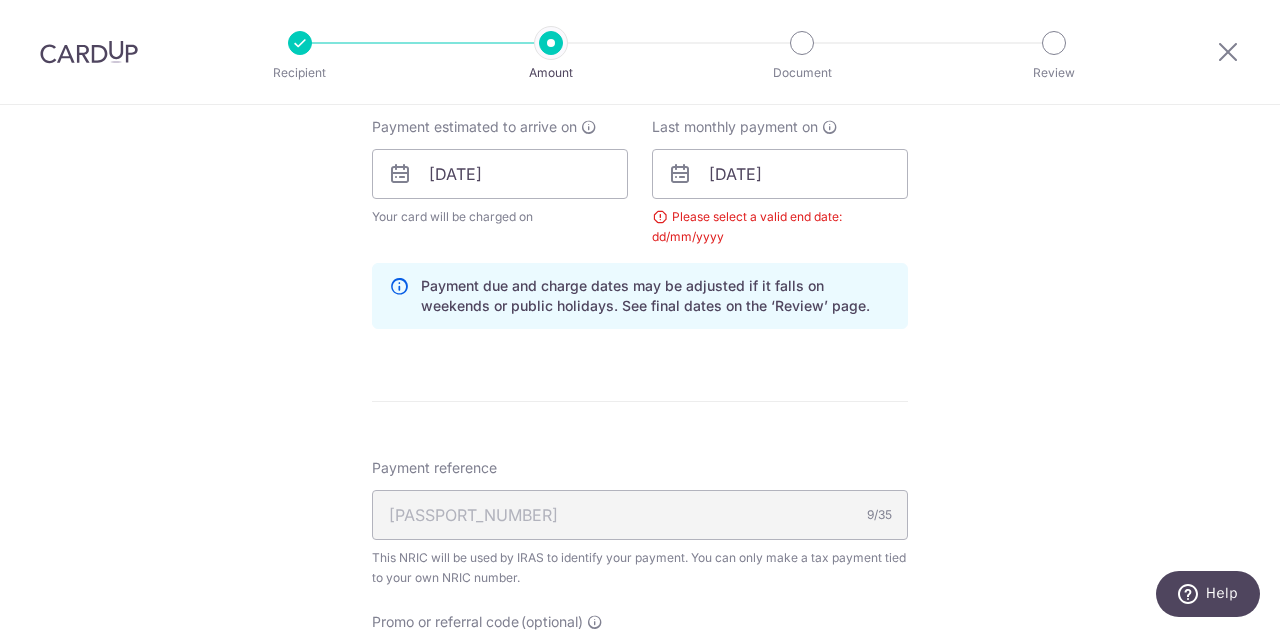 click on "SGD
2,107.06
2107.06
The  total tax payment amounts scheduled  should not exceed the outstanding balance in your latest Statement of Account.
Select Card
**** [LAST_FOUR_DIGITS]
Add credit card
Your Cards
**** 6698
**** 7776
Secure 256-bit SSL
Text" at bounding box center [640, 128] 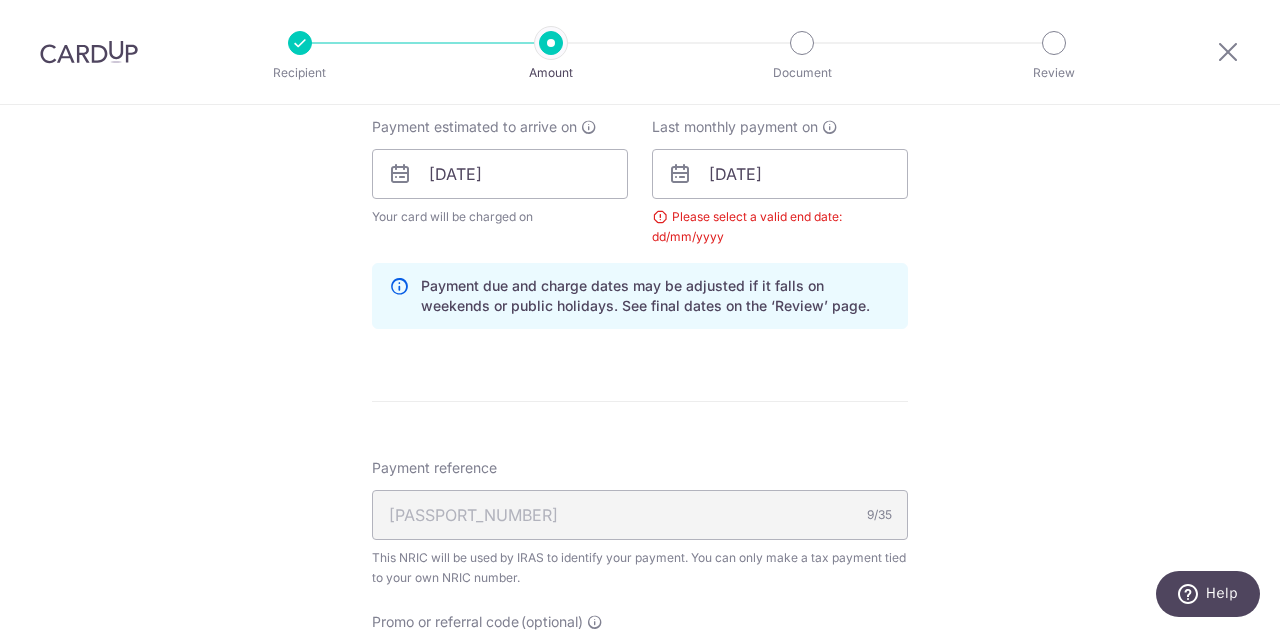 click at bounding box center (680, 174) 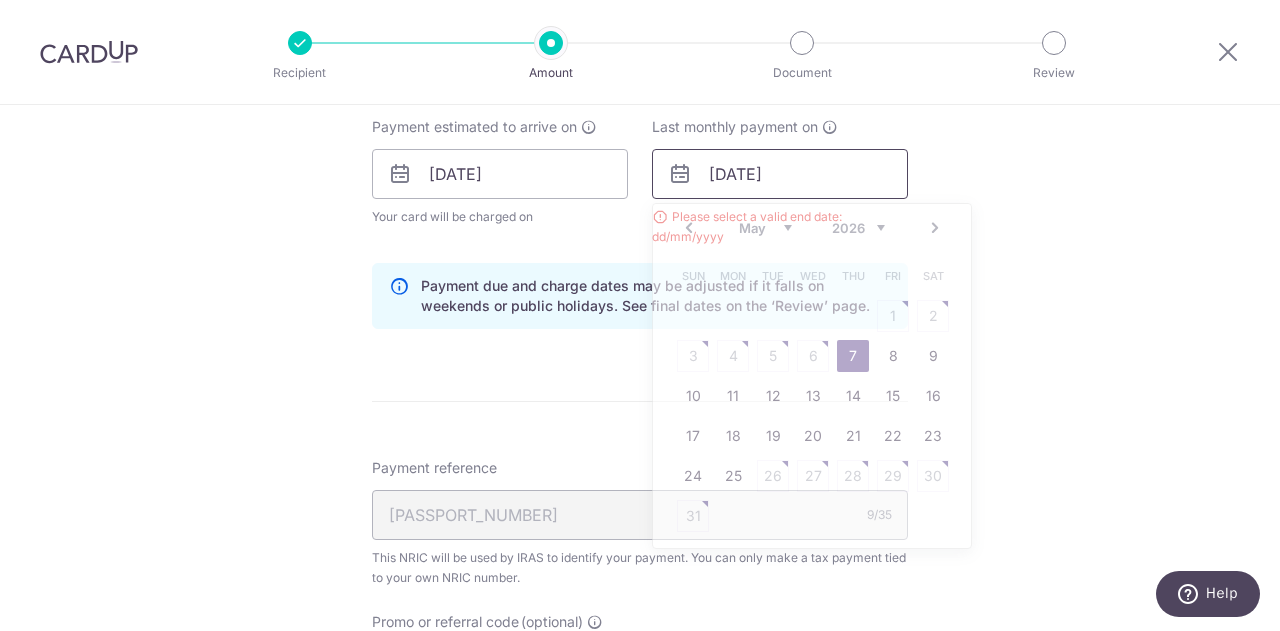 click on "[DATE]" at bounding box center (780, 174) 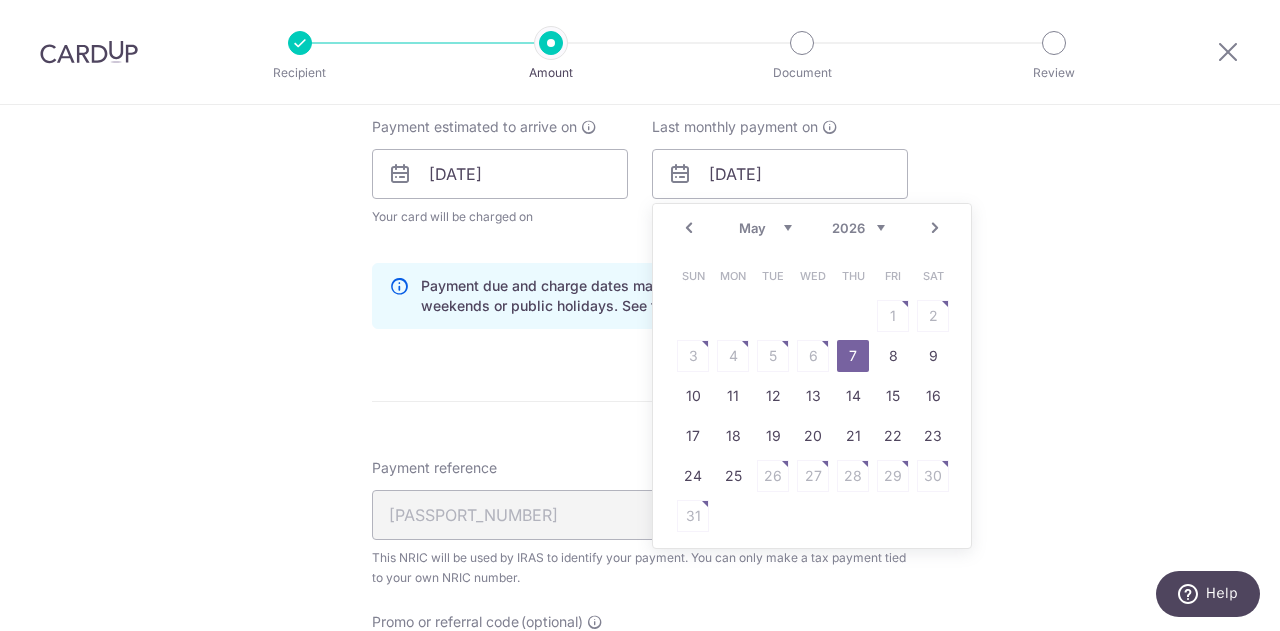 click on "7" at bounding box center [853, 356] 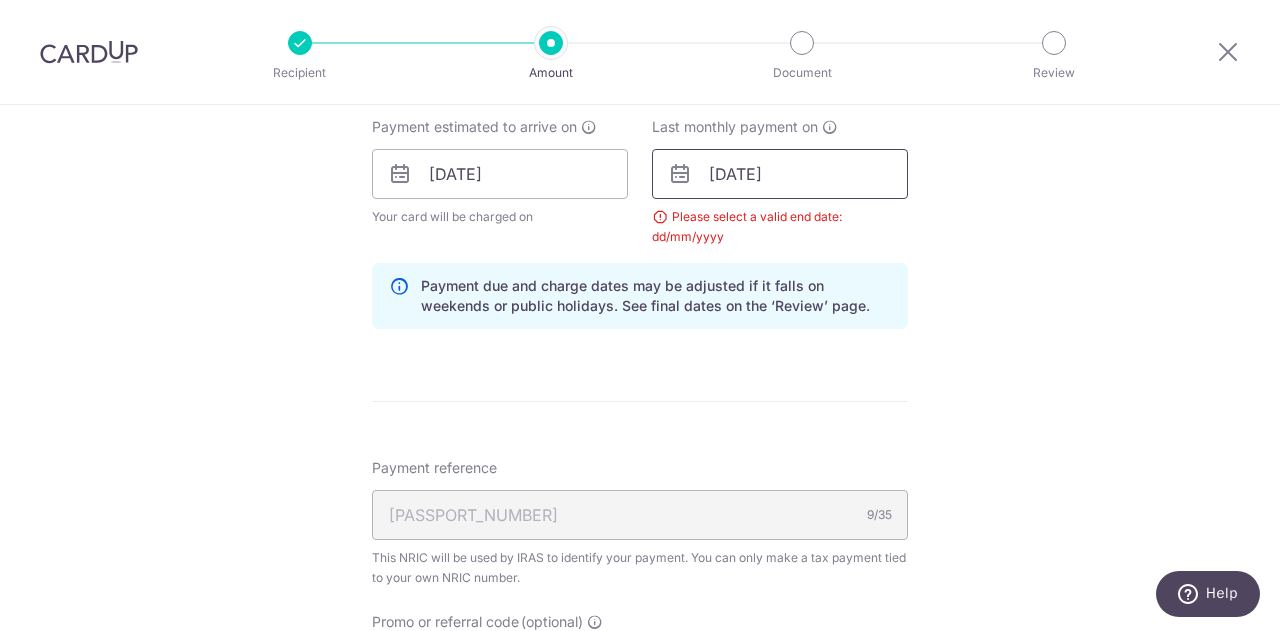 click on "07/05/2026" at bounding box center (780, 174) 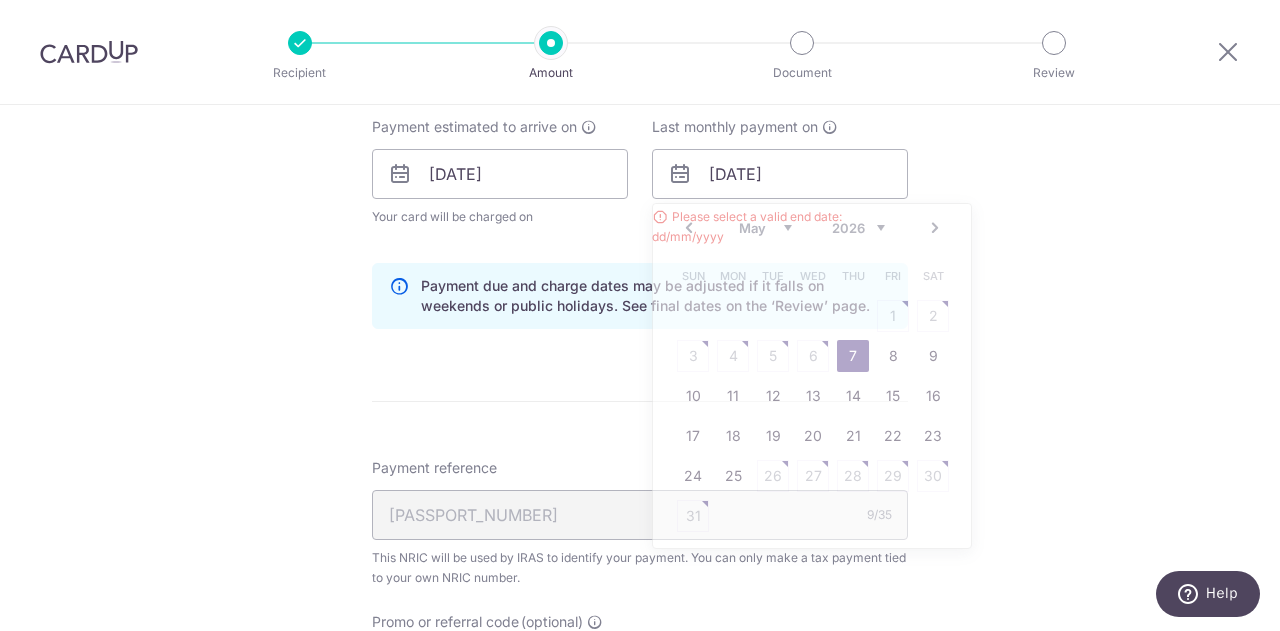 click on "Tell us more about your payment
Enter one-time or monthly payment amount
SGD
2,107.06
2107.06
The  total tax payment amounts scheduled  should not exceed the outstanding balance in your latest Statement of Account.
Select Card
**** 7776
Add credit card
Your Cards
**** 6698
**** 7776
Secure 256-bit SSL
Text" at bounding box center [640, 128] 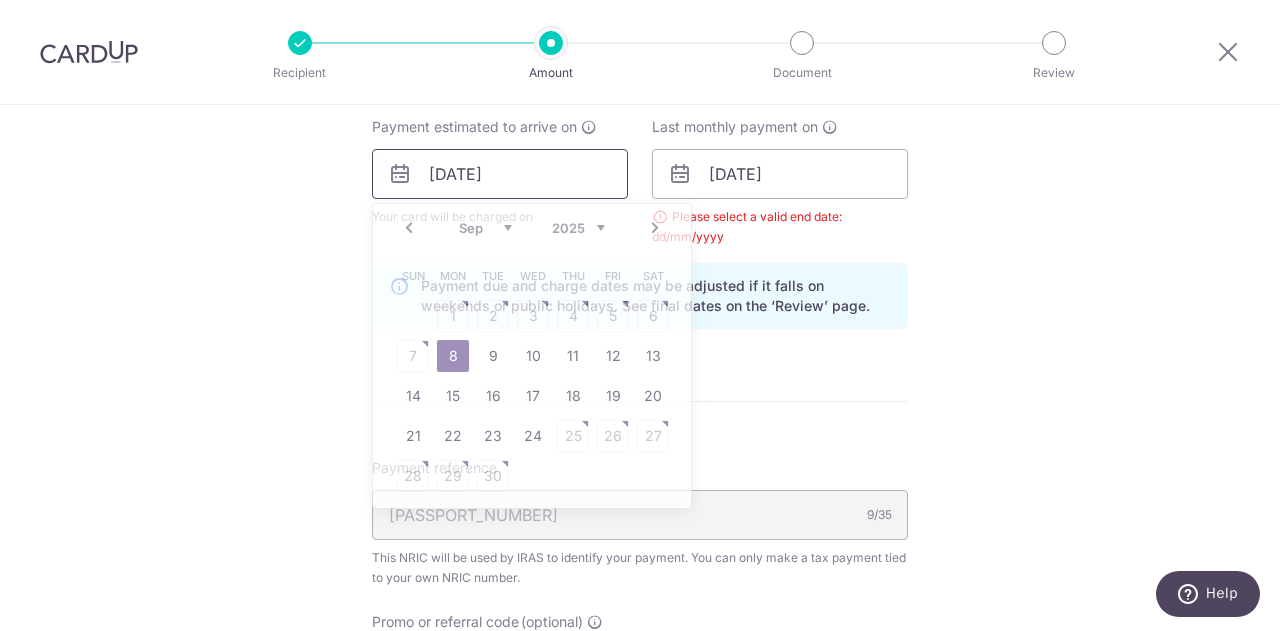 click on "08/09/2025" at bounding box center [500, 174] 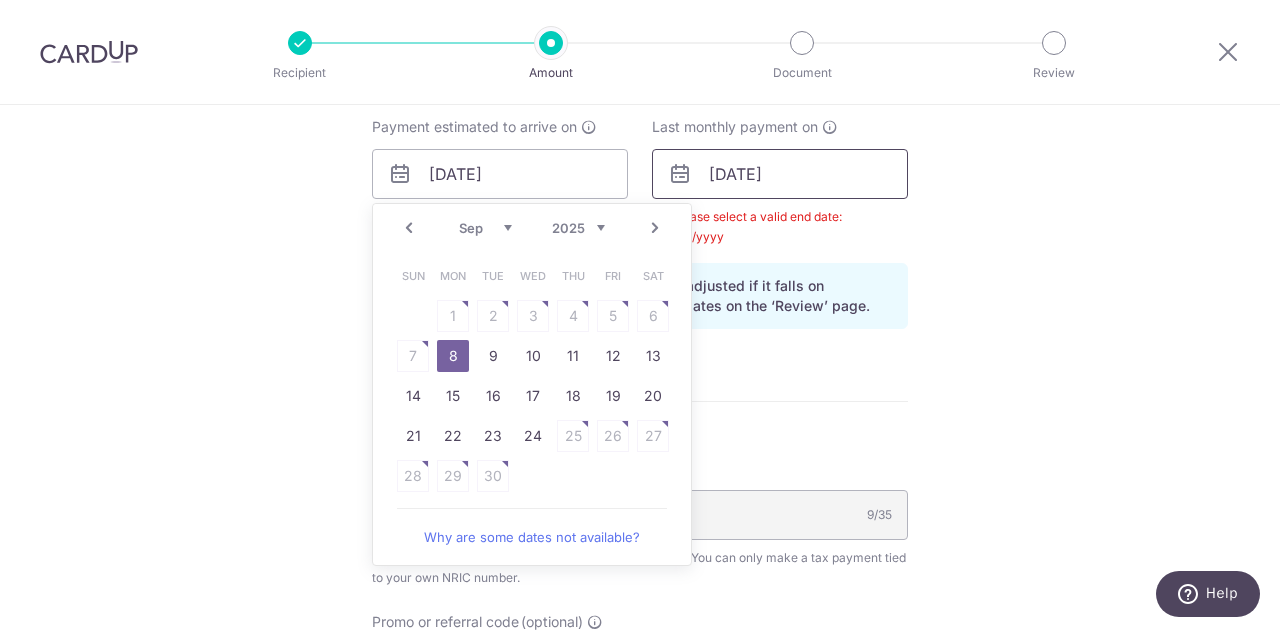 click on "07/05/2026" at bounding box center [780, 174] 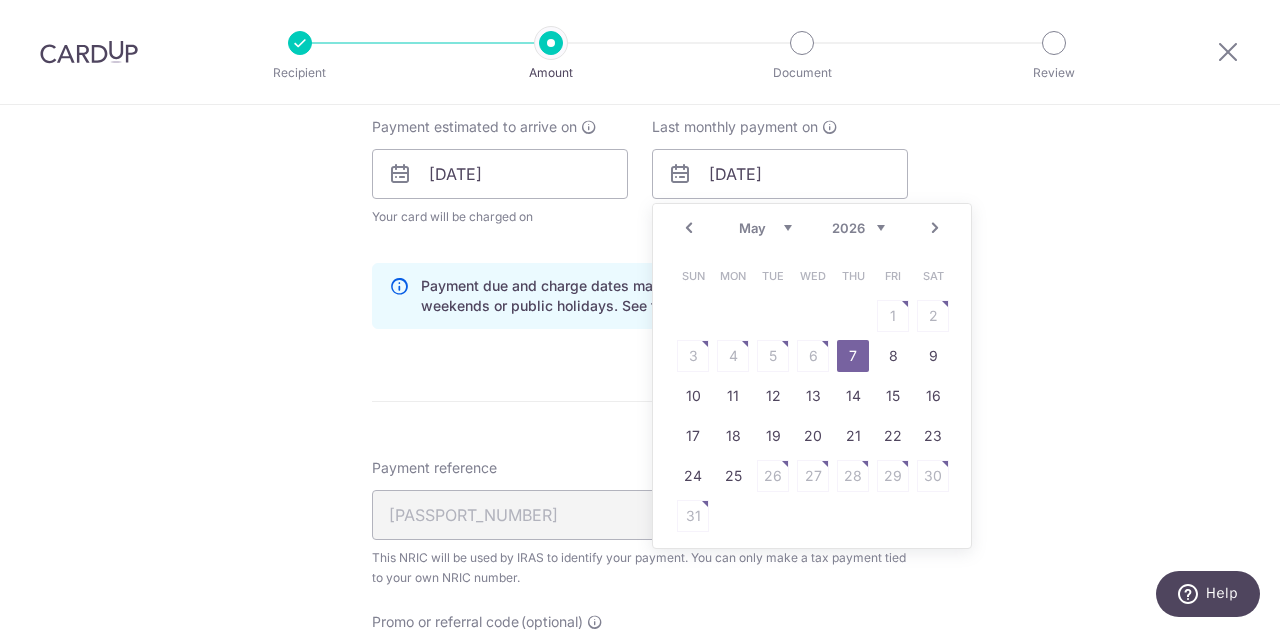 click on "Jan Feb Mar Apr May Jun Jul Aug Sep" at bounding box center [765, 228] 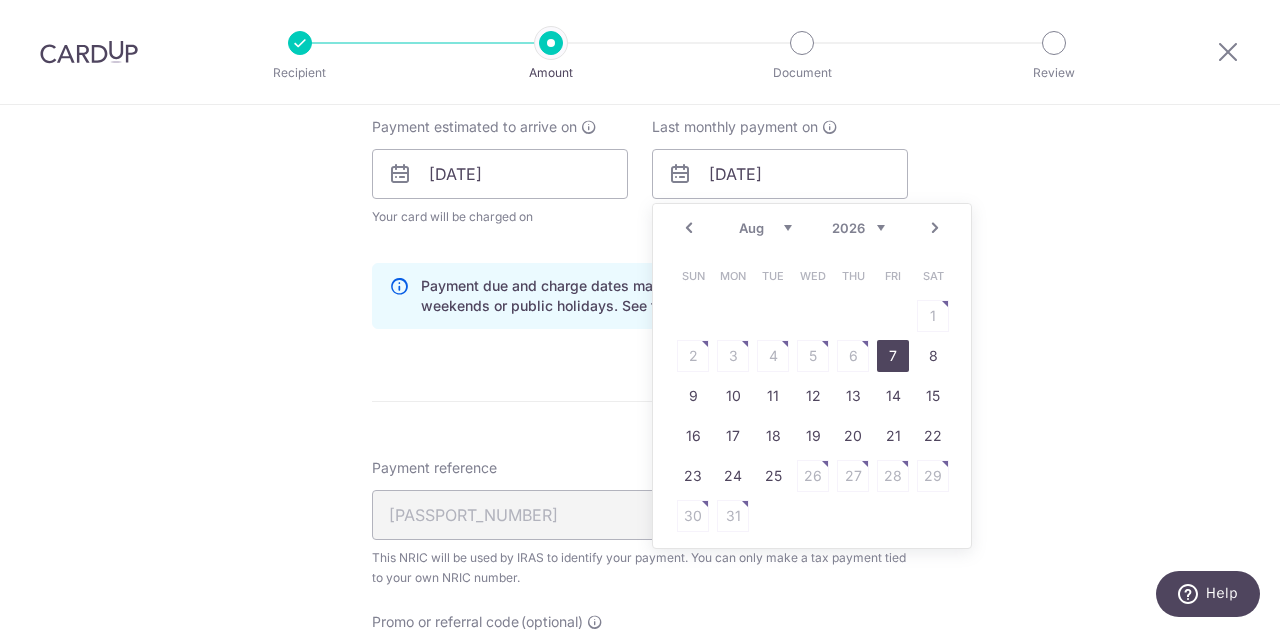 click on "7" at bounding box center (893, 356) 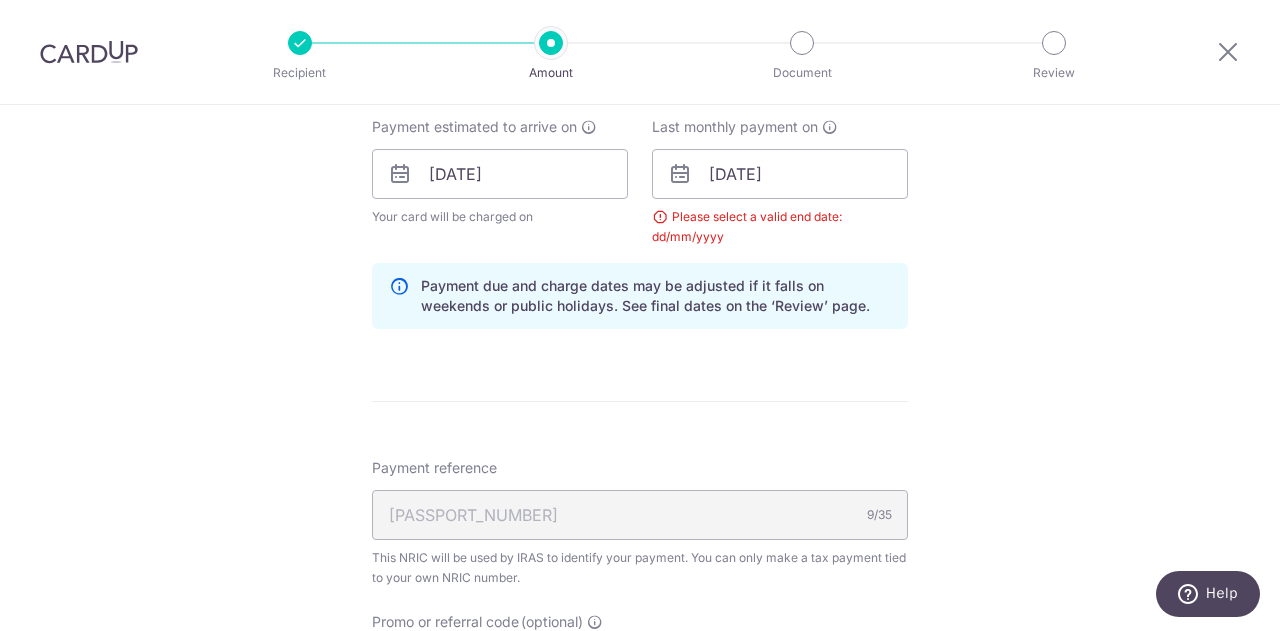 click on "Tell us more about your payment
Enter one-time or monthly payment amount
SGD
2,107.06
2107.06
The  total tax payment amounts scheduled  should not exceed the outstanding balance in your latest Statement of Account.
Select Card
**** 7776
Add credit card
Your Cards
**** 6698
**** 7776
Secure 256-bit SSL
Text" at bounding box center [640, 128] 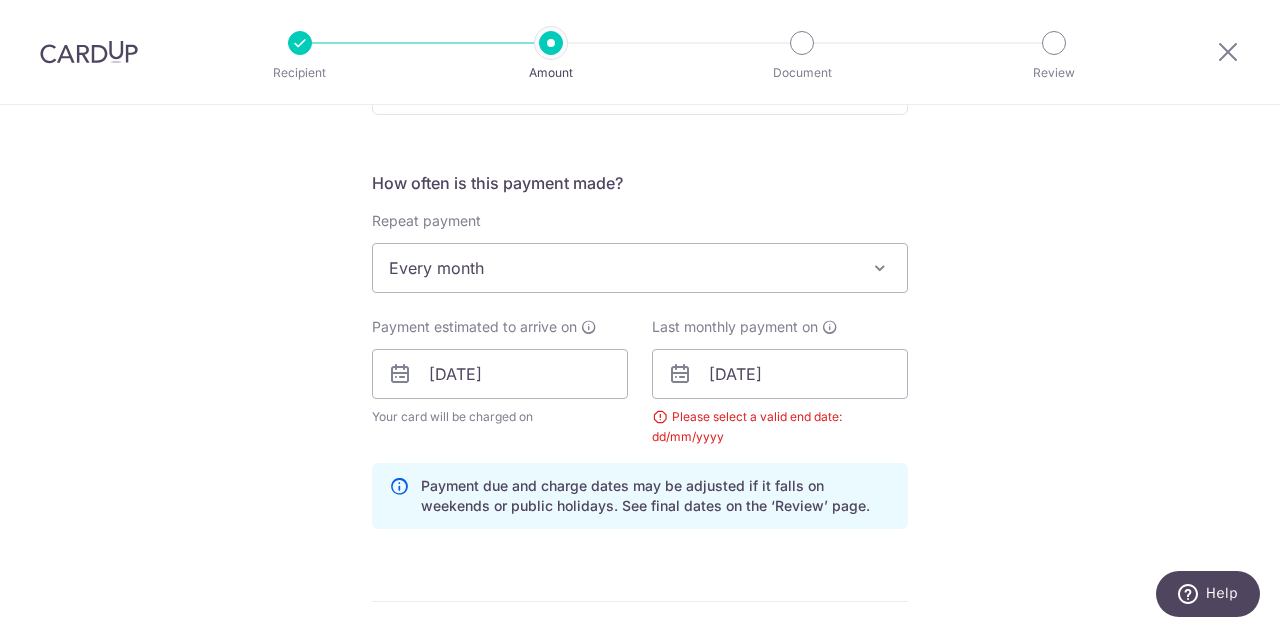 scroll, scrollTop: 728, scrollLeft: 0, axis: vertical 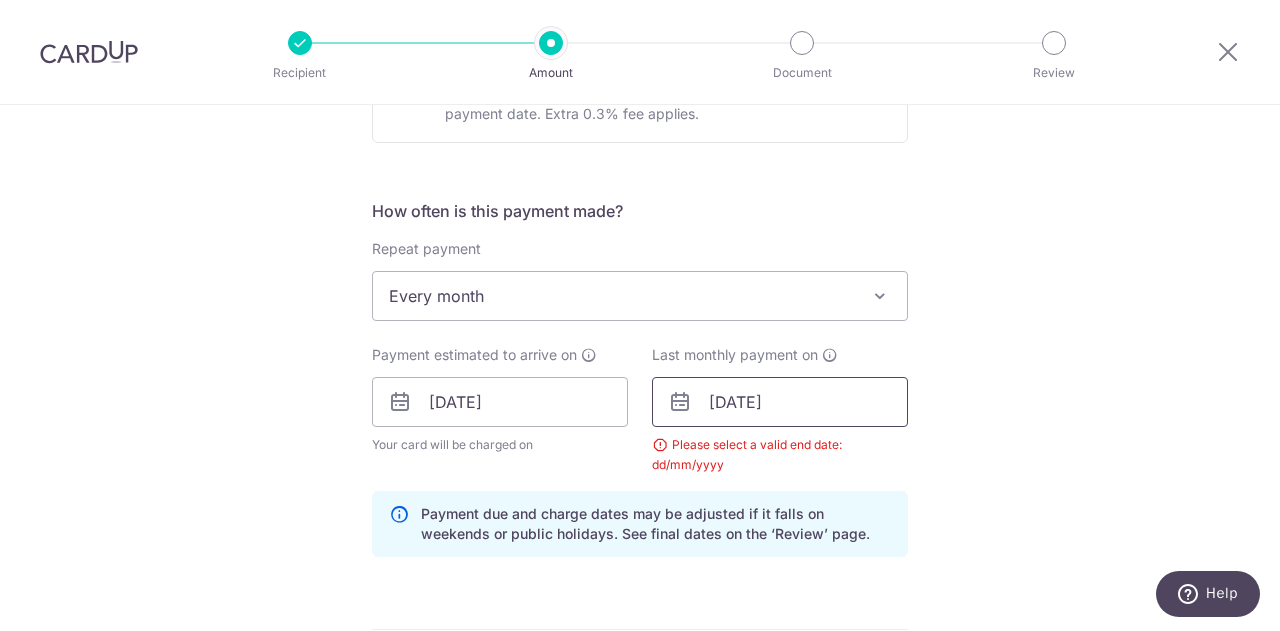 click on "07/08/2026" at bounding box center [780, 402] 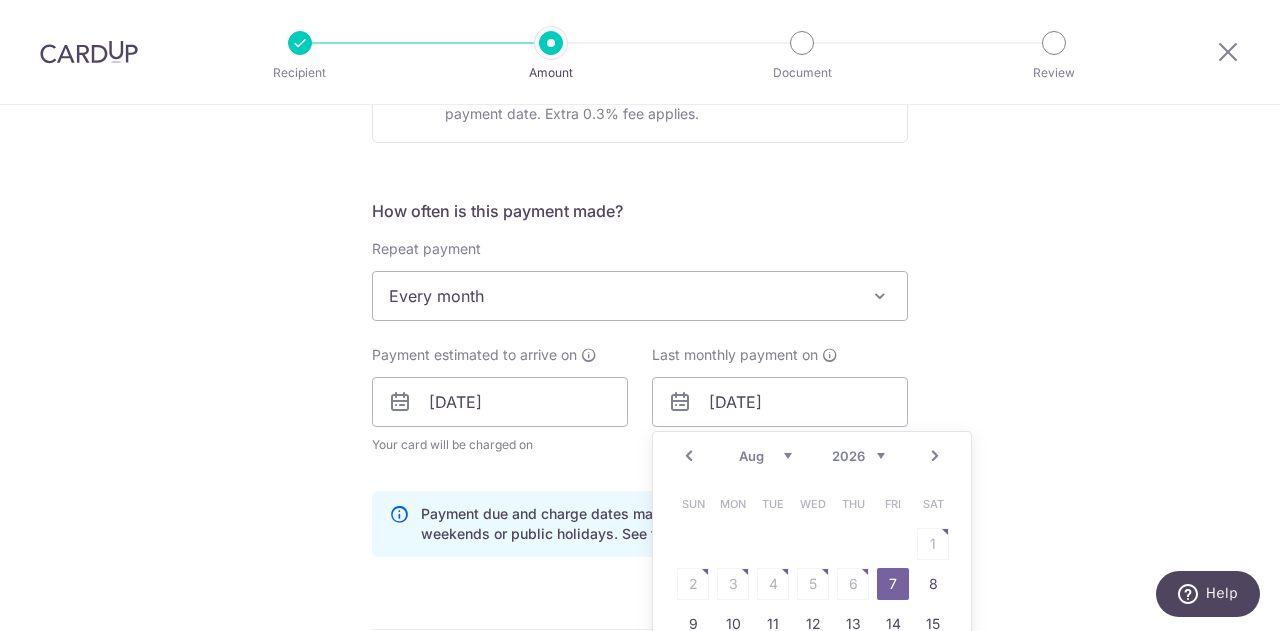 click on "Jan Feb Mar Apr May Jun Jul Aug Sep" at bounding box center [765, 456] 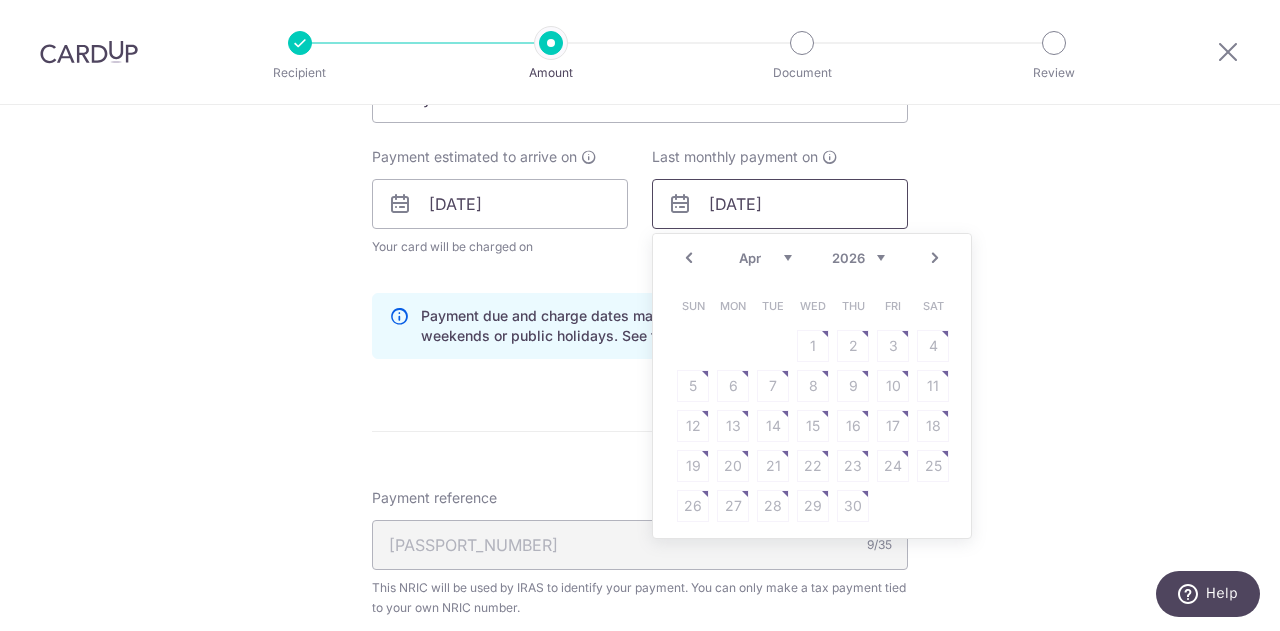 scroll, scrollTop: 928, scrollLeft: 0, axis: vertical 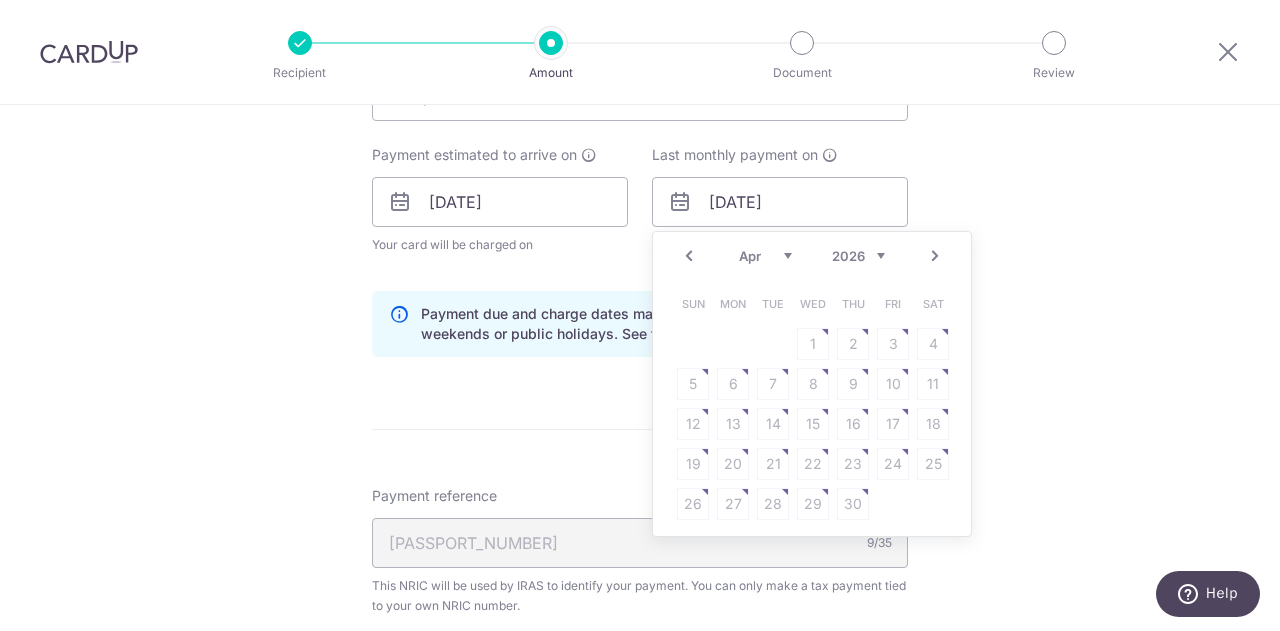 click on "Jan Feb Mar Apr May Jun Jul Aug Sep" at bounding box center (765, 256) 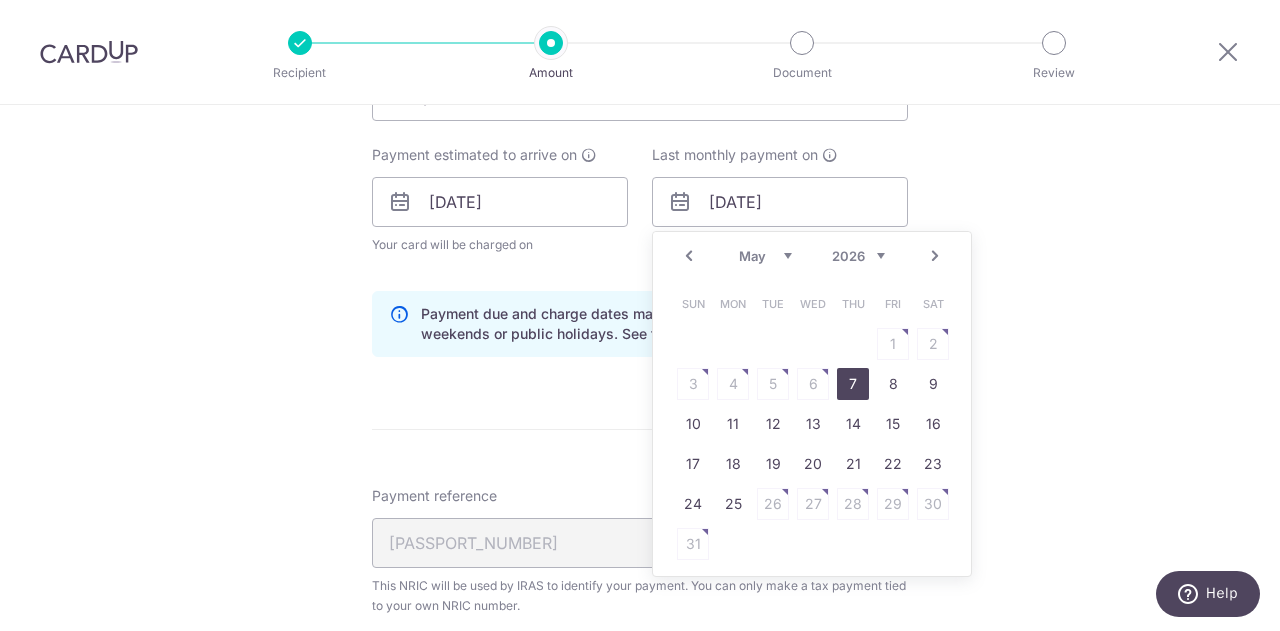 click on "7" at bounding box center [853, 384] 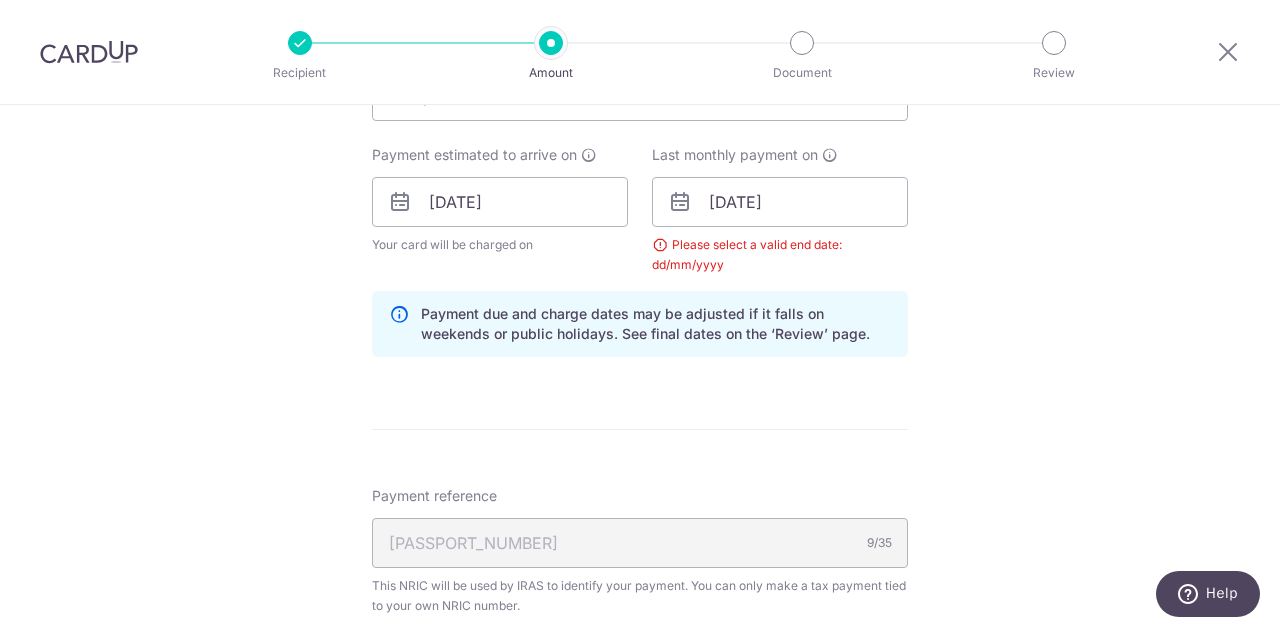 click on "How often is this payment made?
Repeat payment
Never
Every month Every month
To set up monthly income tax payments on CardUp, please ensure the following:     Keep GIRO active   First payment through GIRO   Limit of 11 months scheduling   Upload Notice of Assessment    For more details, refer to this guide:  CardUp Help - Monthly Income Tax Payments
Payment estimated to arrive on
08/09/2025
Your card will be charged on   for the first payment
* If your payment is funded by  9:00am SGT on Wednesday 06/08/2025
06/08/2025
No. of Payments
Last monthly payment on" at bounding box center (640, 186) 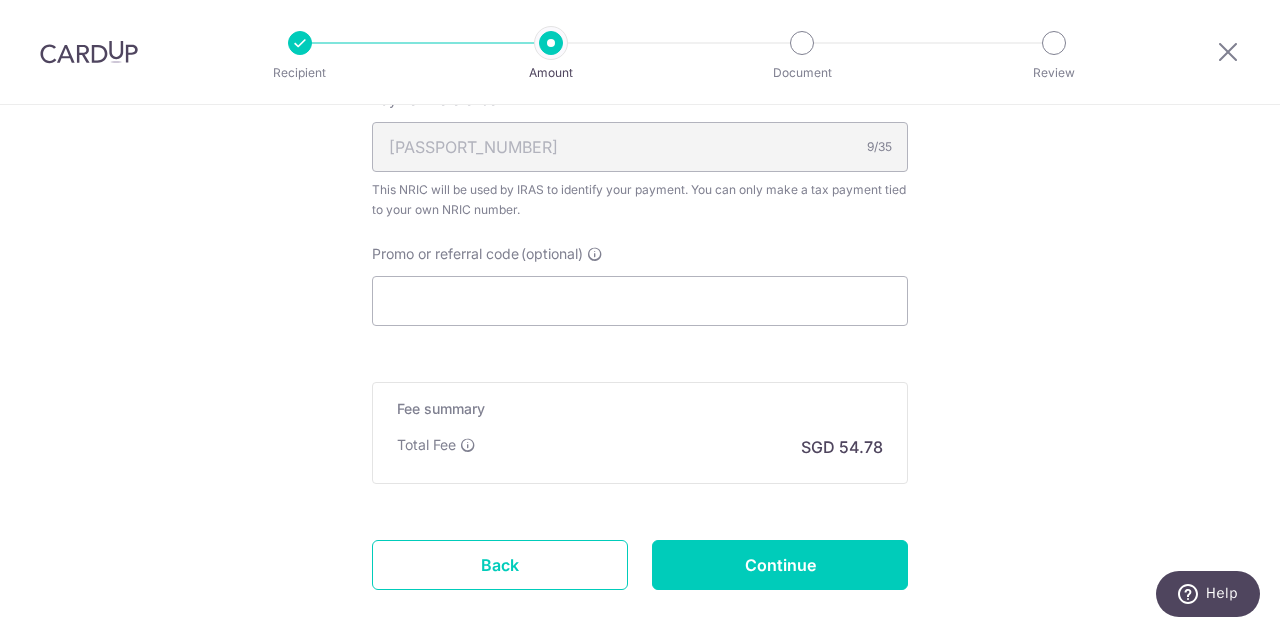 scroll, scrollTop: 1328, scrollLeft: 0, axis: vertical 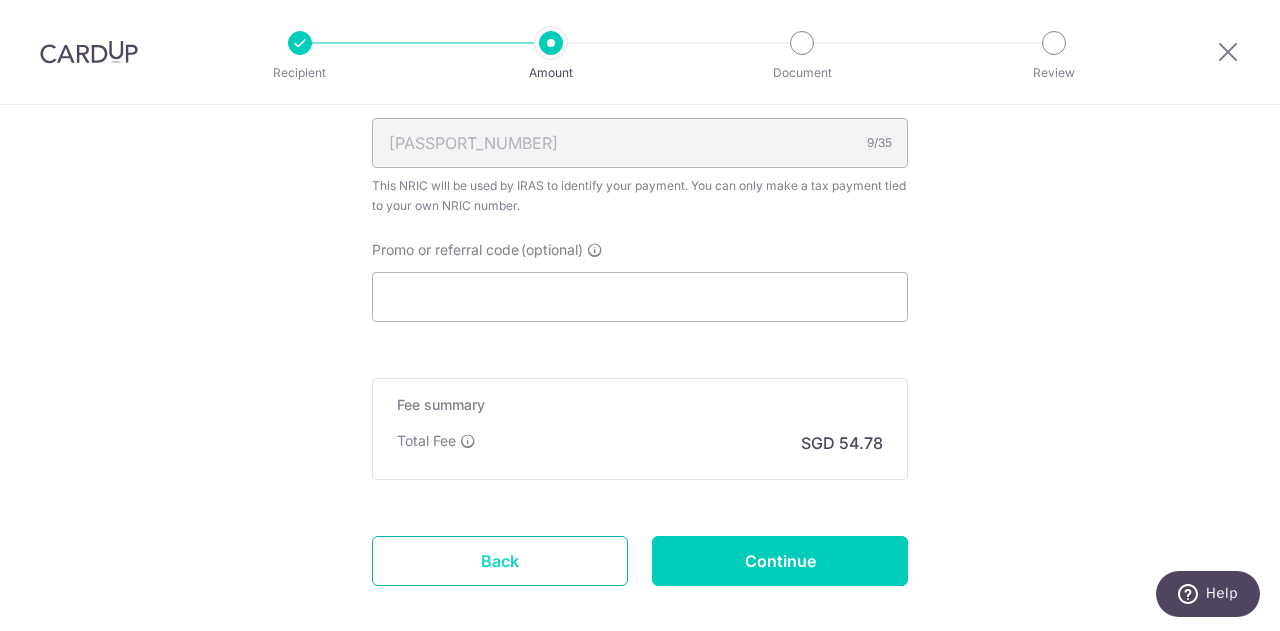 click on "Back" at bounding box center [500, 561] 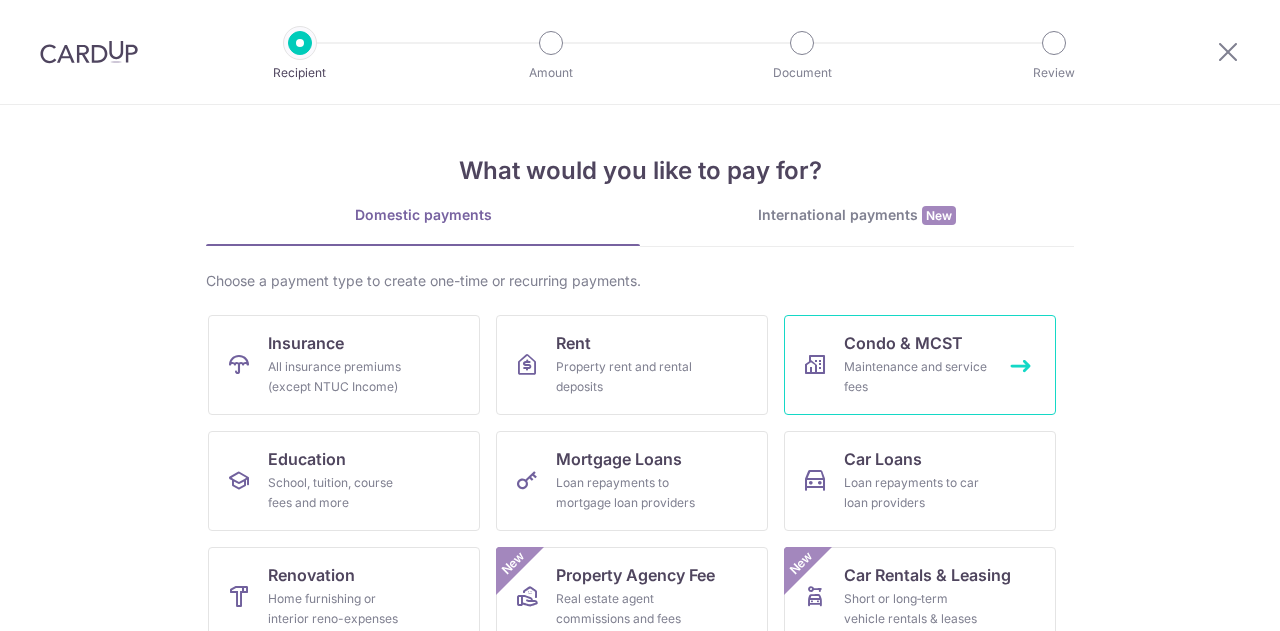 scroll, scrollTop: 262, scrollLeft: 0, axis: vertical 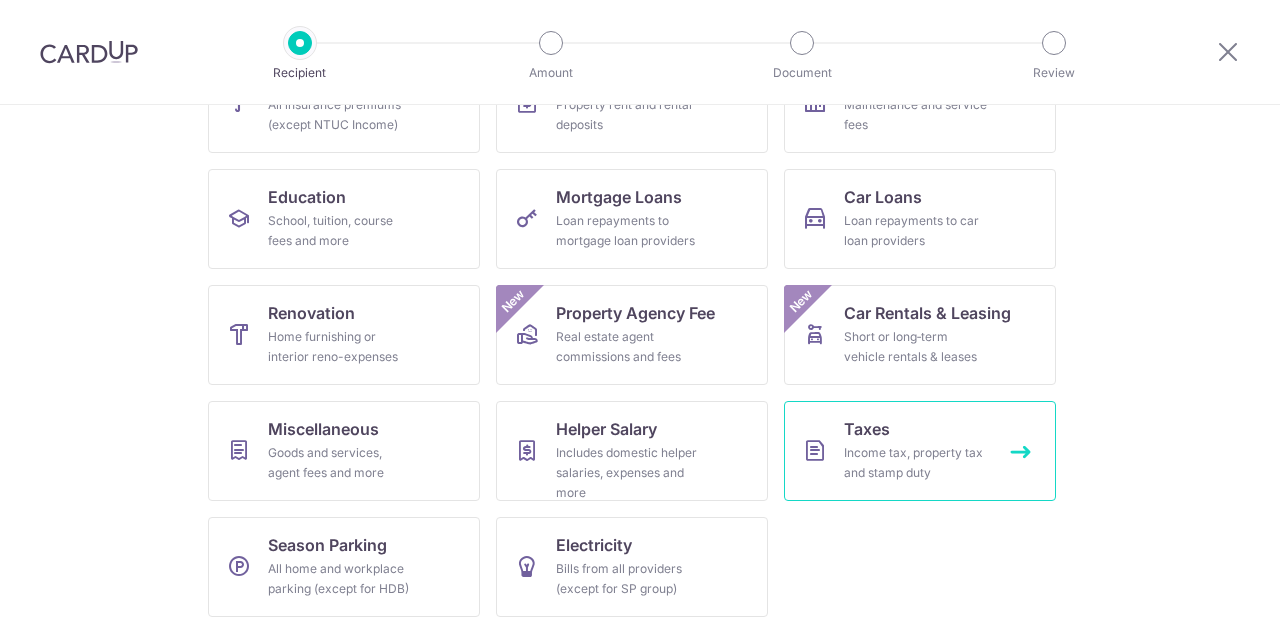 click on "Income tax, property tax and stamp duty" at bounding box center [916, 463] 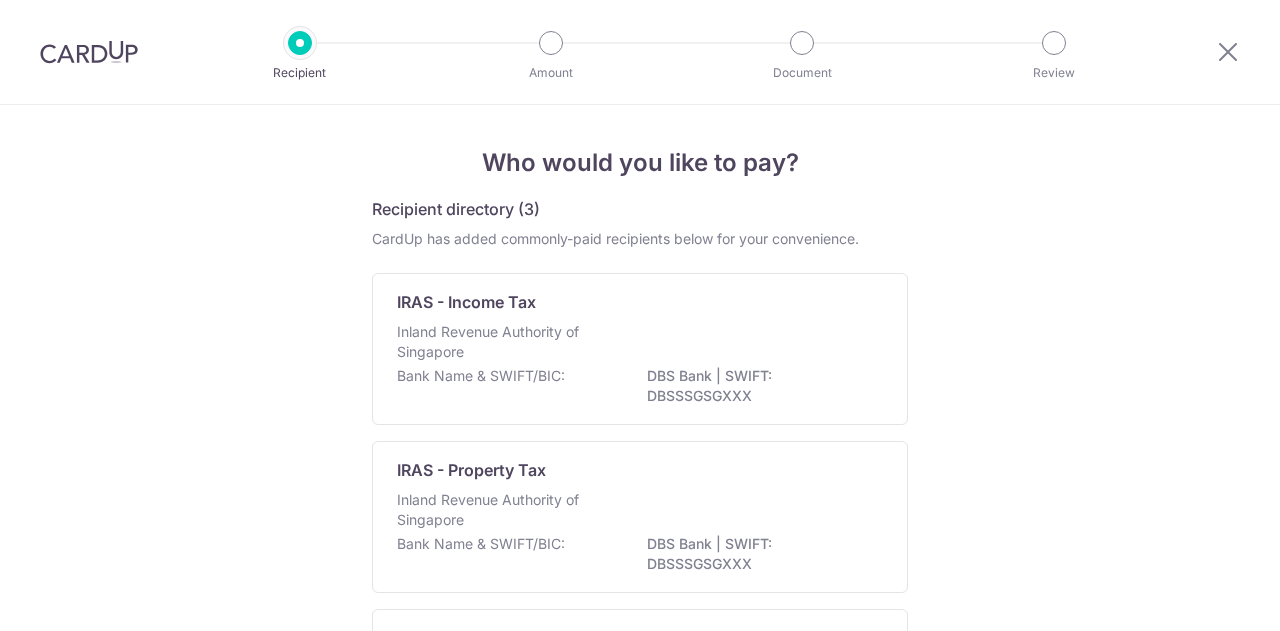 scroll, scrollTop: 0, scrollLeft: 0, axis: both 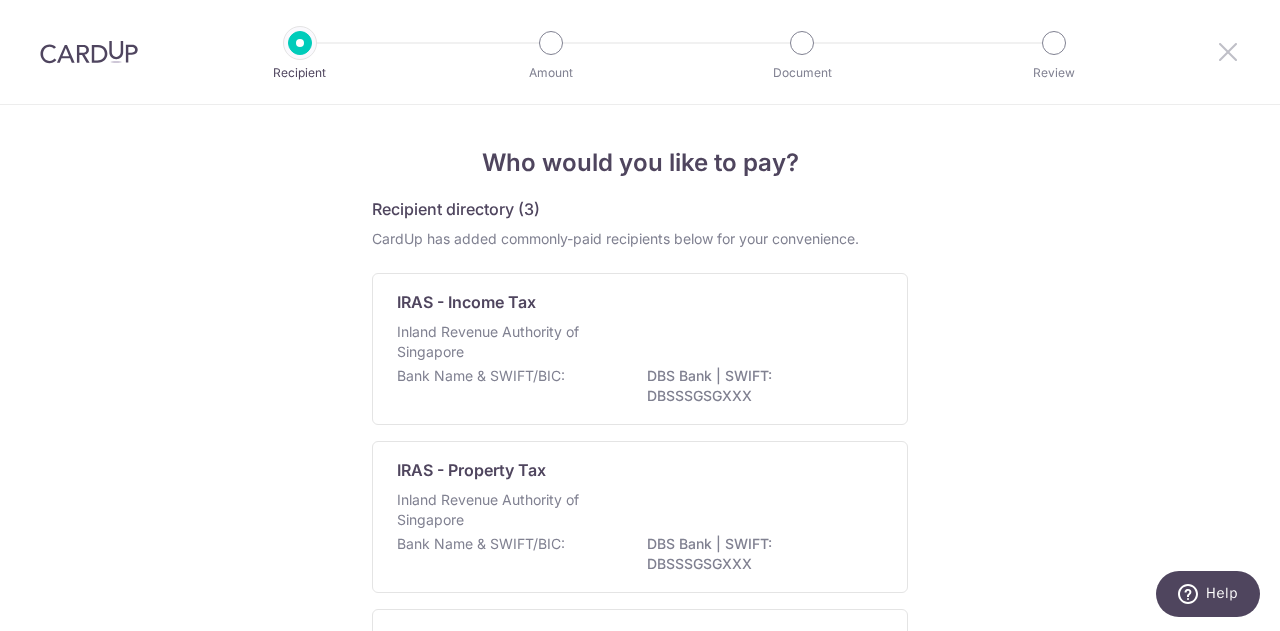 click at bounding box center (1228, 51) 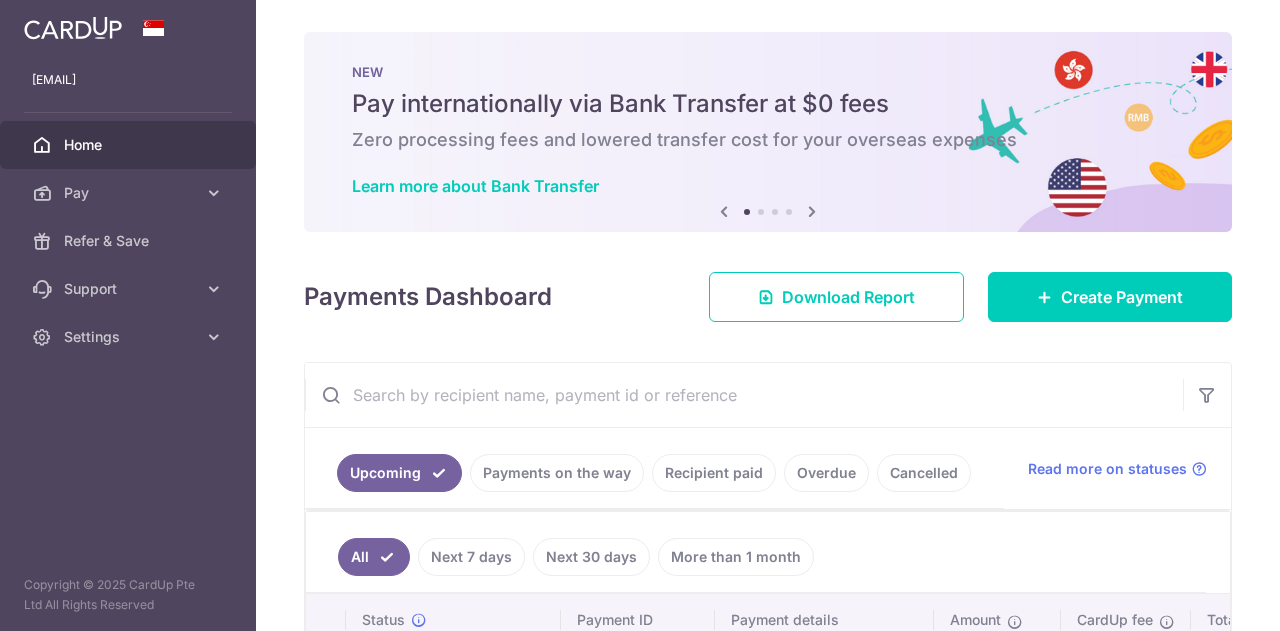 scroll, scrollTop: 0, scrollLeft: 0, axis: both 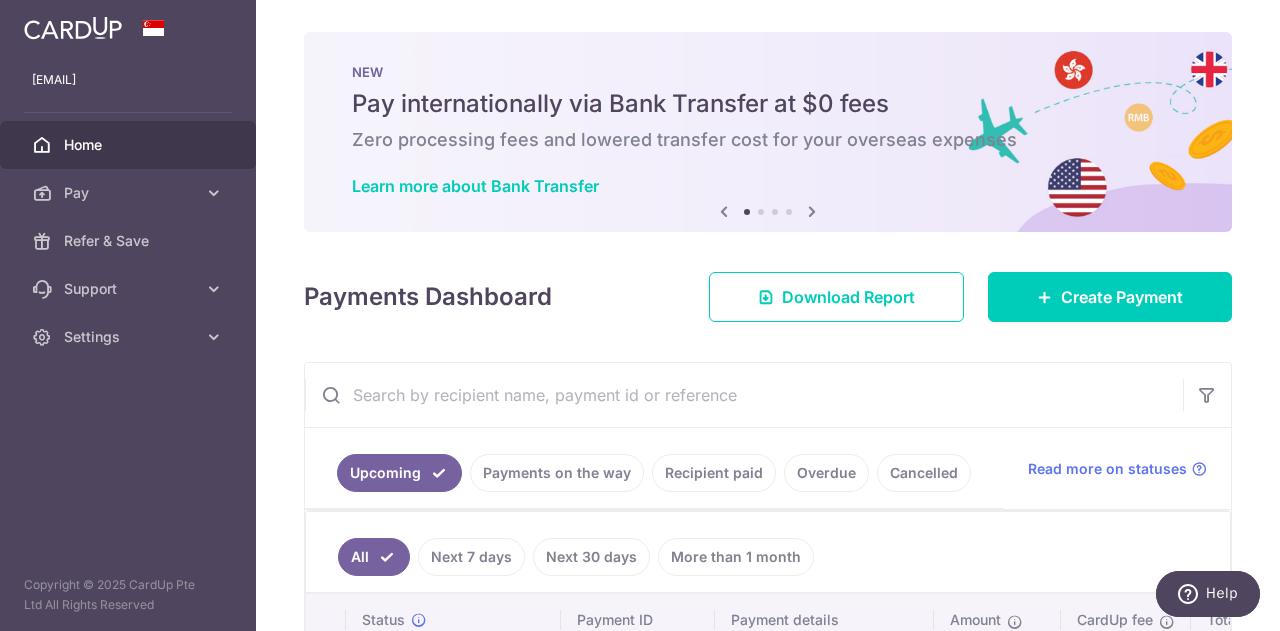 click at bounding box center (812, 211) 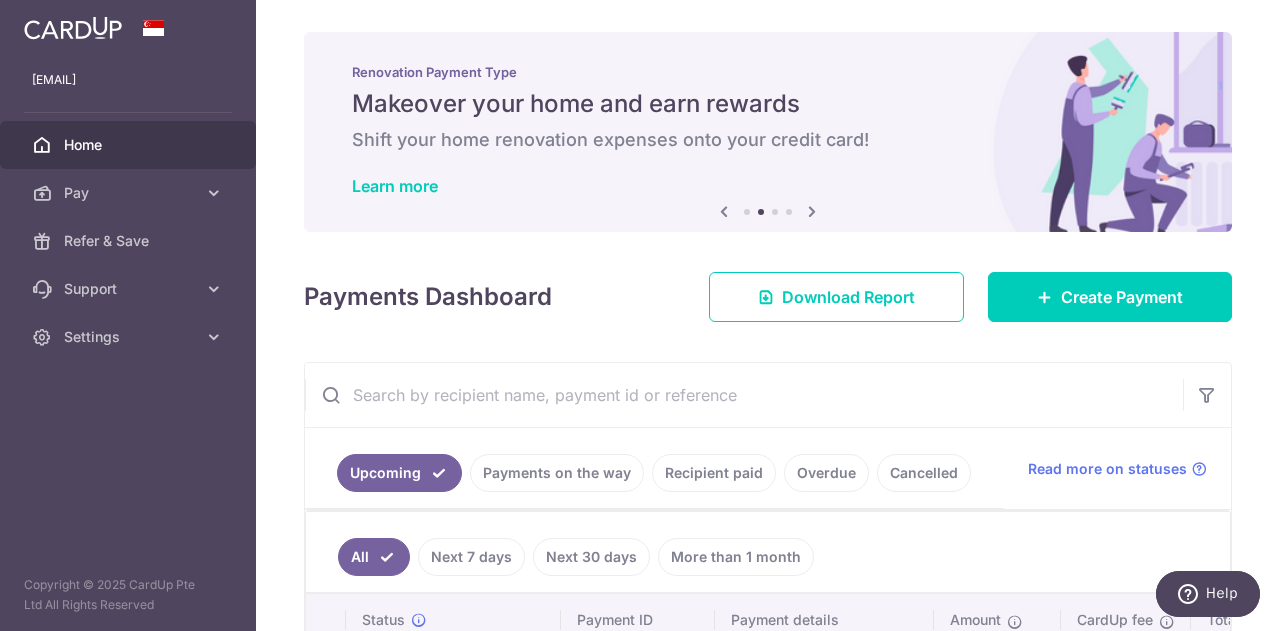 click at bounding box center [812, 211] 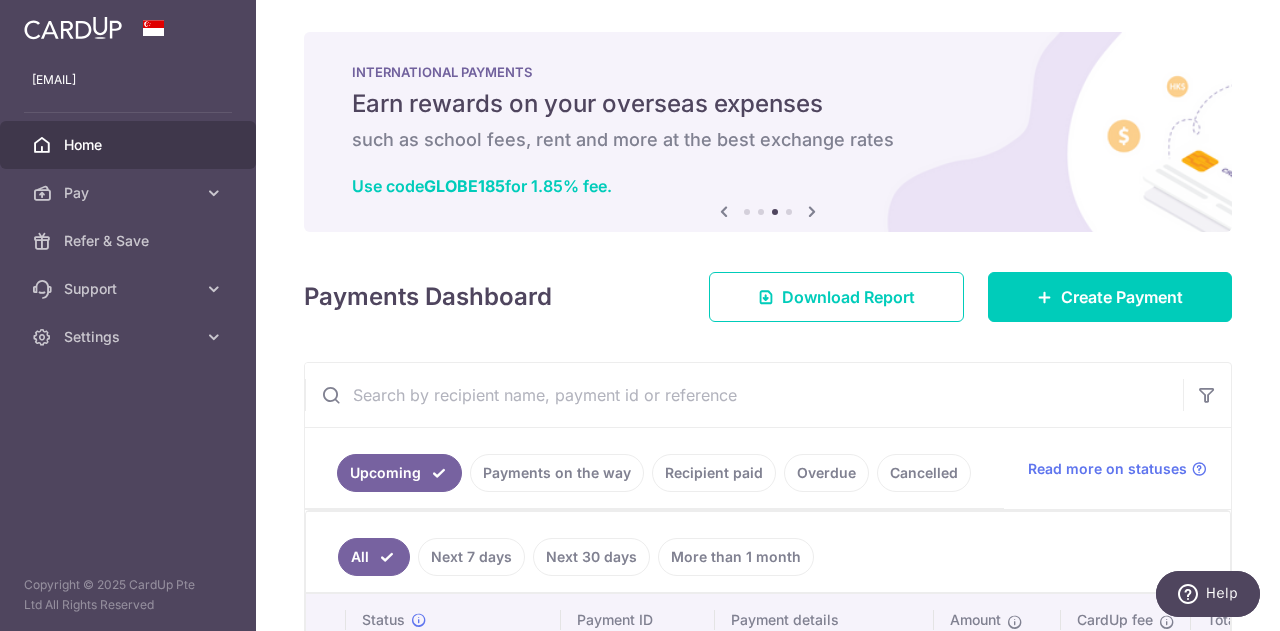 click at bounding box center (812, 211) 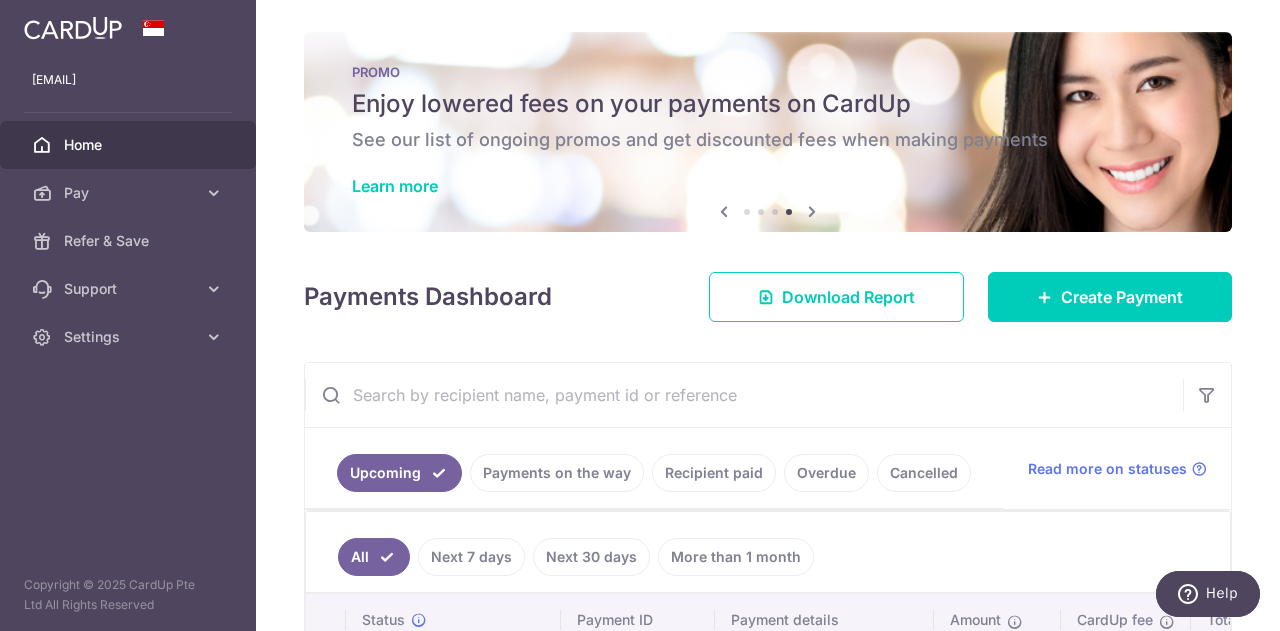click at bounding box center (812, 211) 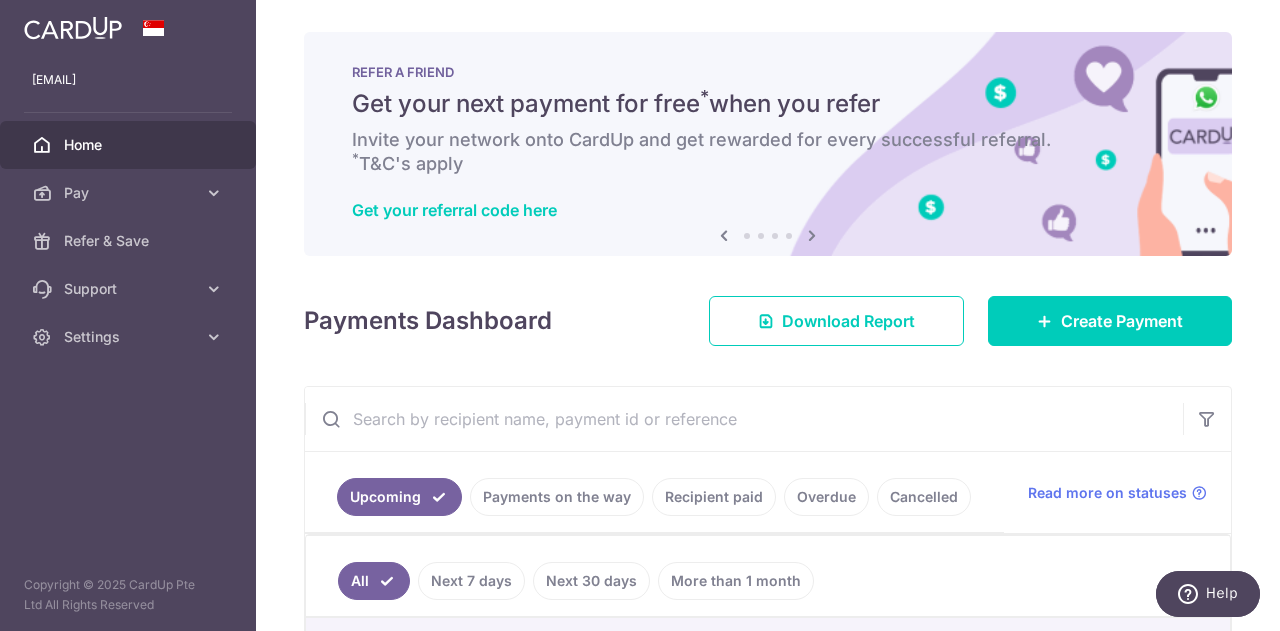 click on "Get your referral code here" at bounding box center (768, 210) 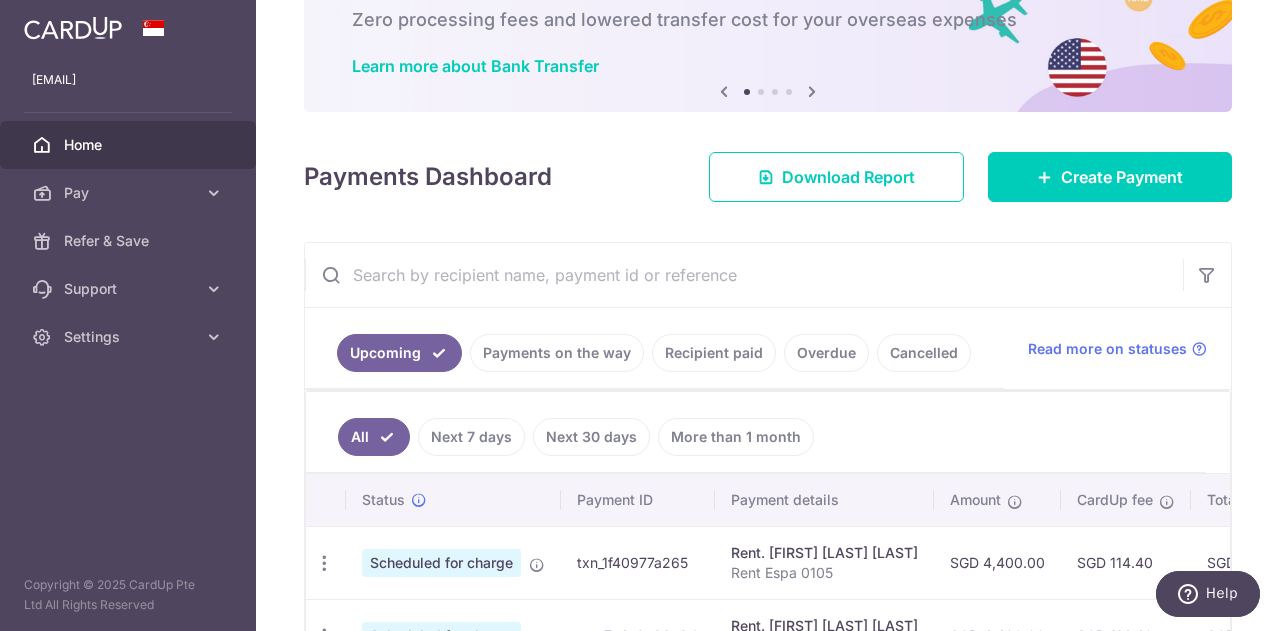 scroll, scrollTop: 0, scrollLeft: 0, axis: both 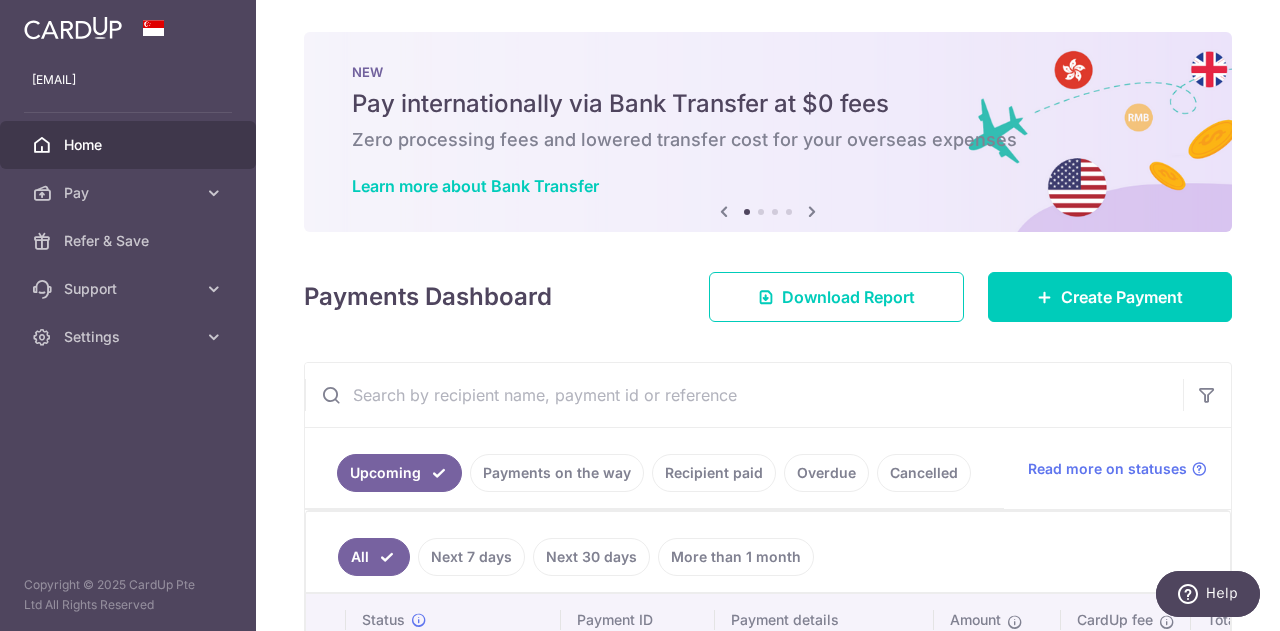 click at bounding box center [73, 28] 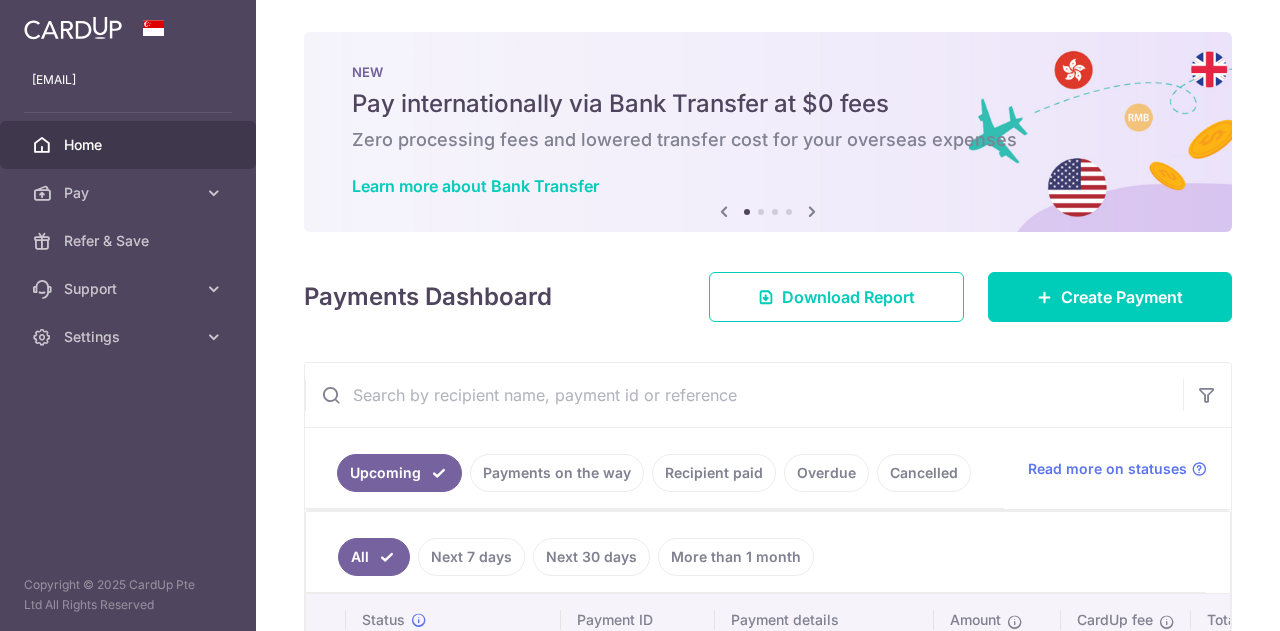 scroll, scrollTop: 0, scrollLeft: 0, axis: both 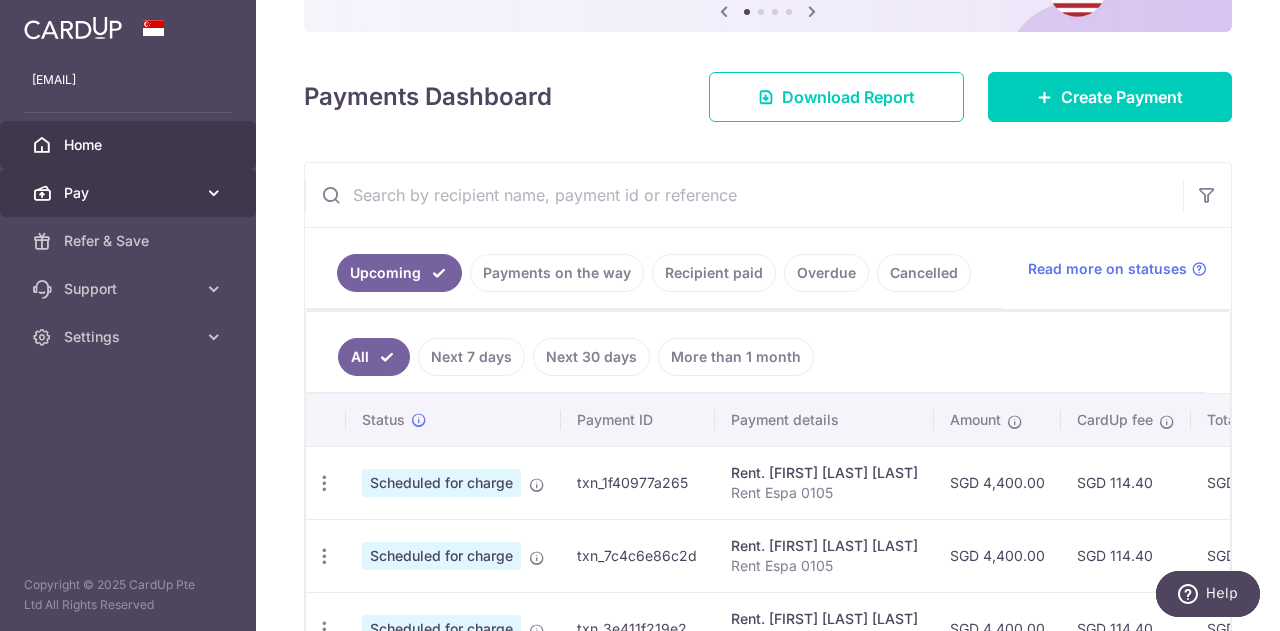 click at bounding box center [214, 193] 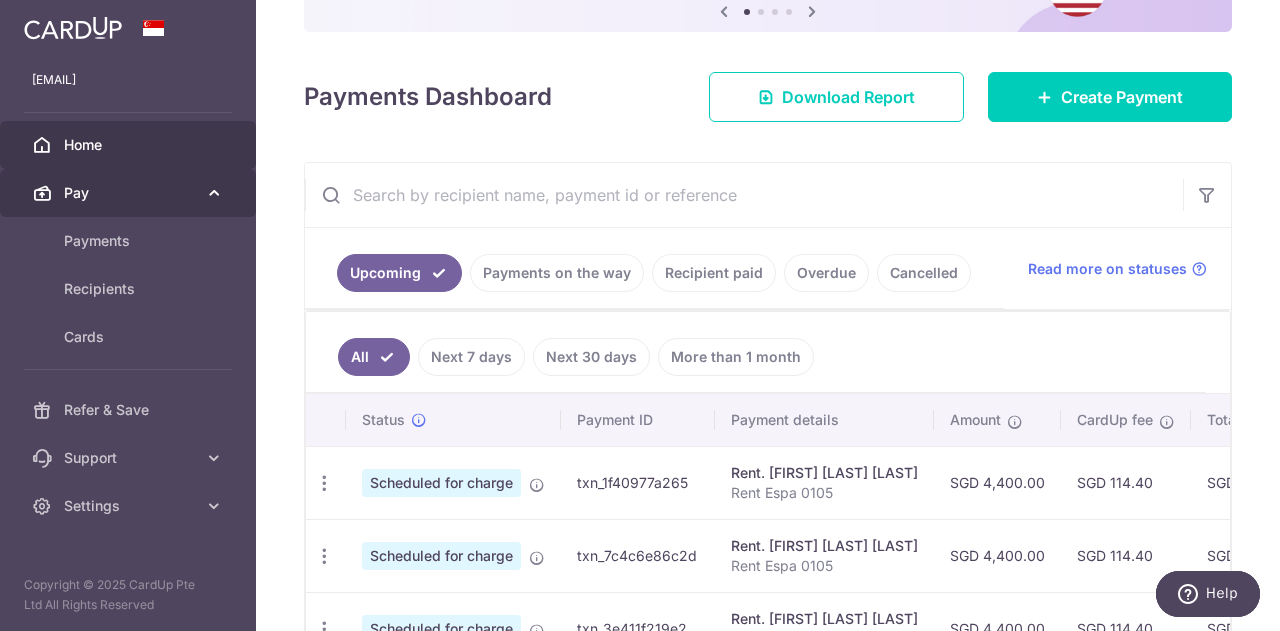 click at bounding box center (214, 193) 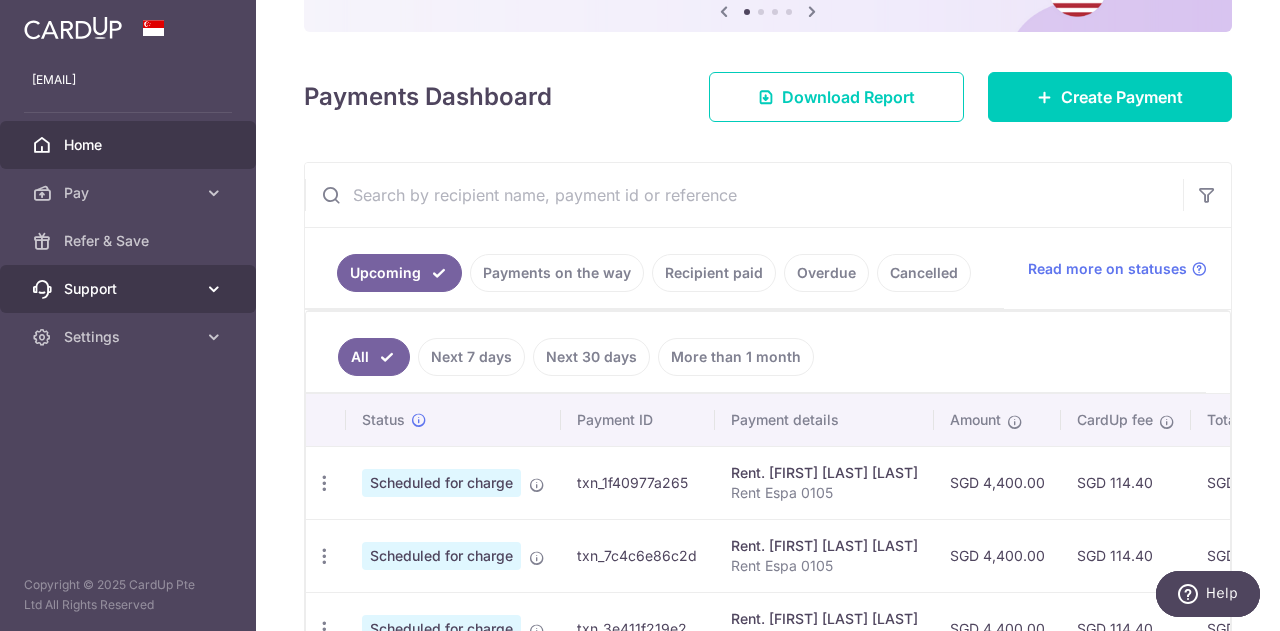click at bounding box center (214, 289) 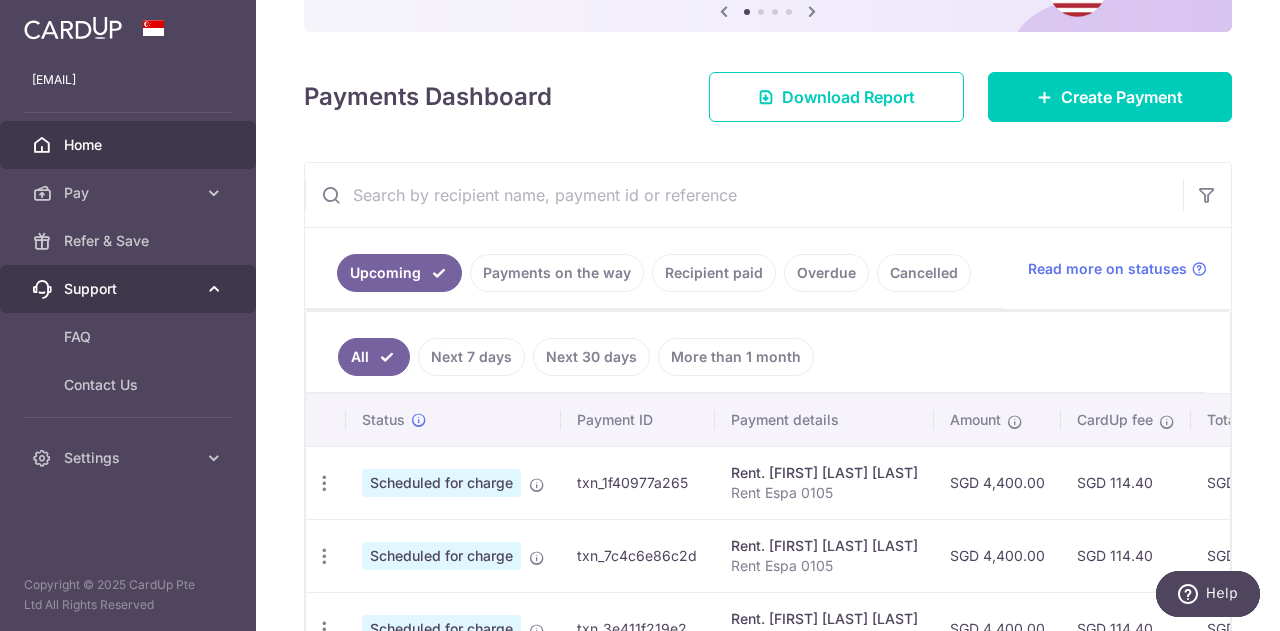 click at bounding box center (214, 289) 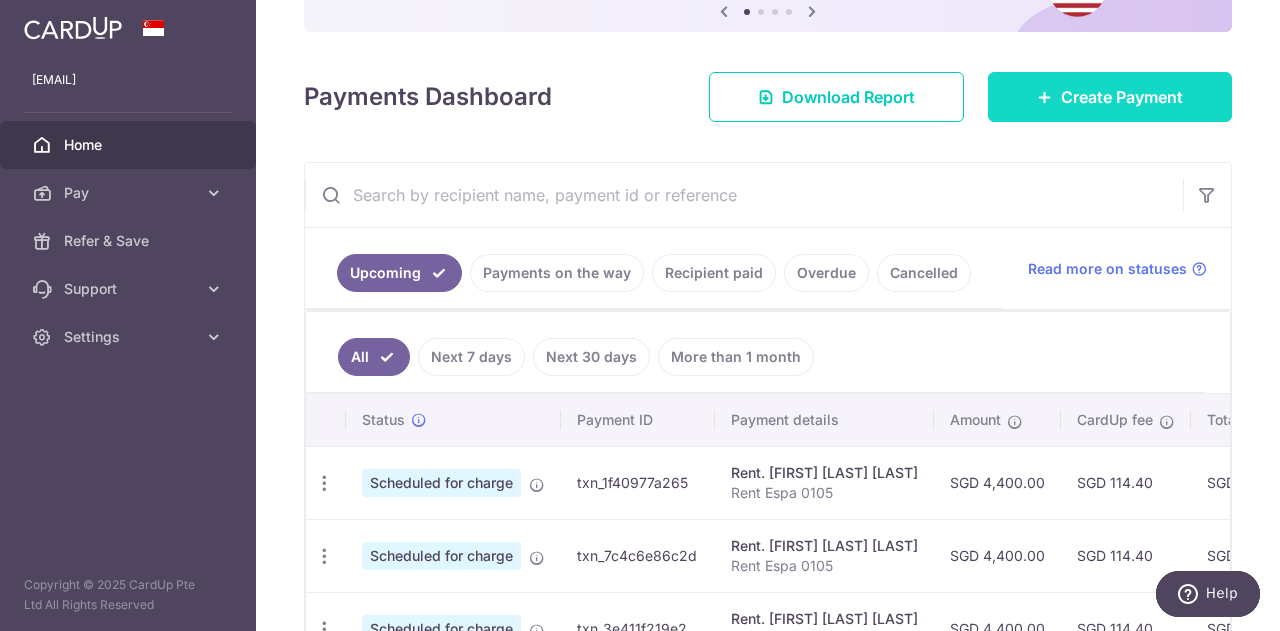 click on "Create Payment" at bounding box center (1122, 97) 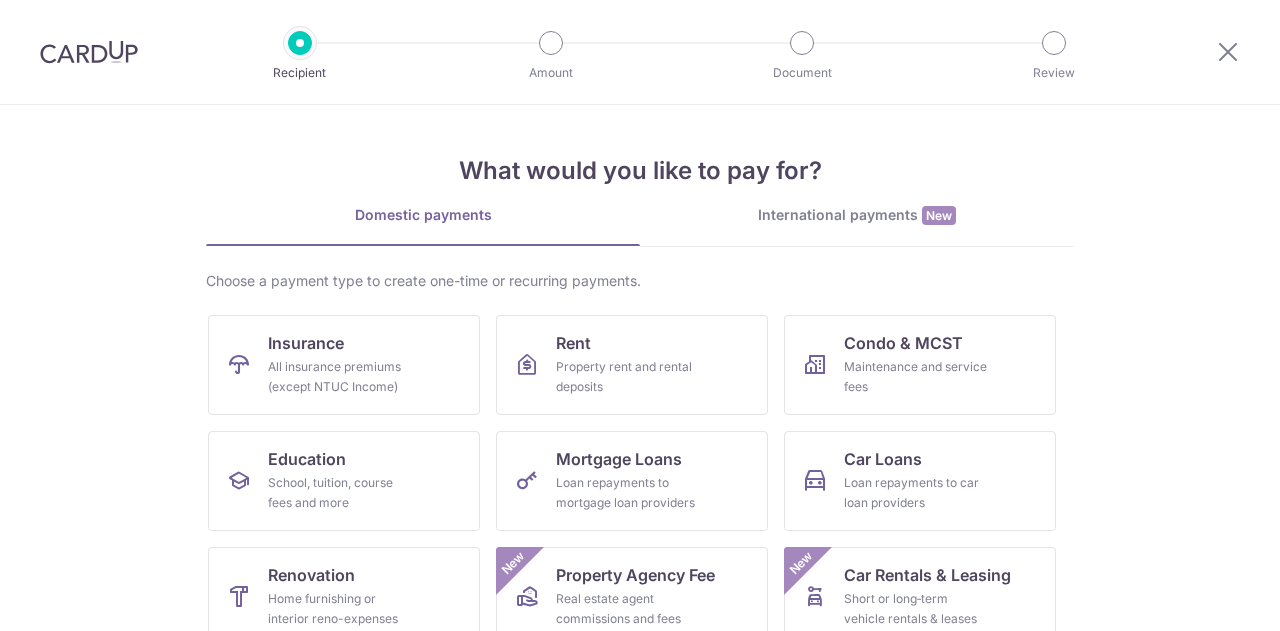 scroll, scrollTop: 0, scrollLeft: 0, axis: both 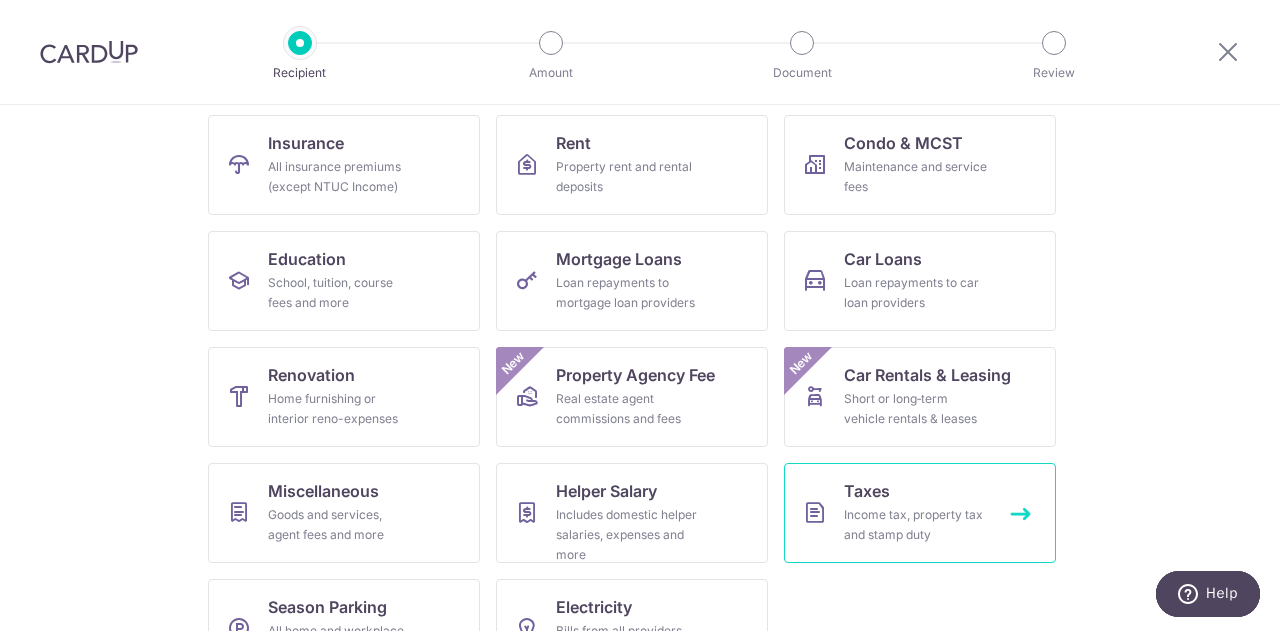 click on "Taxes Income tax, property tax and stamp duty" at bounding box center [920, 513] 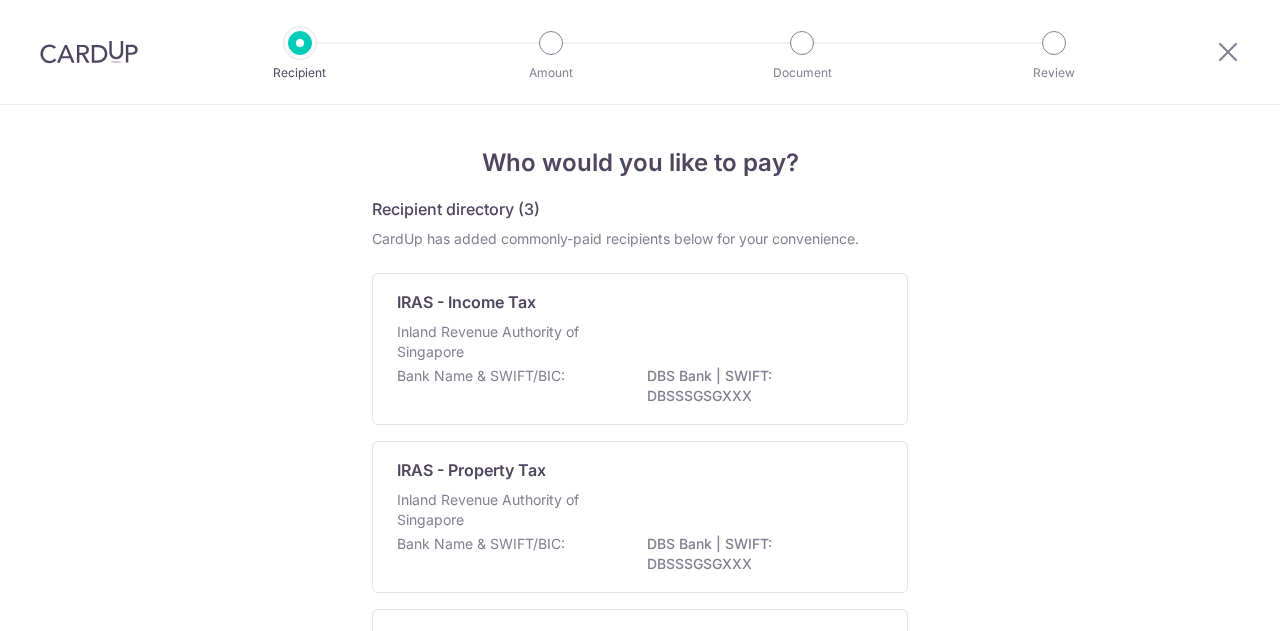 scroll, scrollTop: 0, scrollLeft: 0, axis: both 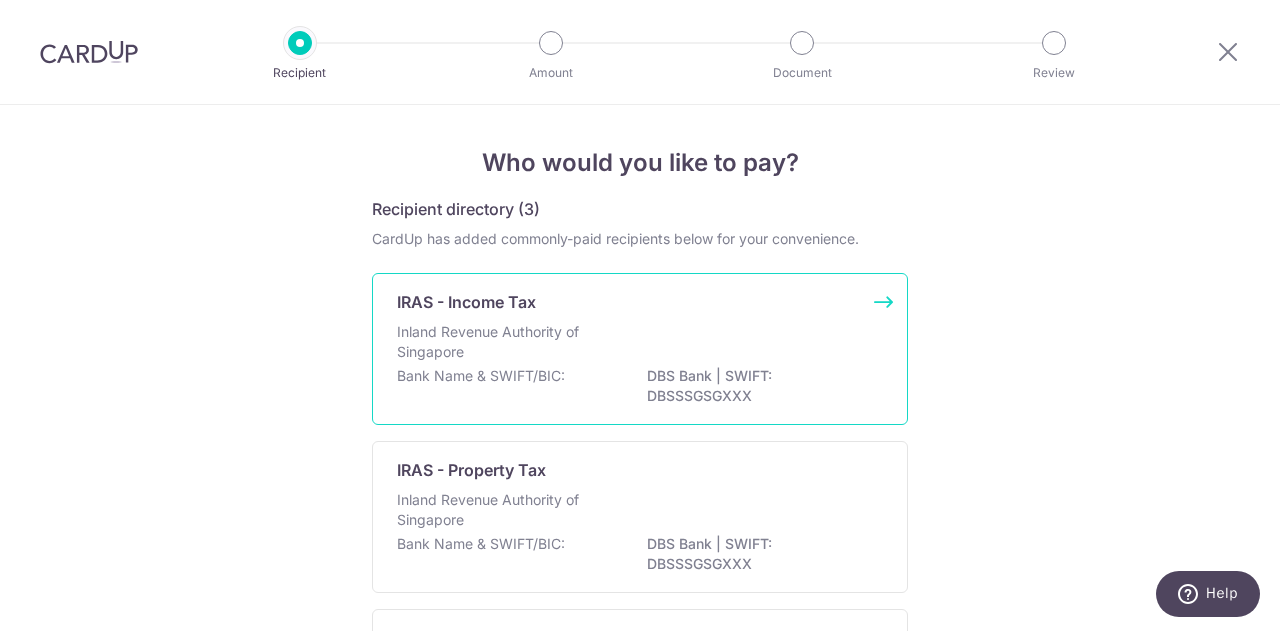 click on "Inland Revenue Authority of Singapore" at bounding box center [640, 344] 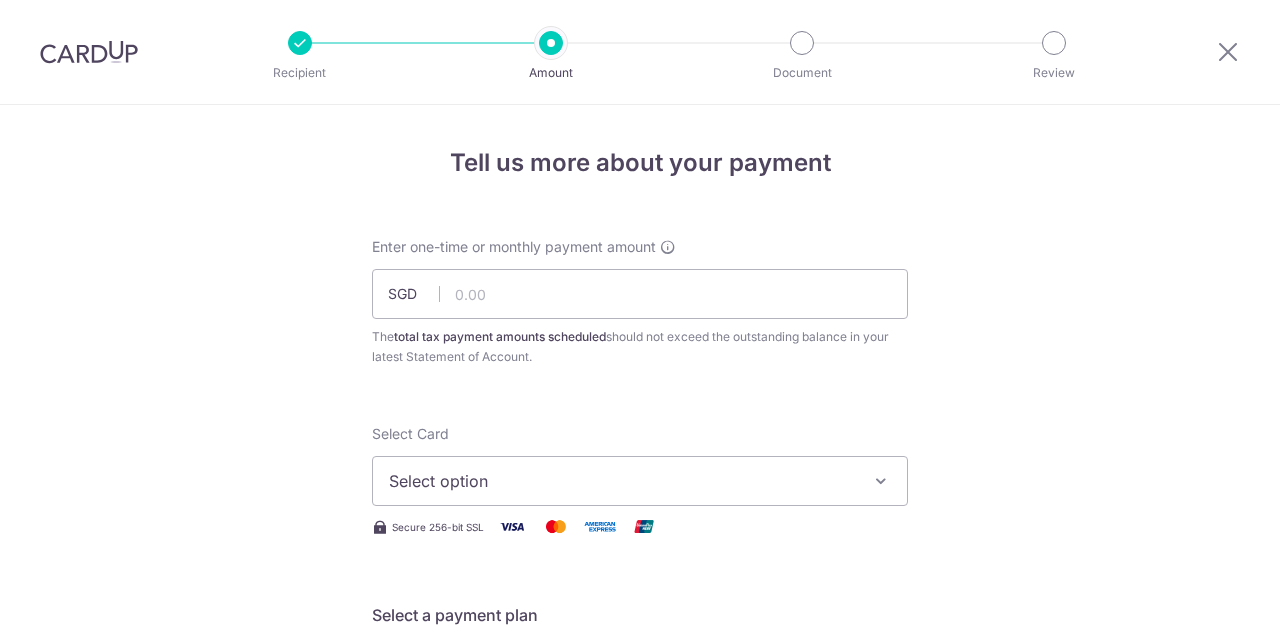 scroll, scrollTop: 0, scrollLeft: 0, axis: both 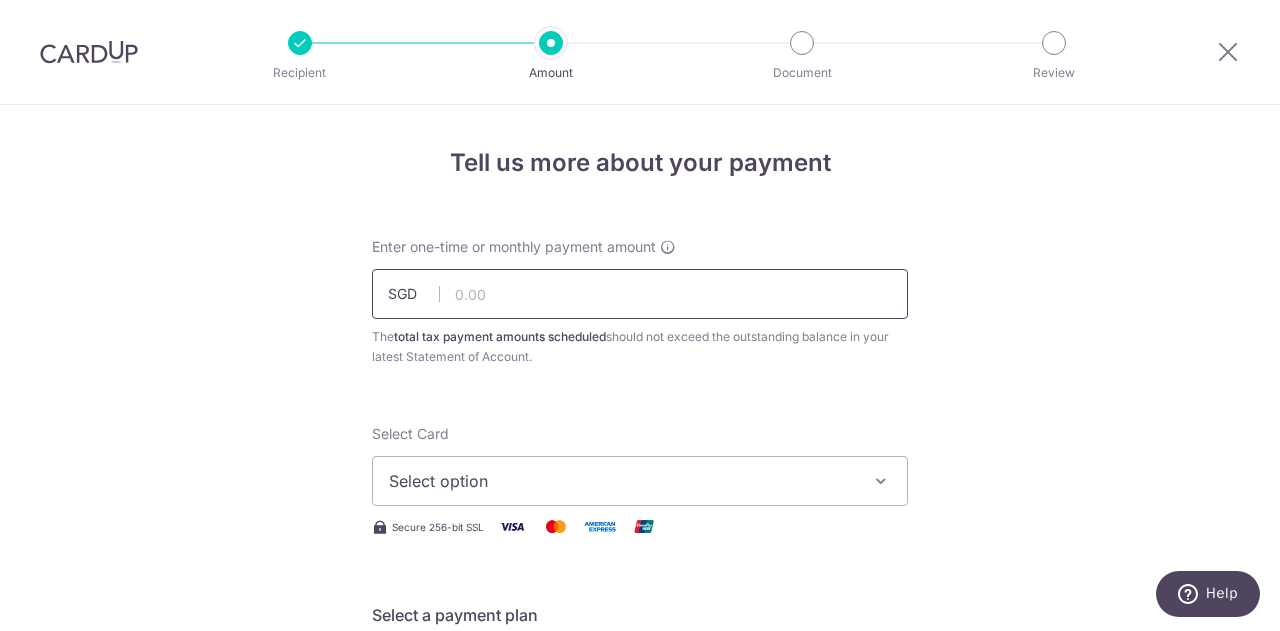 drag, startPoint x: 714, startPoint y: 296, endPoint x: 735, endPoint y: 293, distance: 21.213203 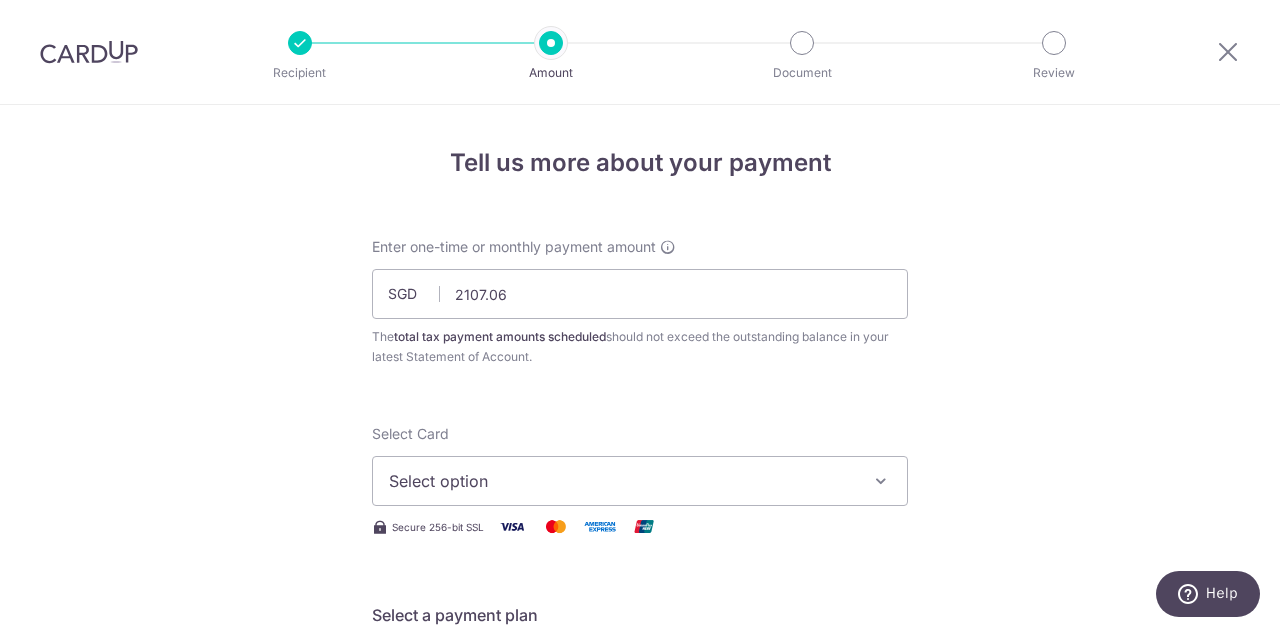 type on "2,107.06" 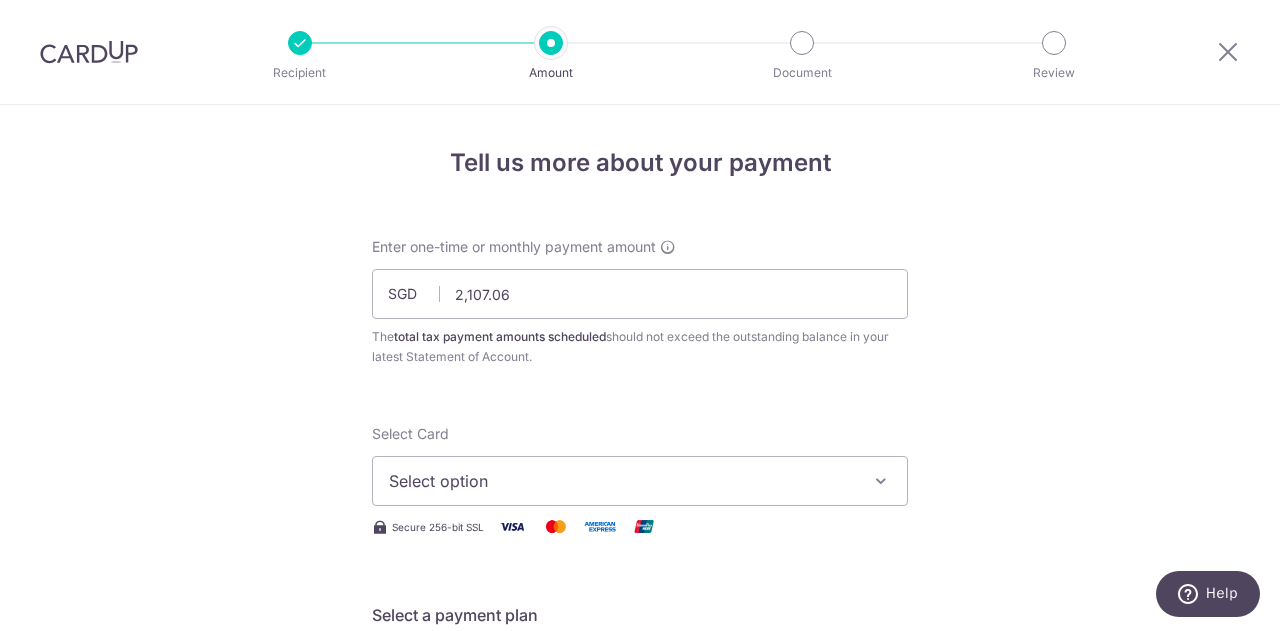 click on "Select option" at bounding box center [640, 481] 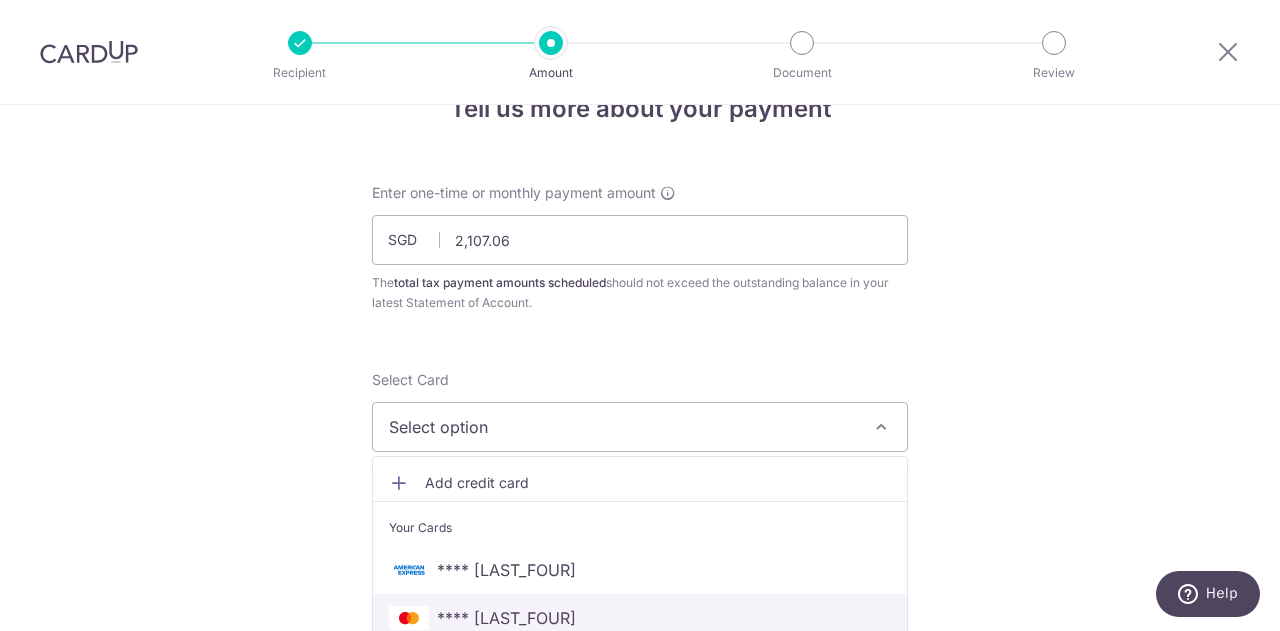 scroll, scrollTop: 100, scrollLeft: 0, axis: vertical 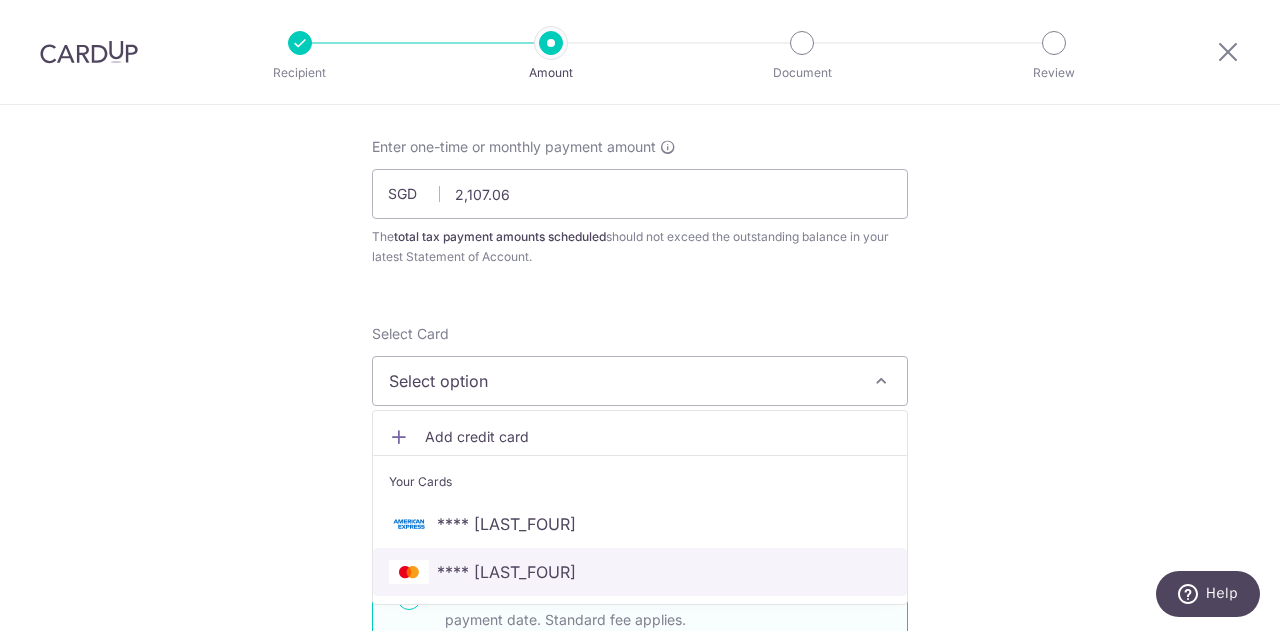 click on "**** [LAST_FOUR]" at bounding box center [640, 572] 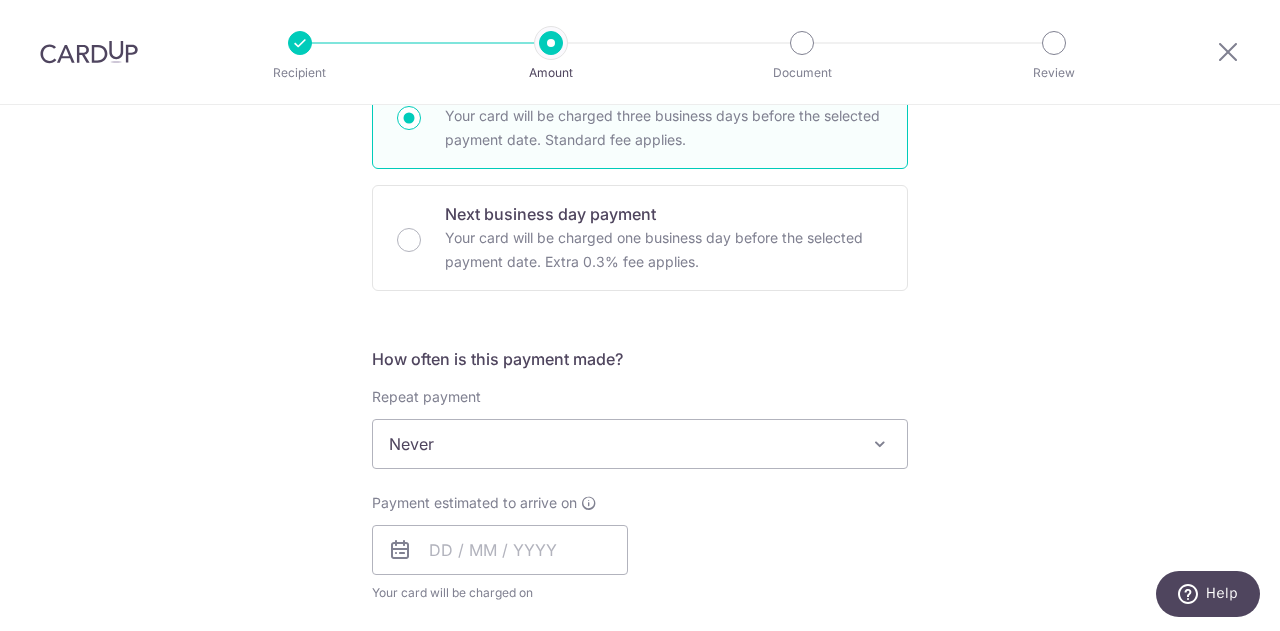 scroll, scrollTop: 600, scrollLeft: 0, axis: vertical 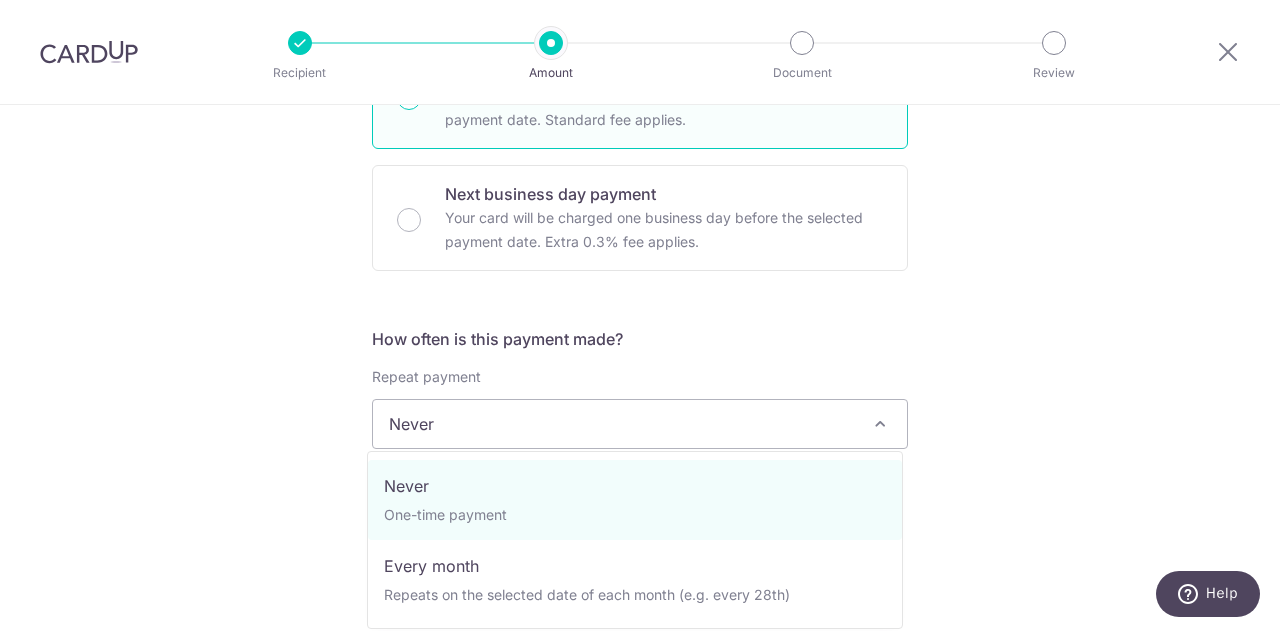 click on "Never" at bounding box center (640, 424) 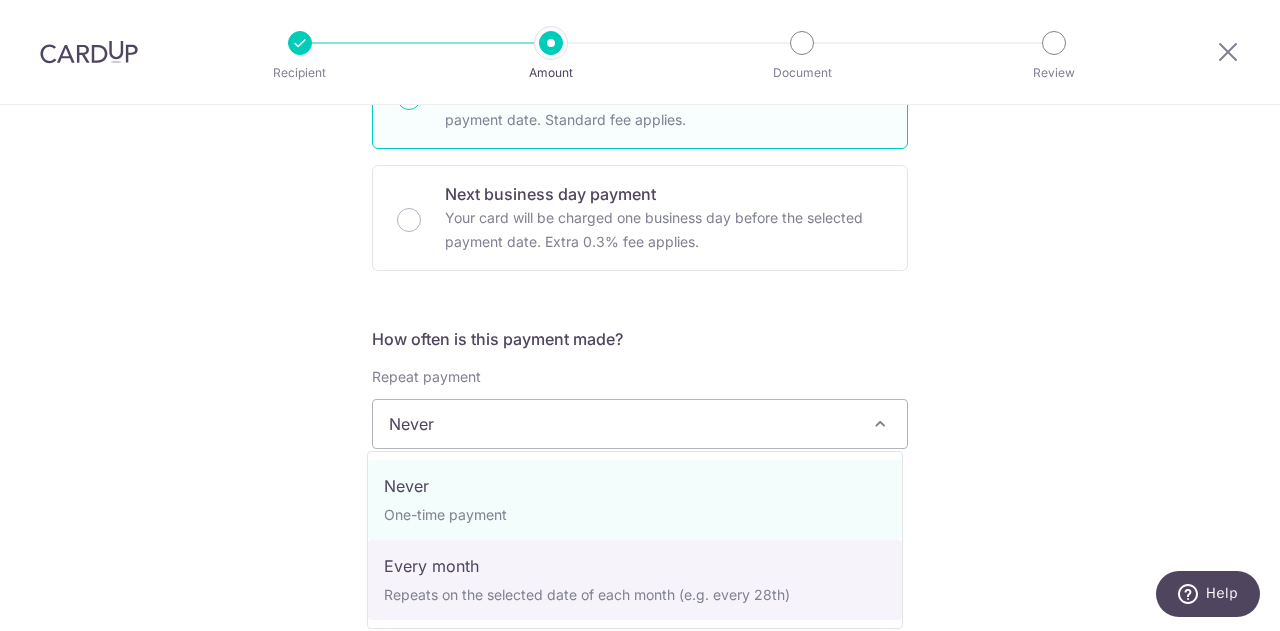 select on "3" 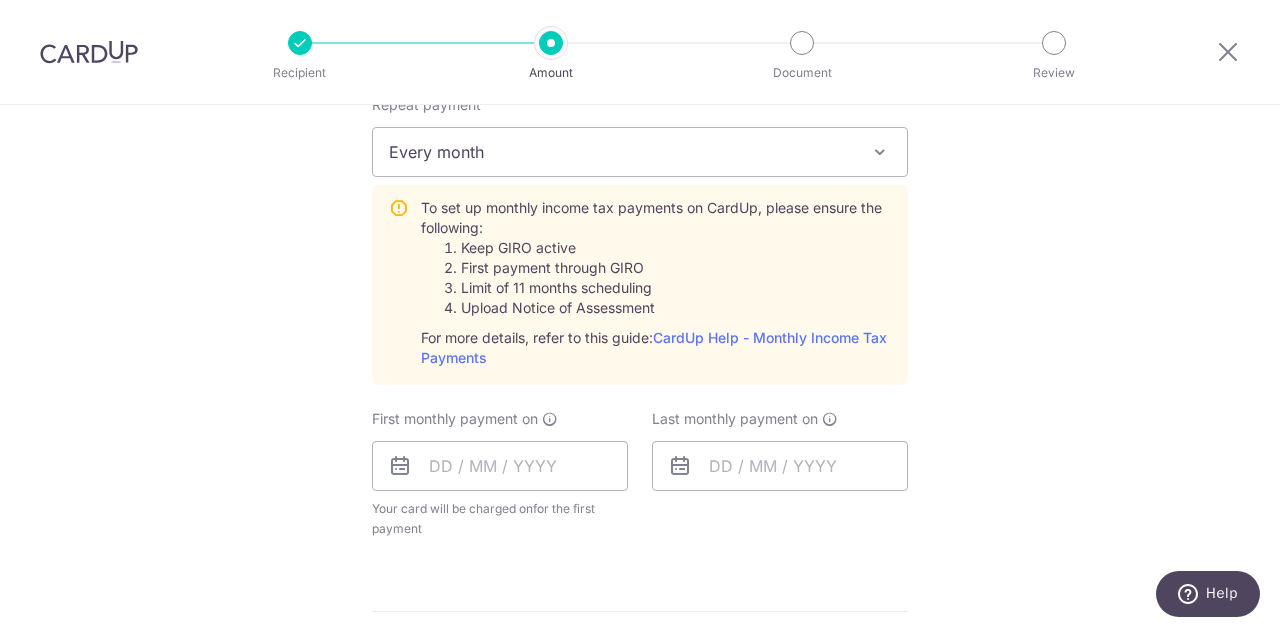 scroll, scrollTop: 900, scrollLeft: 0, axis: vertical 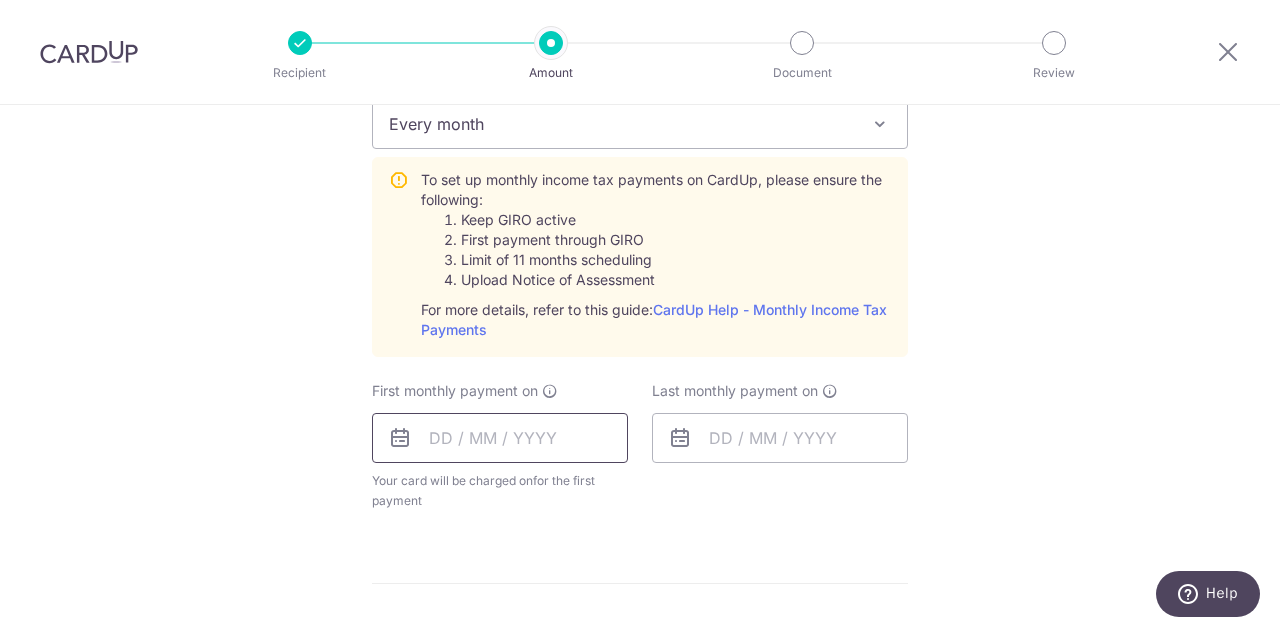 click at bounding box center [500, 438] 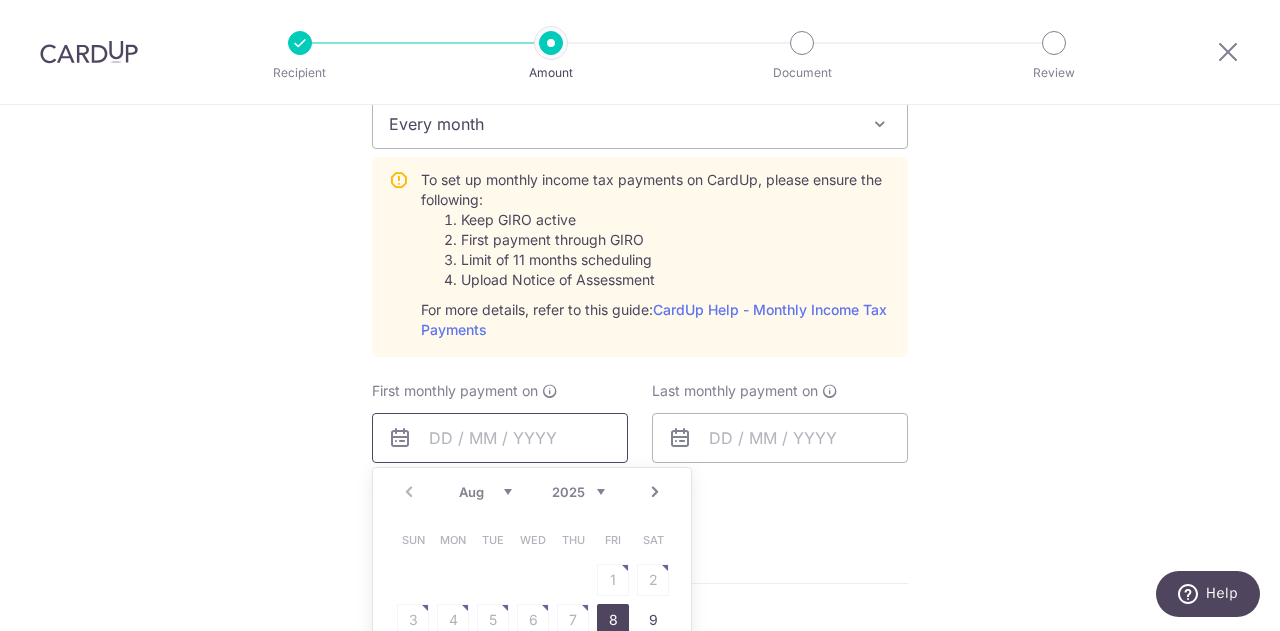 scroll, scrollTop: 1000, scrollLeft: 0, axis: vertical 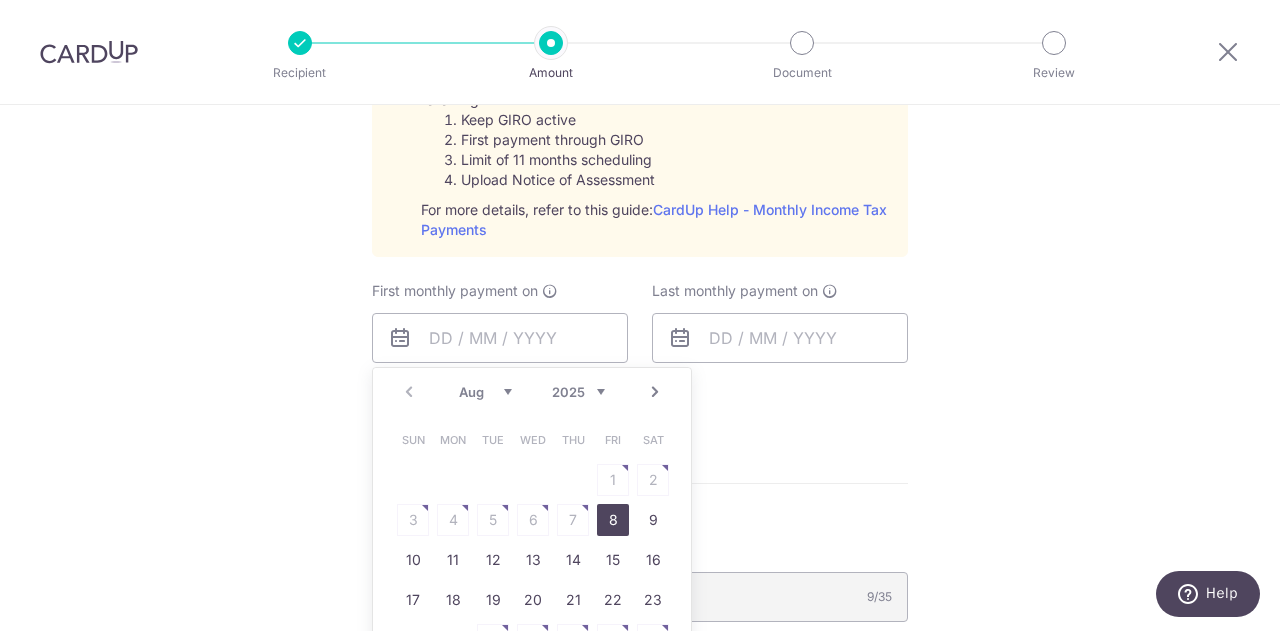 click on "Aug Sep Oct Nov Dec" at bounding box center (485, 392) 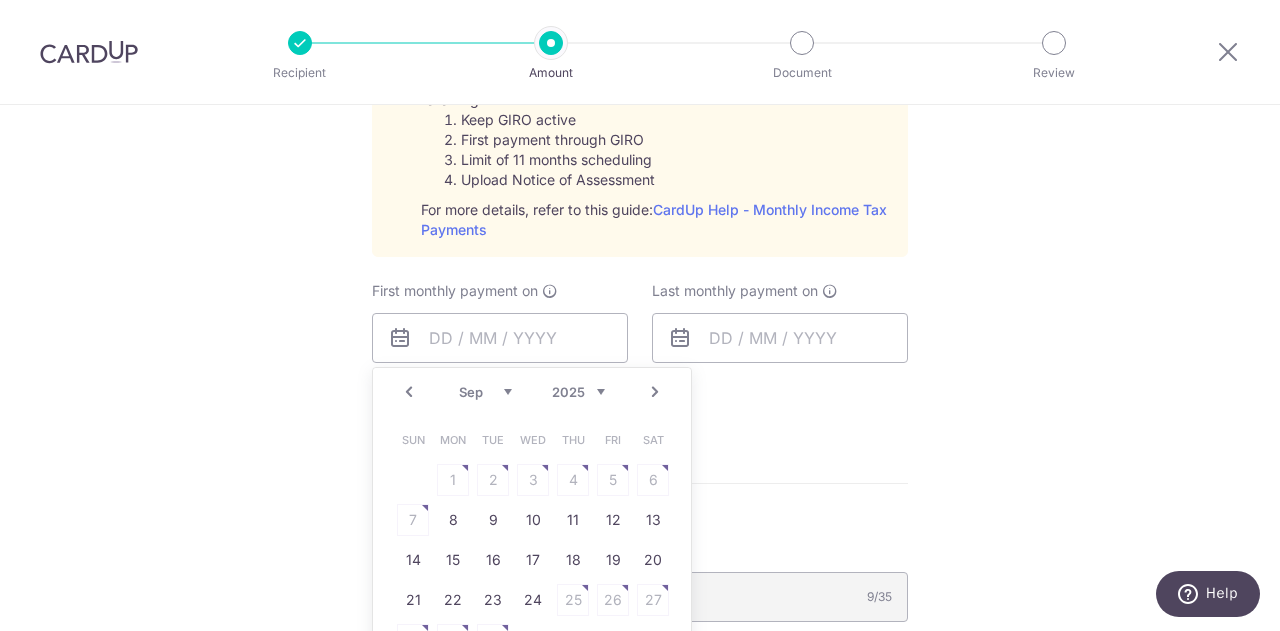 click on "8" at bounding box center [453, 520] 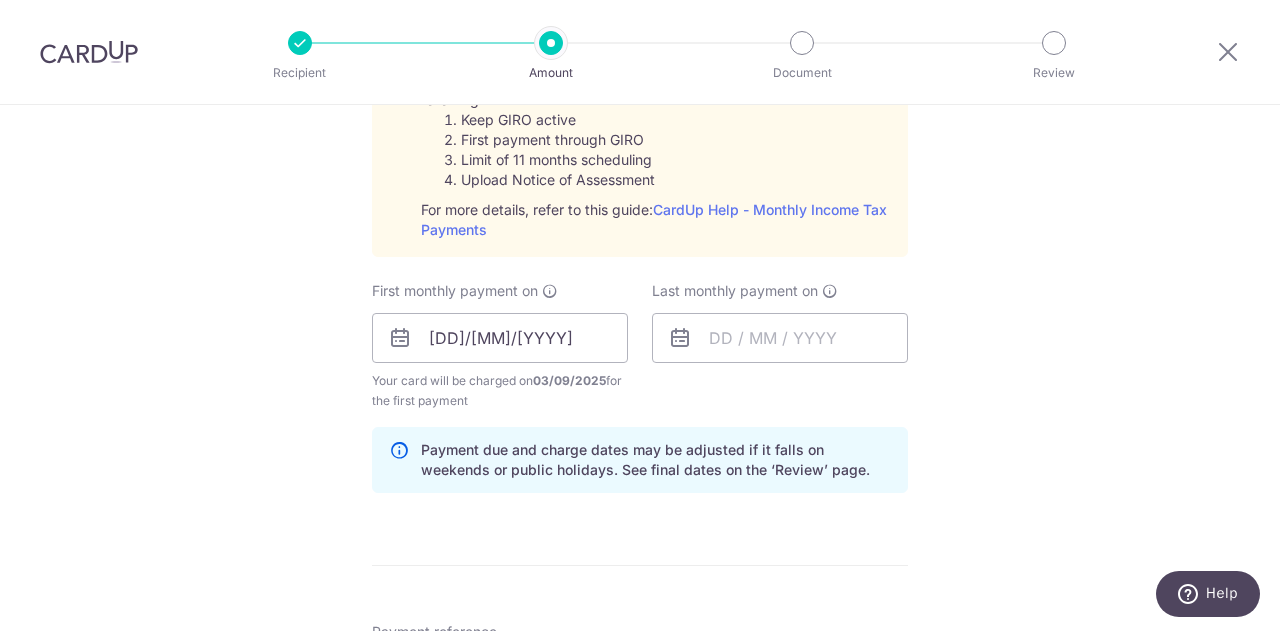 click at bounding box center (680, 338) 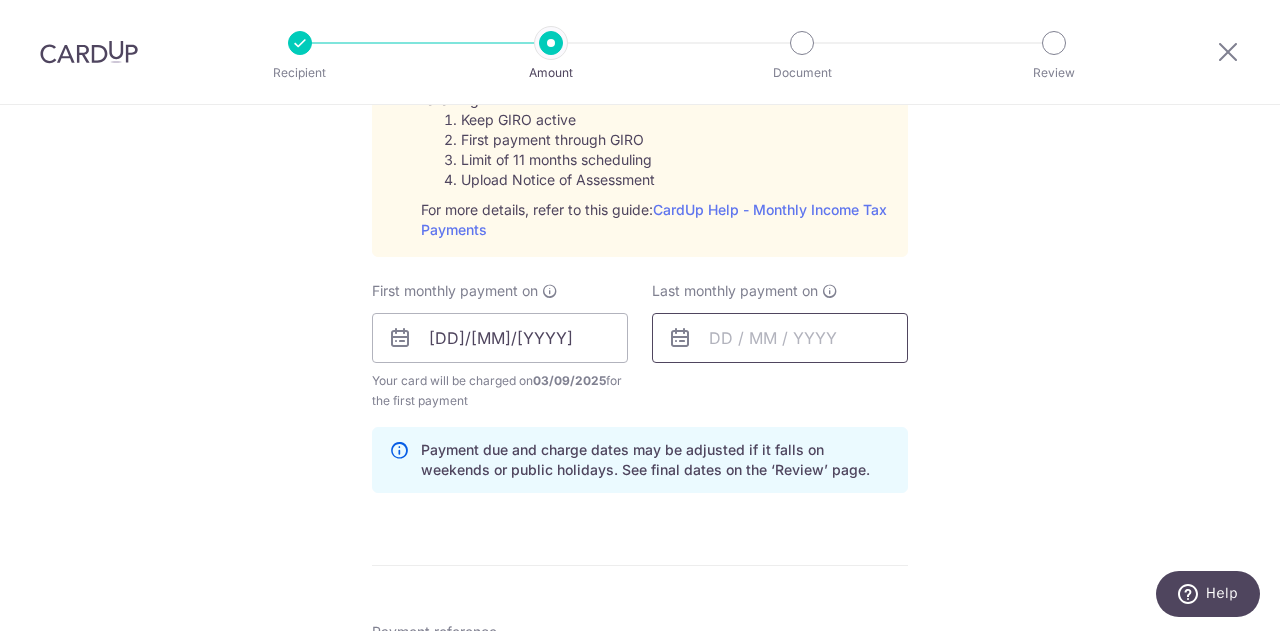 click at bounding box center [780, 338] 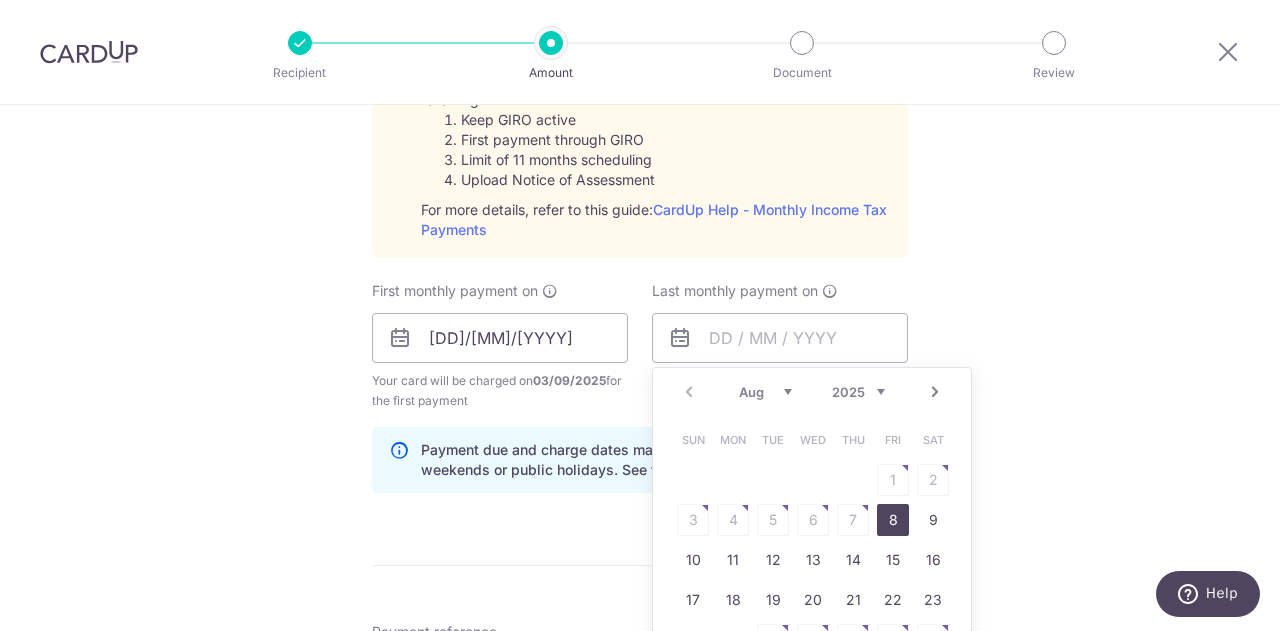 click on "Prev Next Aug Sep Oct Nov Dec 2025 2026" at bounding box center (812, 392) 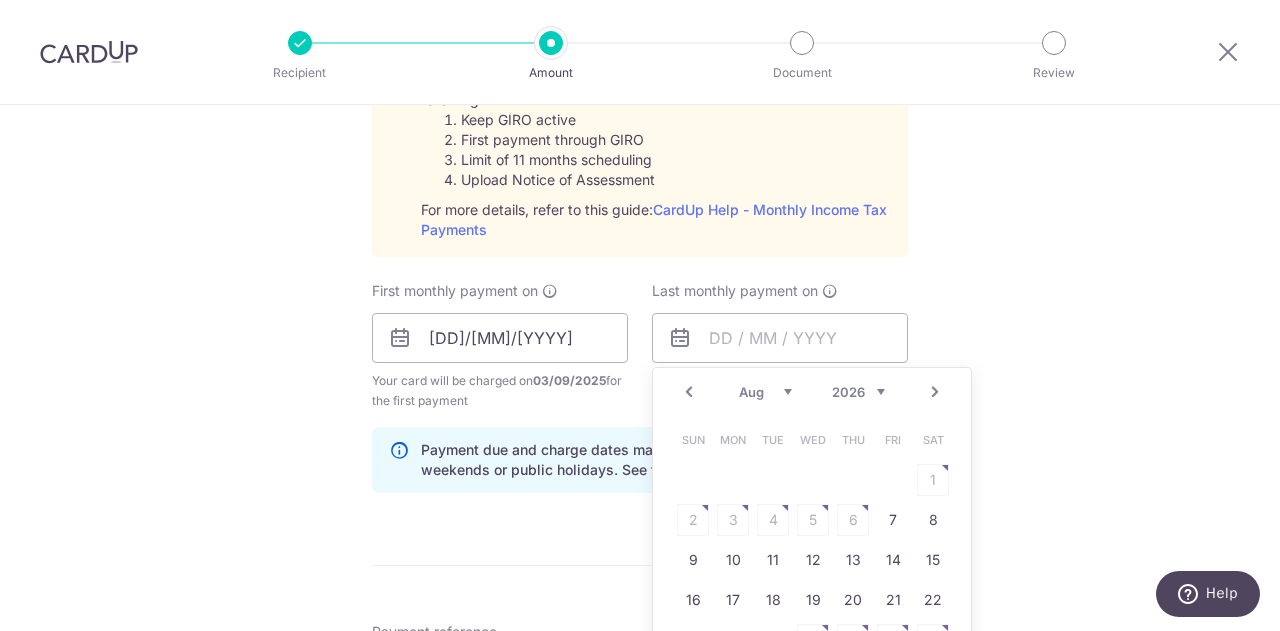 click on "Jan Feb Mar Apr May Jun Jul Aug Sep" at bounding box center [765, 392] 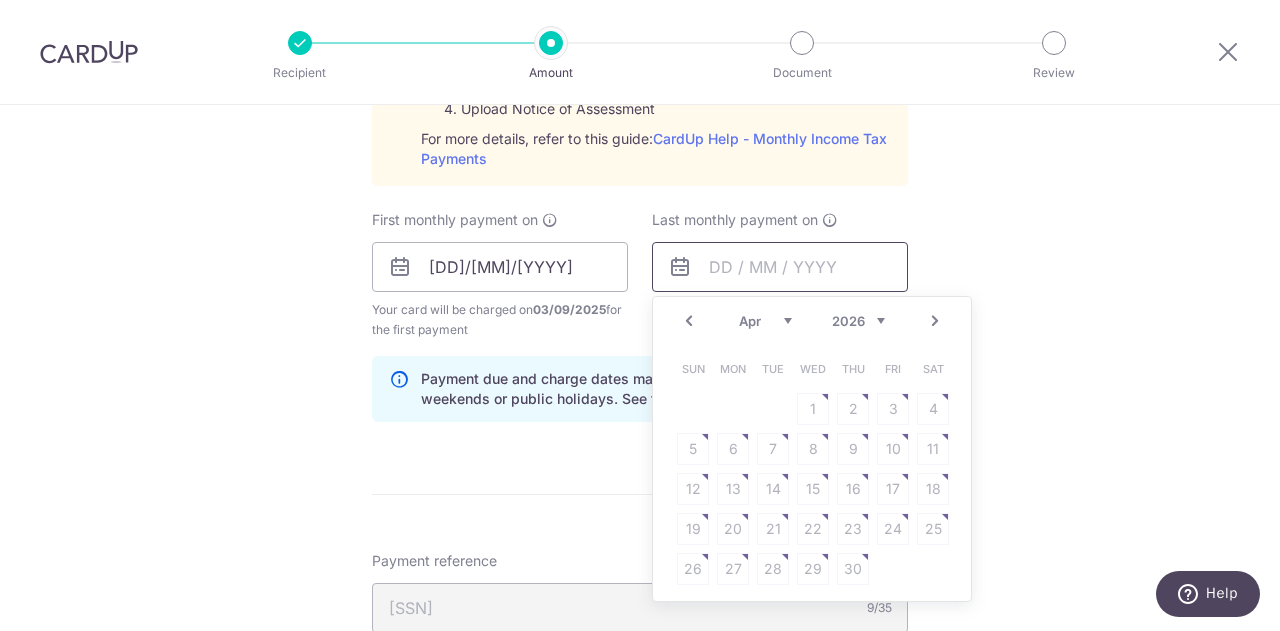 scroll, scrollTop: 1200, scrollLeft: 0, axis: vertical 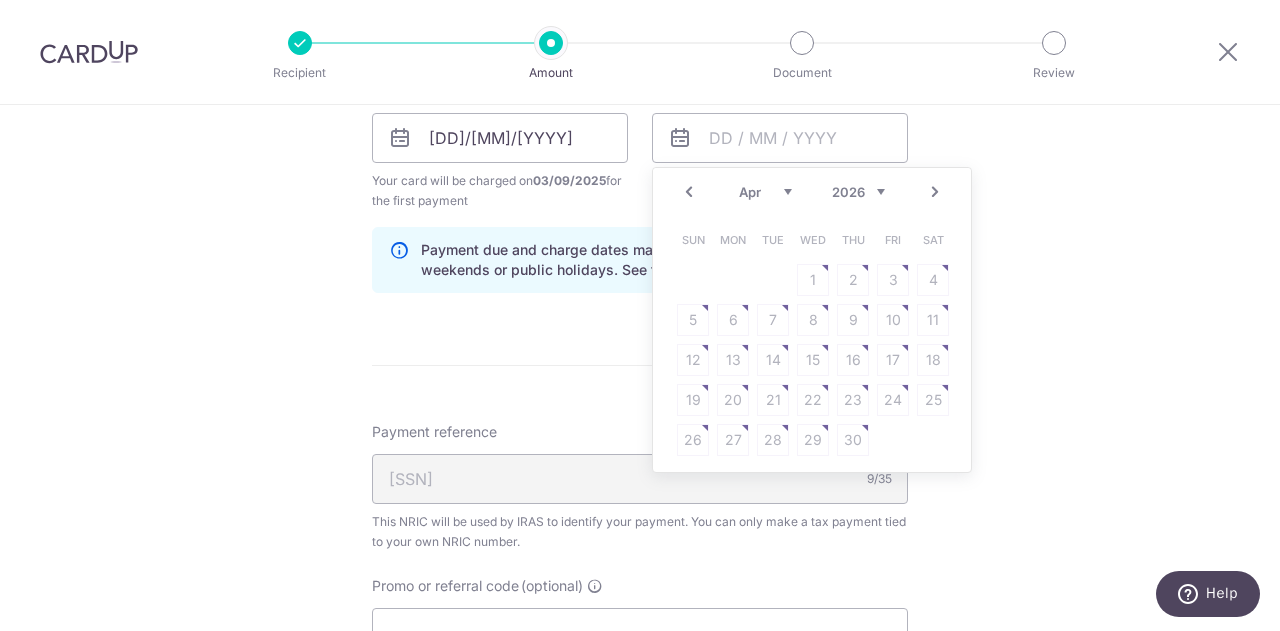 click on "Jan Feb Mar Apr May Jun Jul Aug Sep" at bounding box center (765, 192) 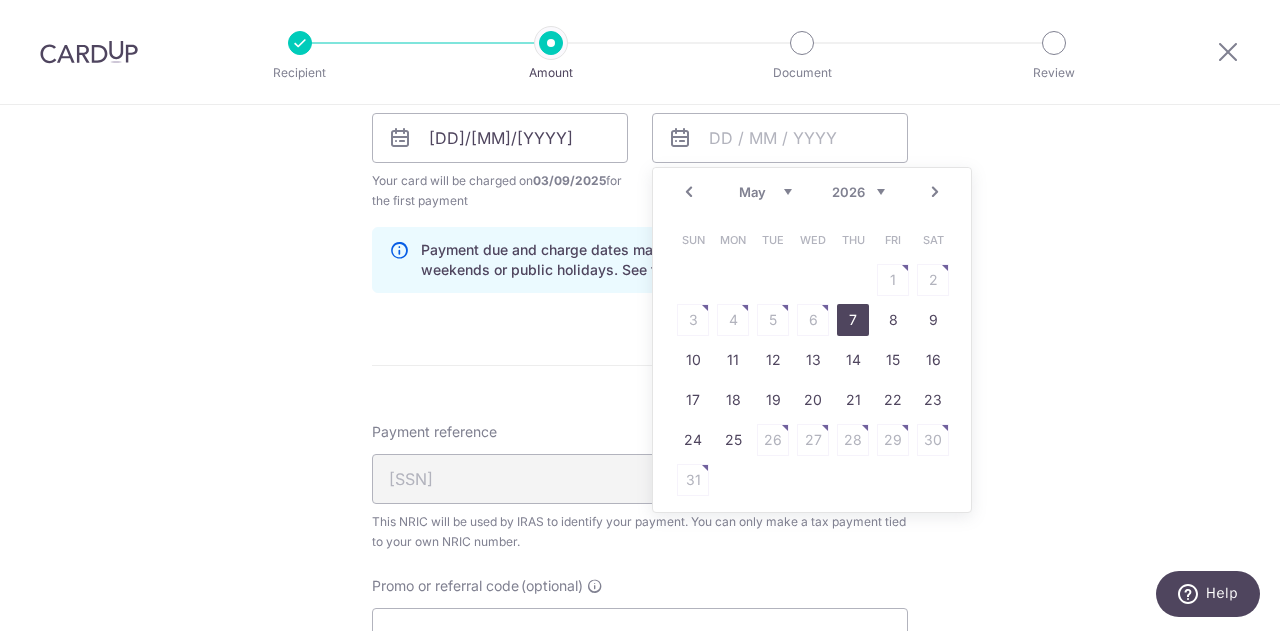 click on "7" at bounding box center (853, 320) 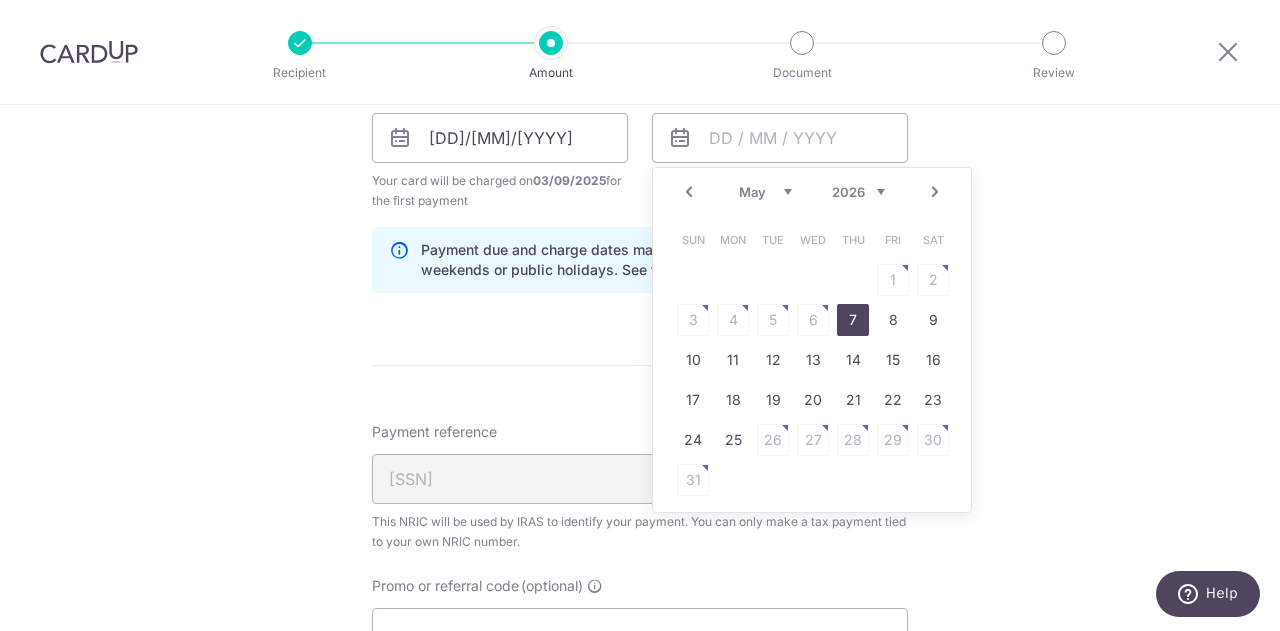 type on "[MM]/[DD]/[YYYY]" 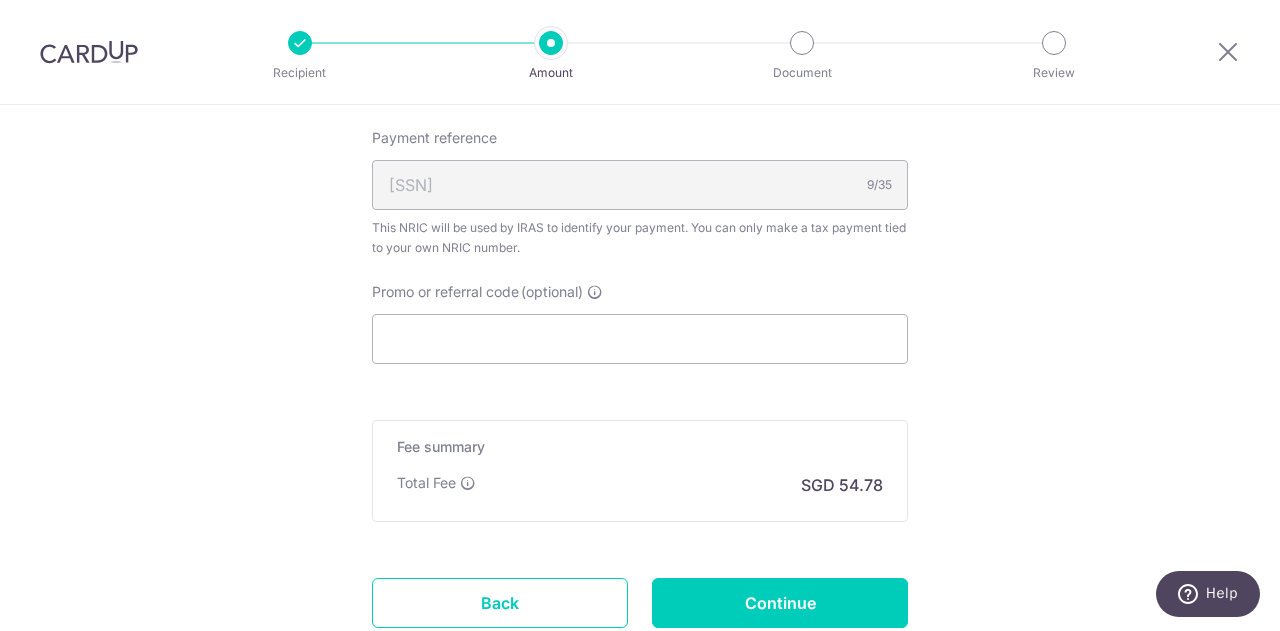 scroll, scrollTop: 1500, scrollLeft: 0, axis: vertical 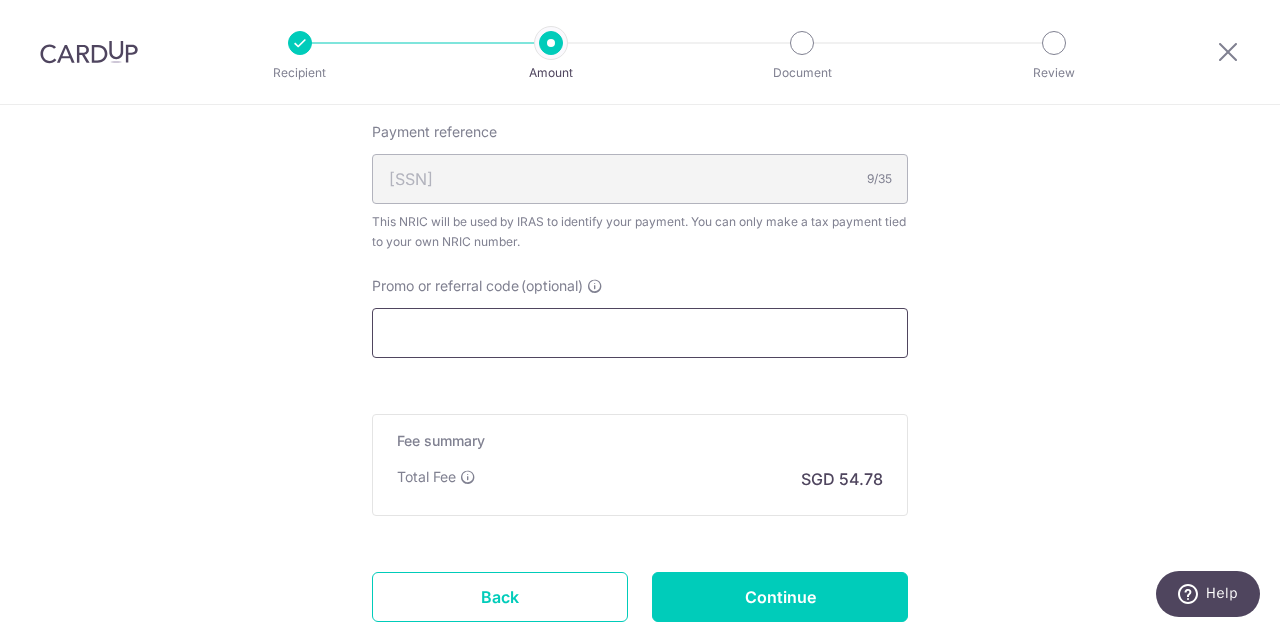 click on "Promo or referral code
(optional)" at bounding box center (640, 333) 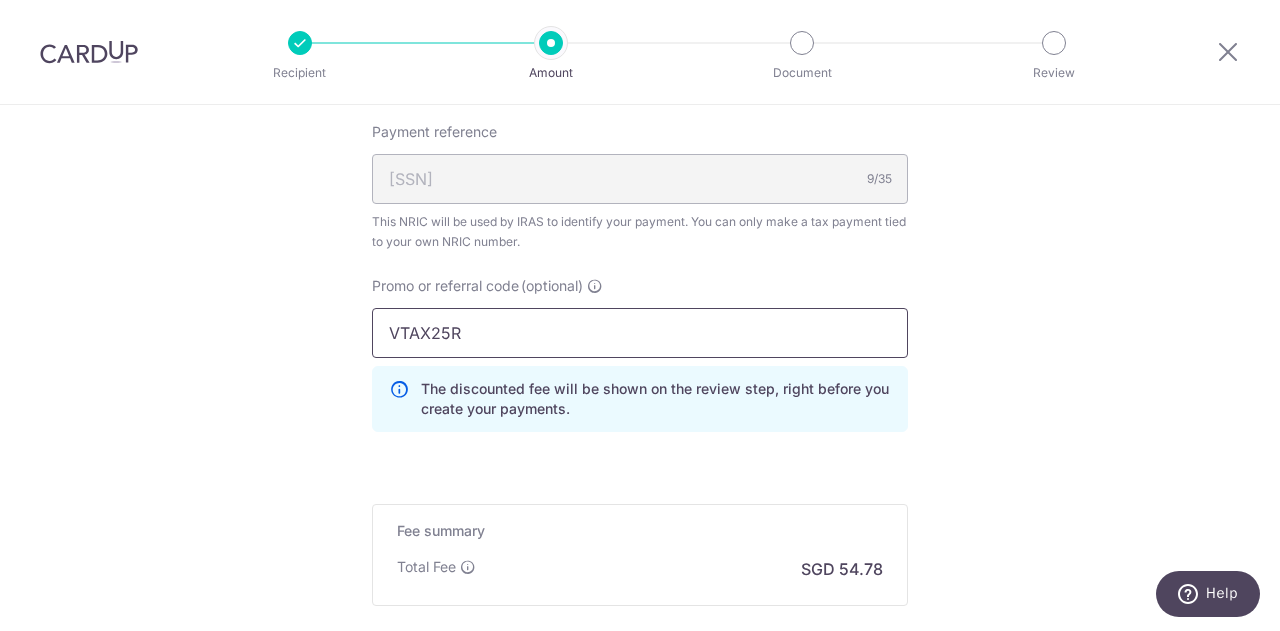 type on "VTAX25R" 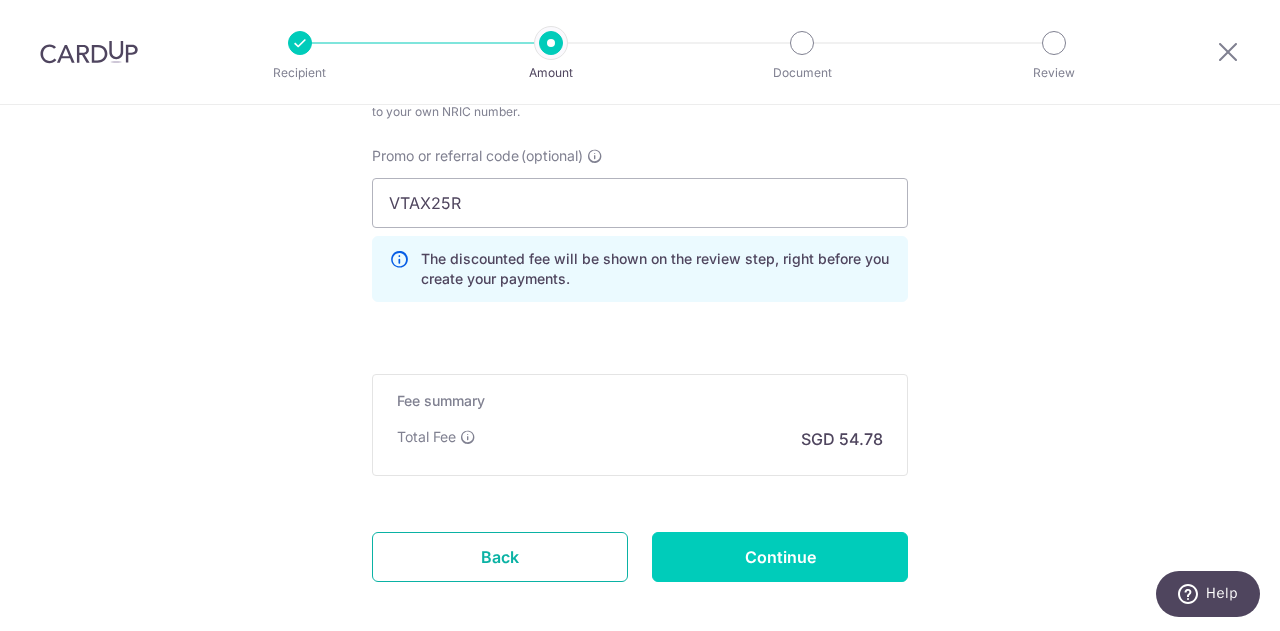 scroll, scrollTop: 1724, scrollLeft: 0, axis: vertical 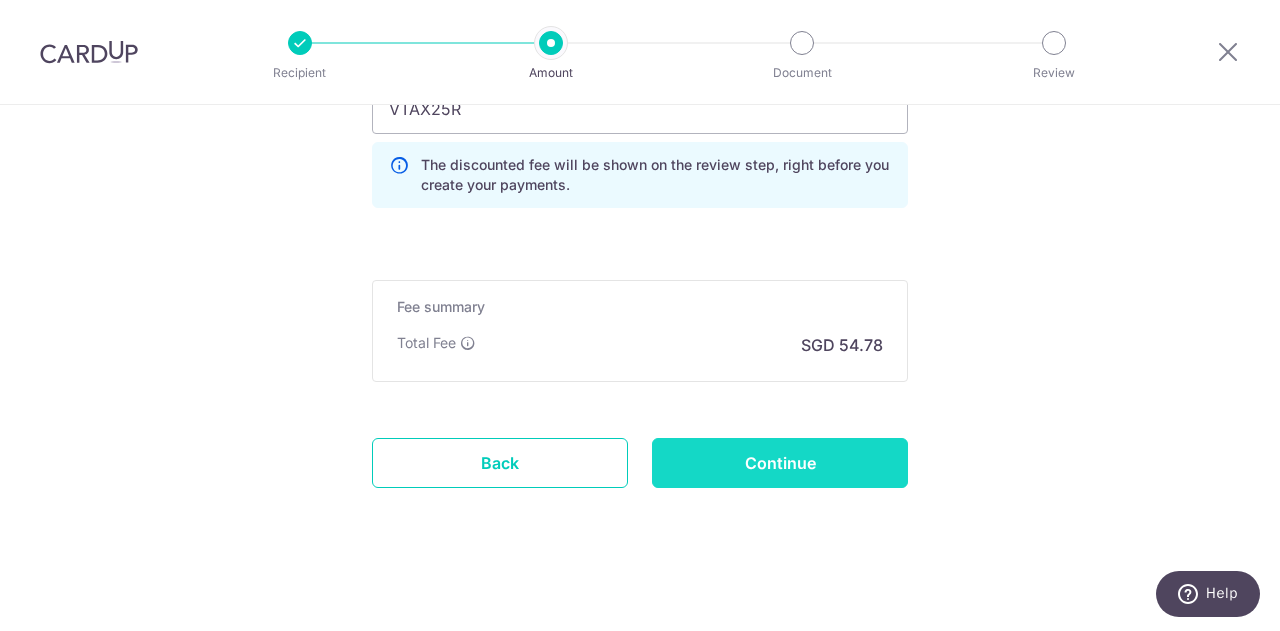 click on "Continue" at bounding box center [780, 463] 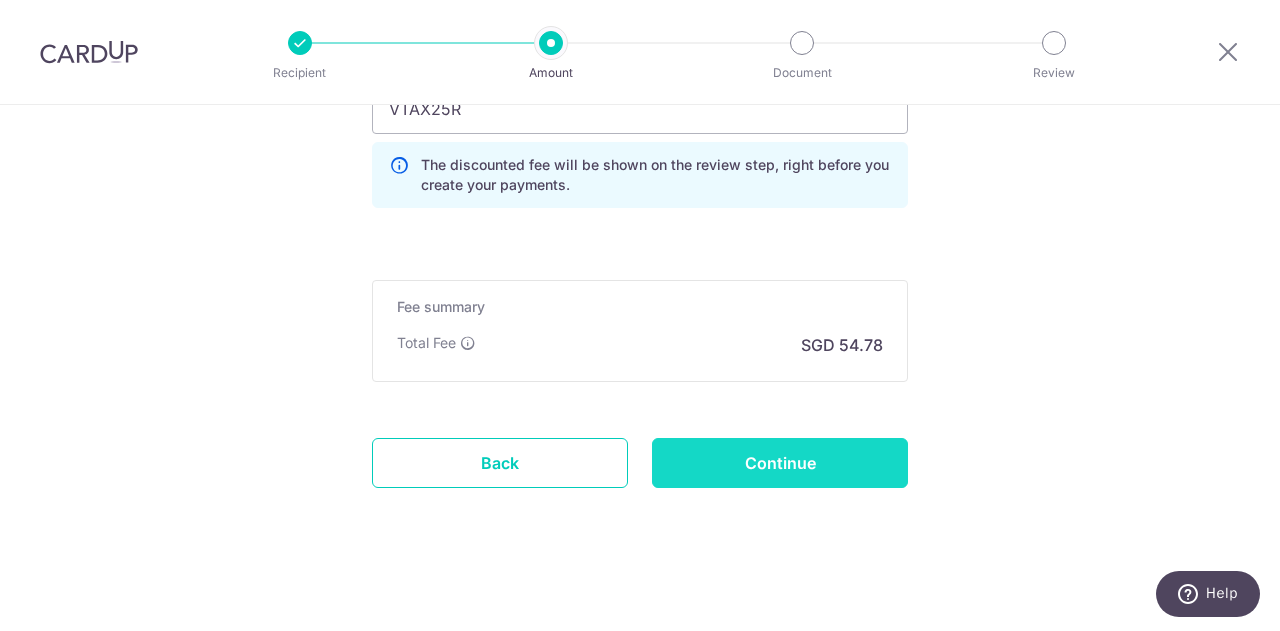 type on "Create Schedule" 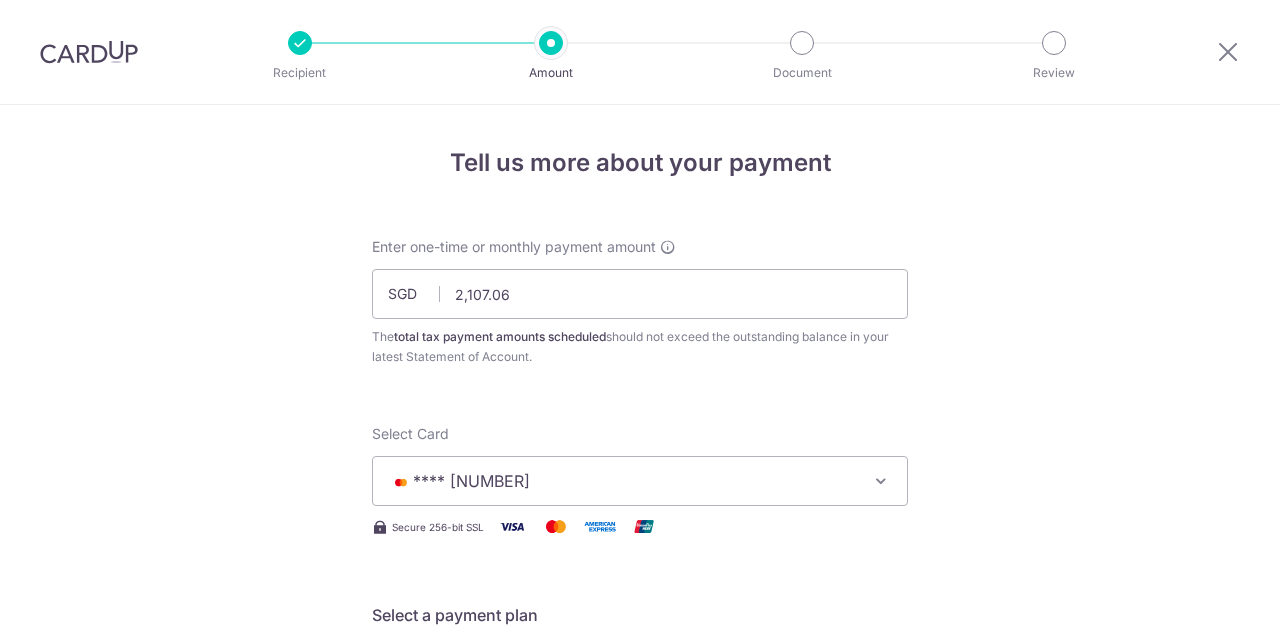 scroll, scrollTop: 0, scrollLeft: 0, axis: both 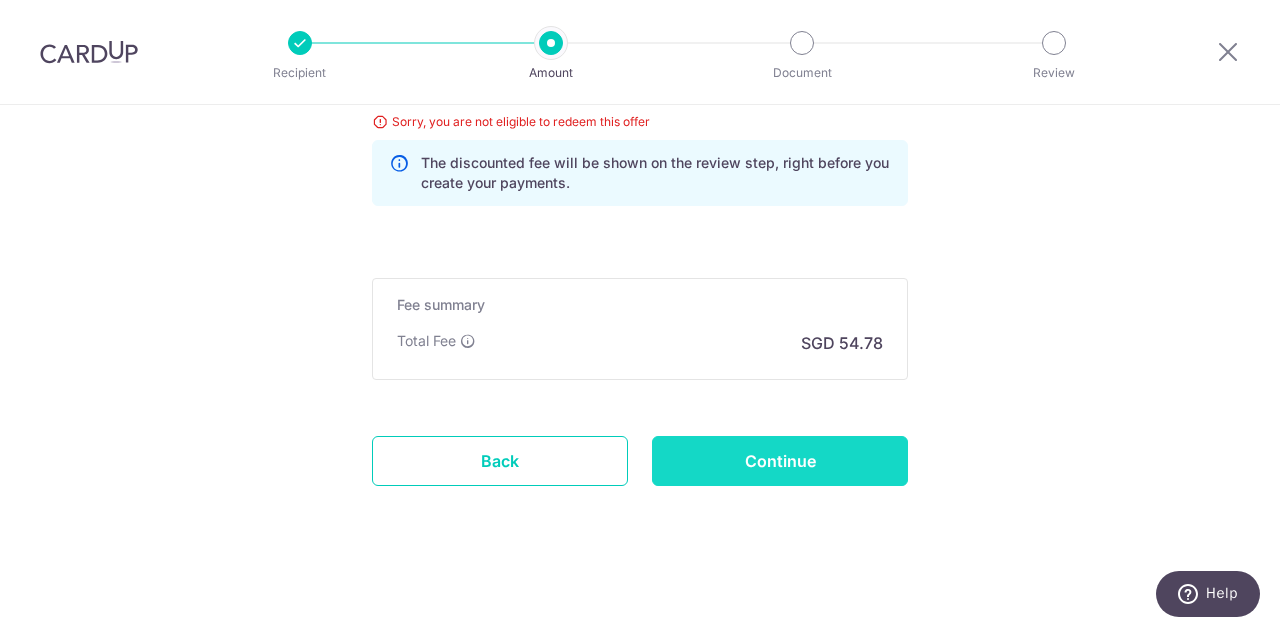 click on "Continue" at bounding box center (780, 461) 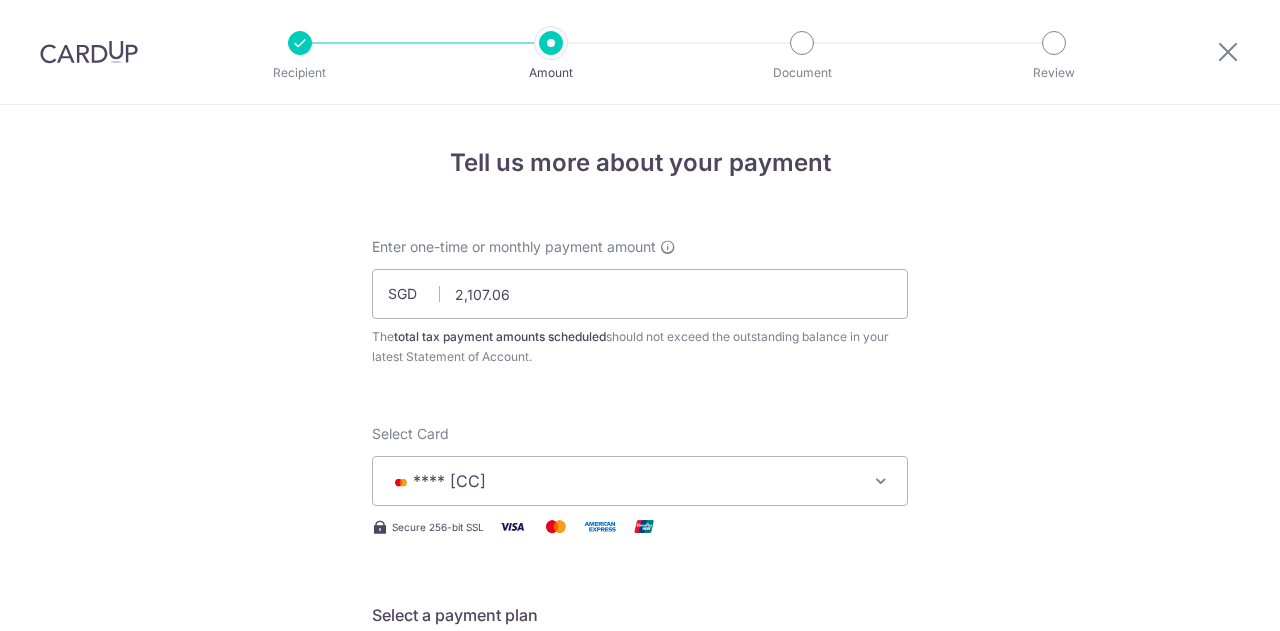 scroll, scrollTop: 0, scrollLeft: 0, axis: both 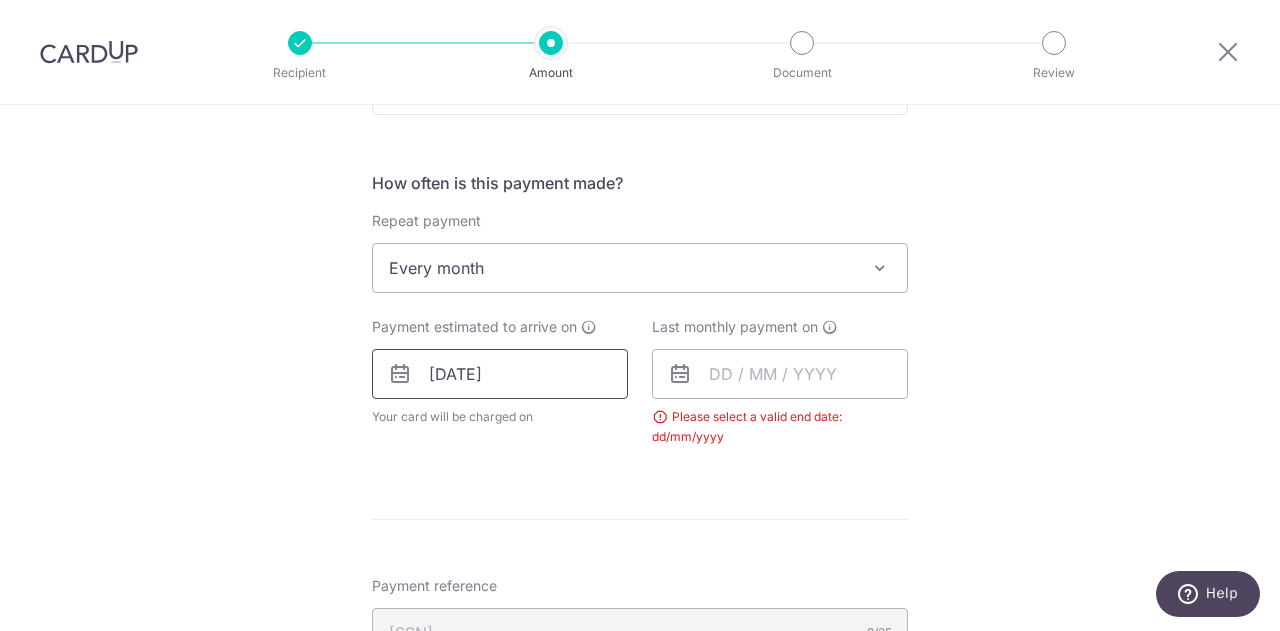 click on "[DATE]" at bounding box center [500, 374] 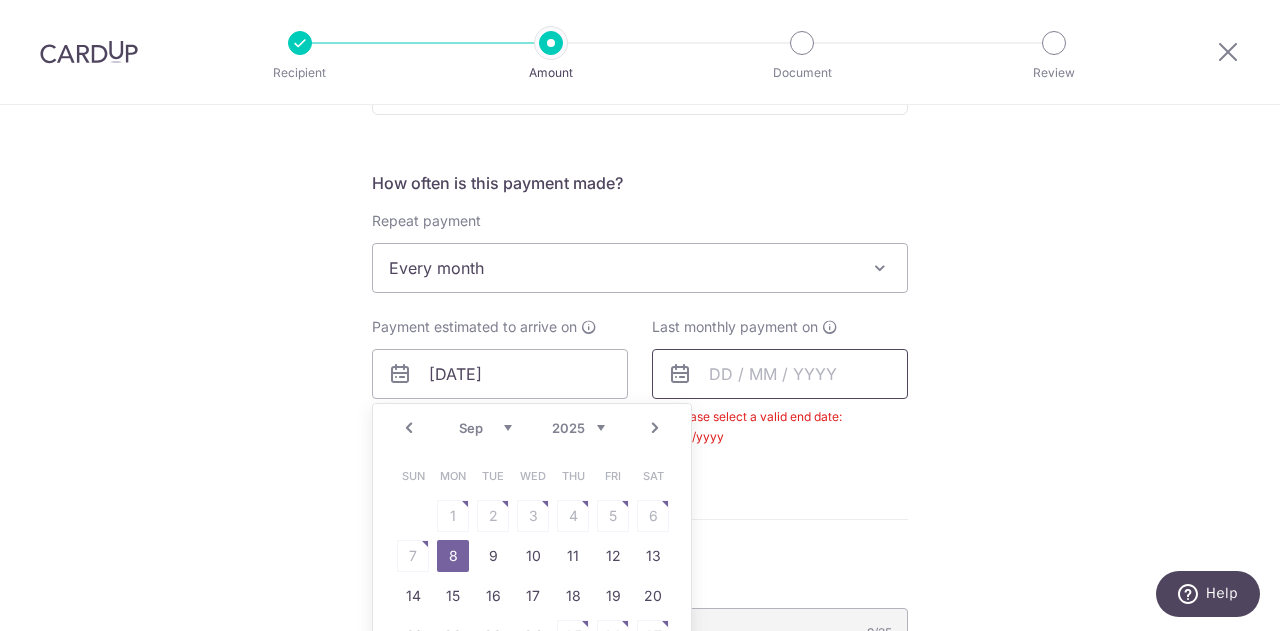 click at bounding box center [780, 374] 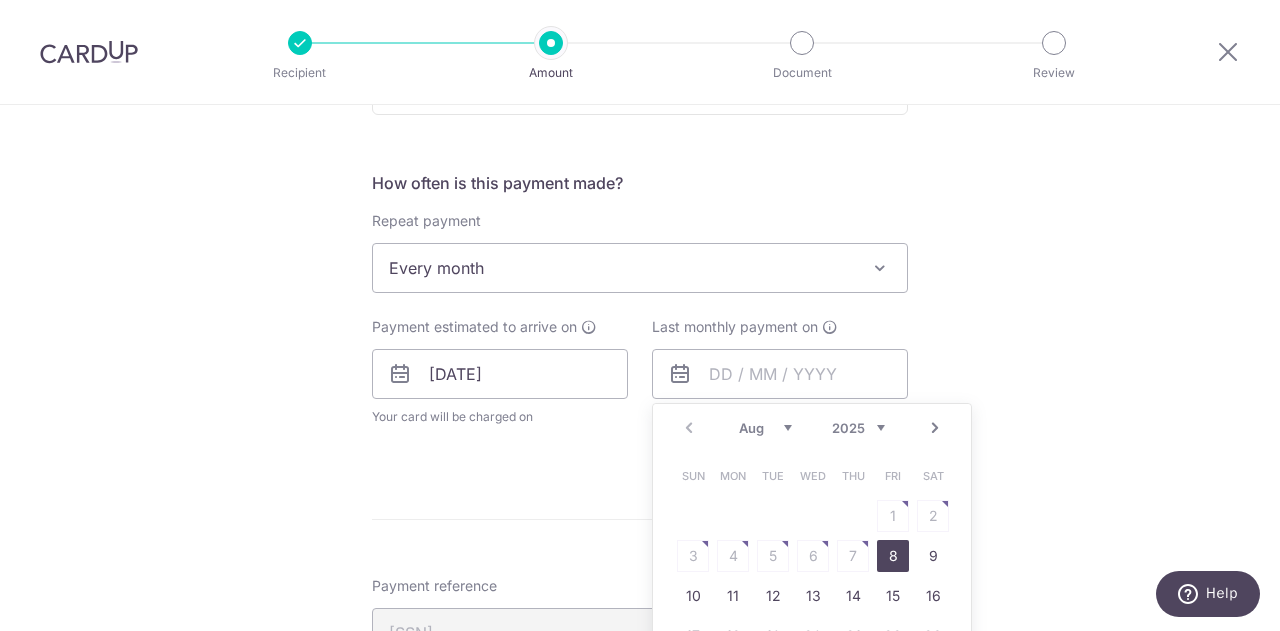 click on "2025 2026" at bounding box center [858, 428] 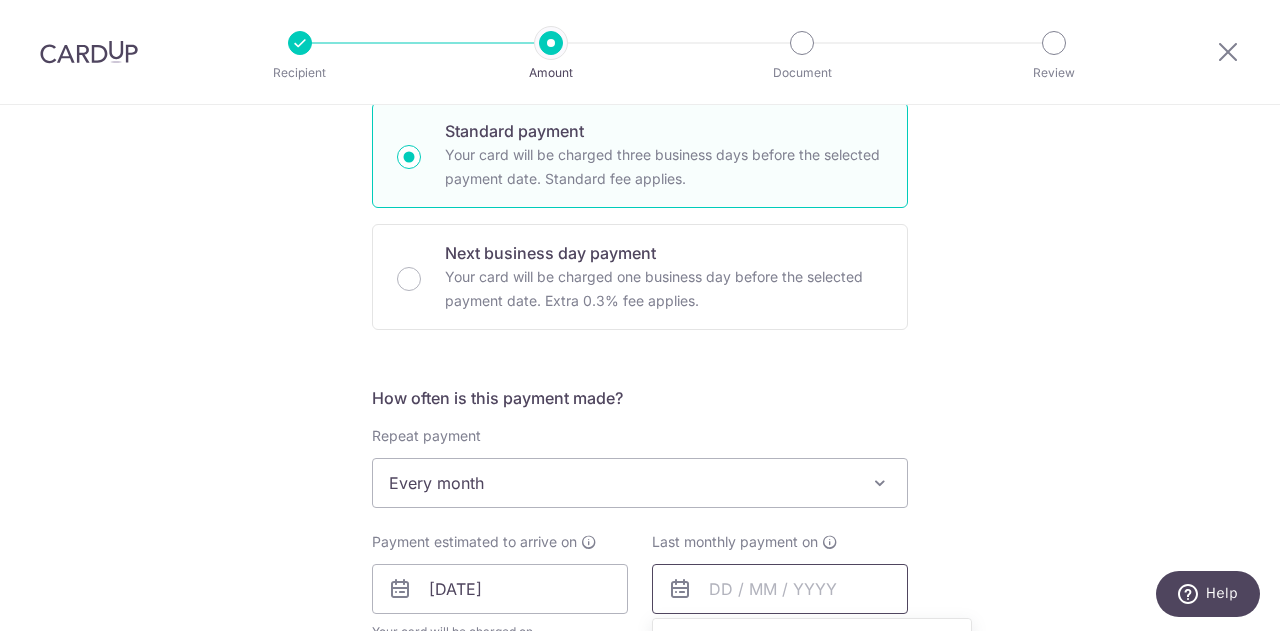 scroll, scrollTop: 356, scrollLeft: 0, axis: vertical 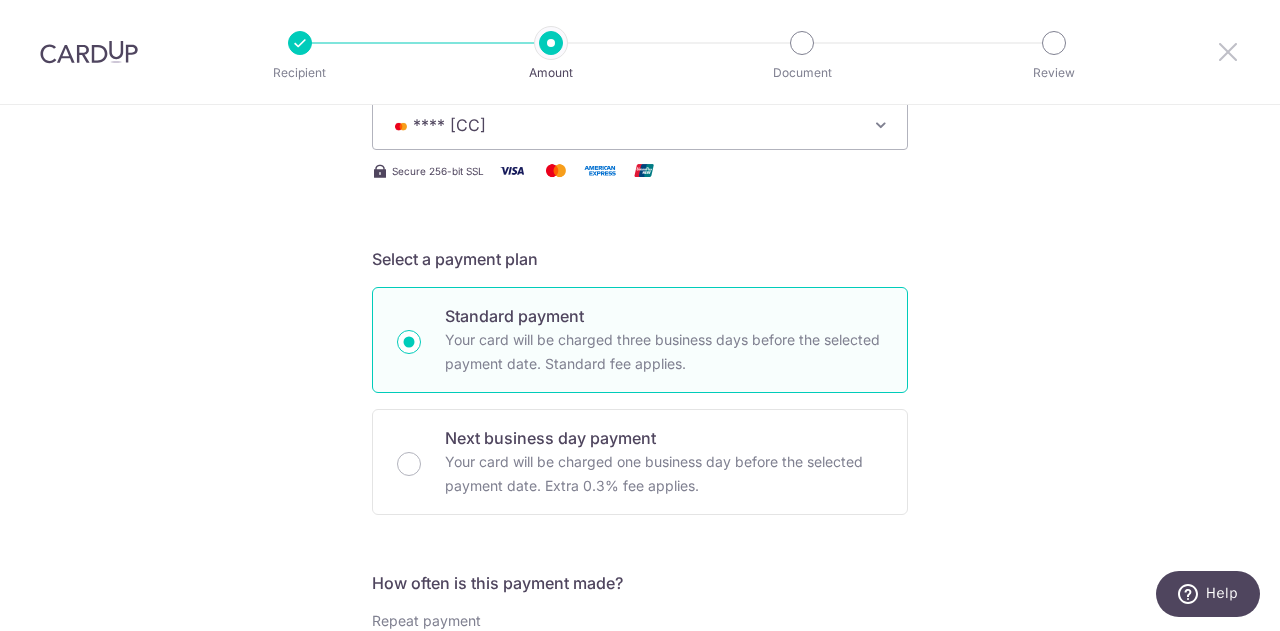drag, startPoint x: 1231, startPoint y: 49, endPoint x: 720, endPoint y: 87, distance: 512.41095 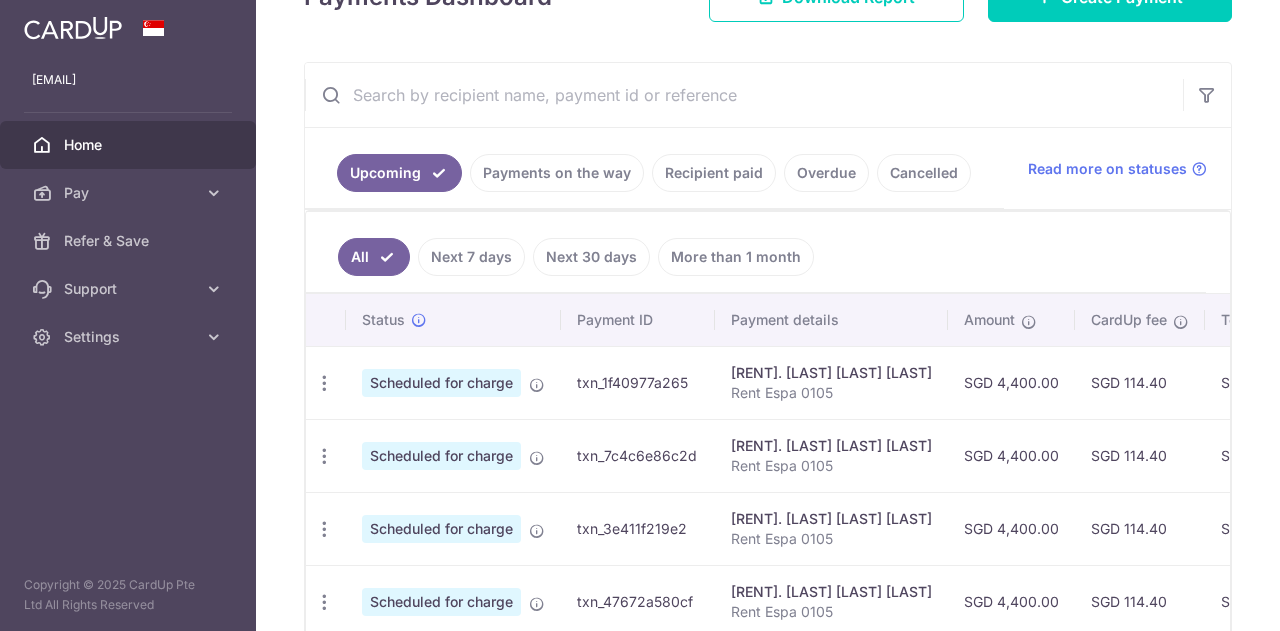 scroll, scrollTop: 0, scrollLeft: 0, axis: both 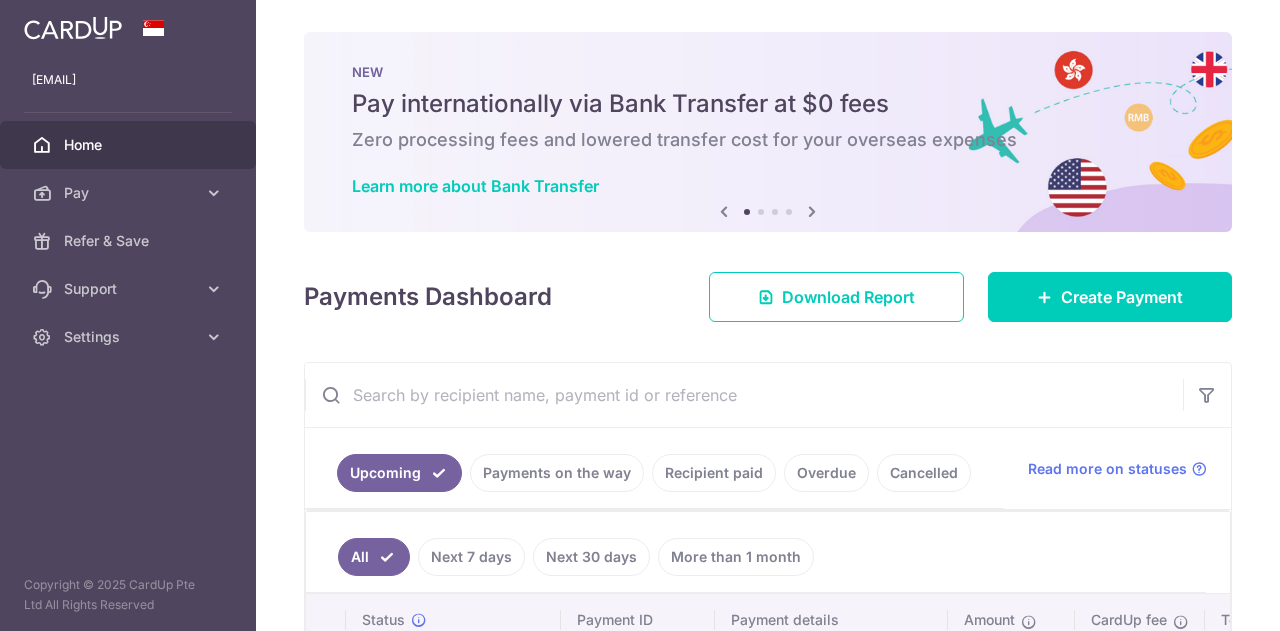 click on "Payments on the way" at bounding box center [557, 473] 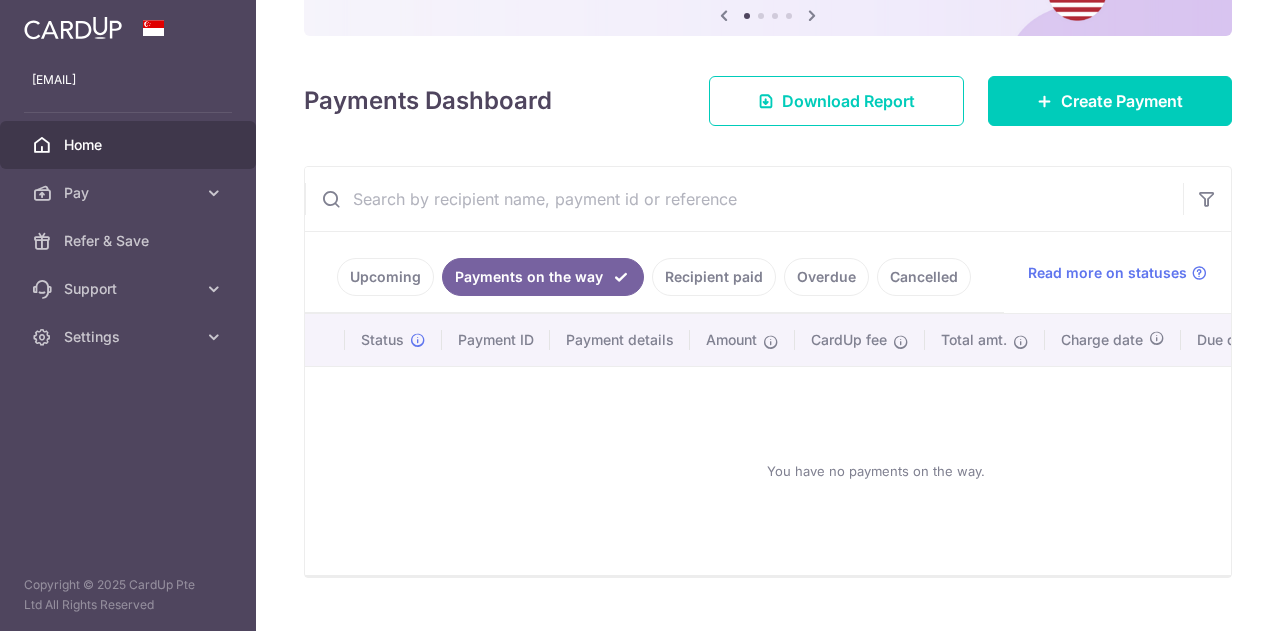 scroll, scrollTop: 242, scrollLeft: 0, axis: vertical 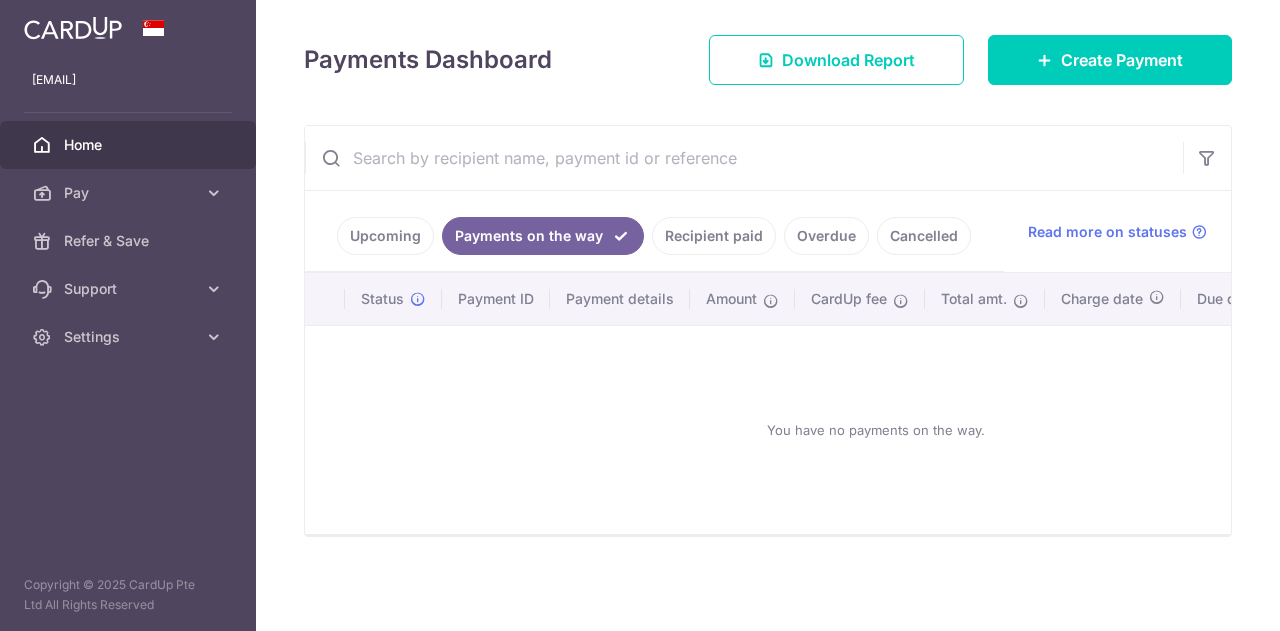click on "Recipient paid" at bounding box center (714, 236) 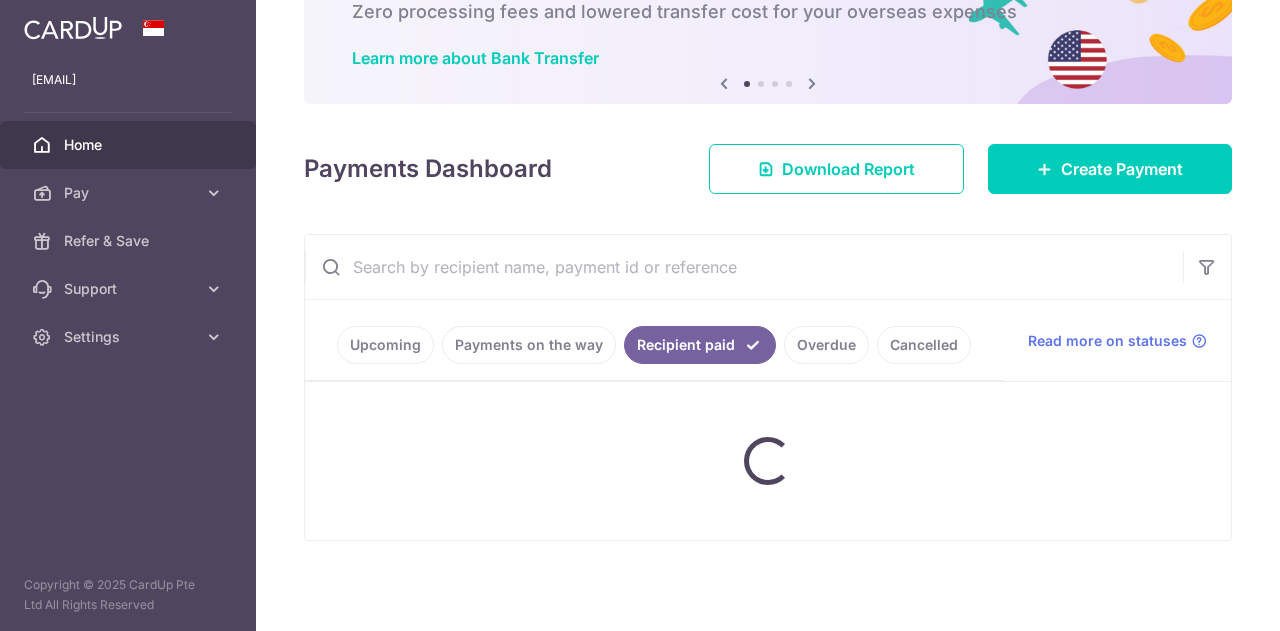 scroll, scrollTop: 242, scrollLeft: 0, axis: vertical 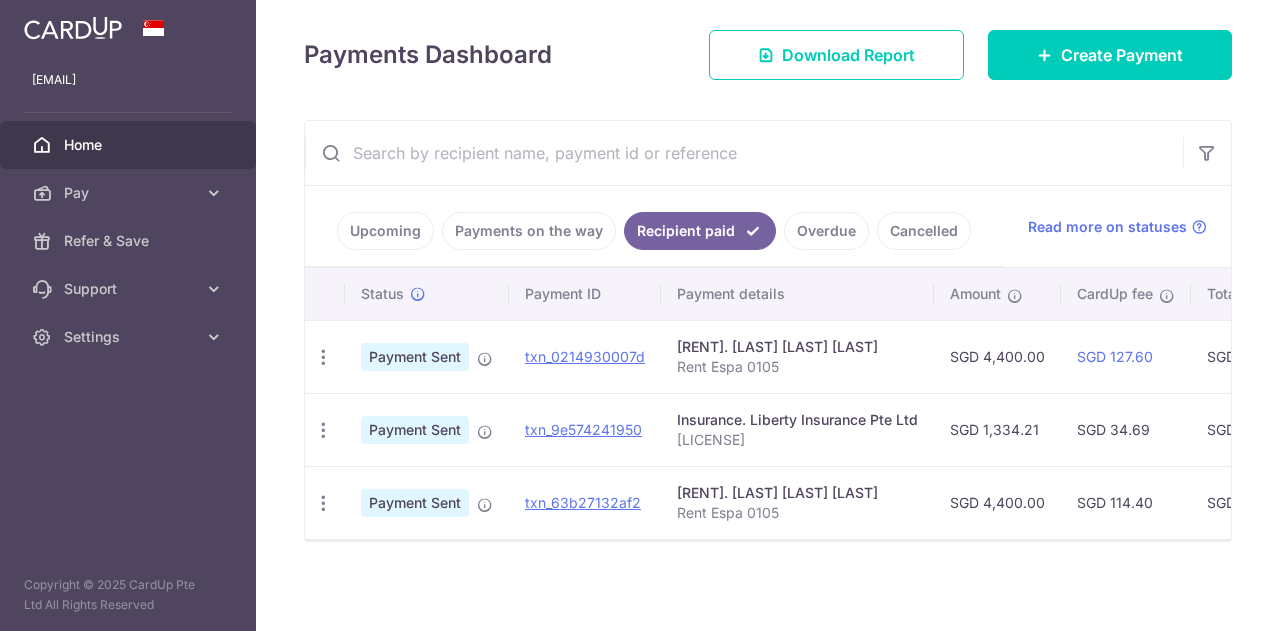 click on "Upcoming" at bounding box center [385, 231] 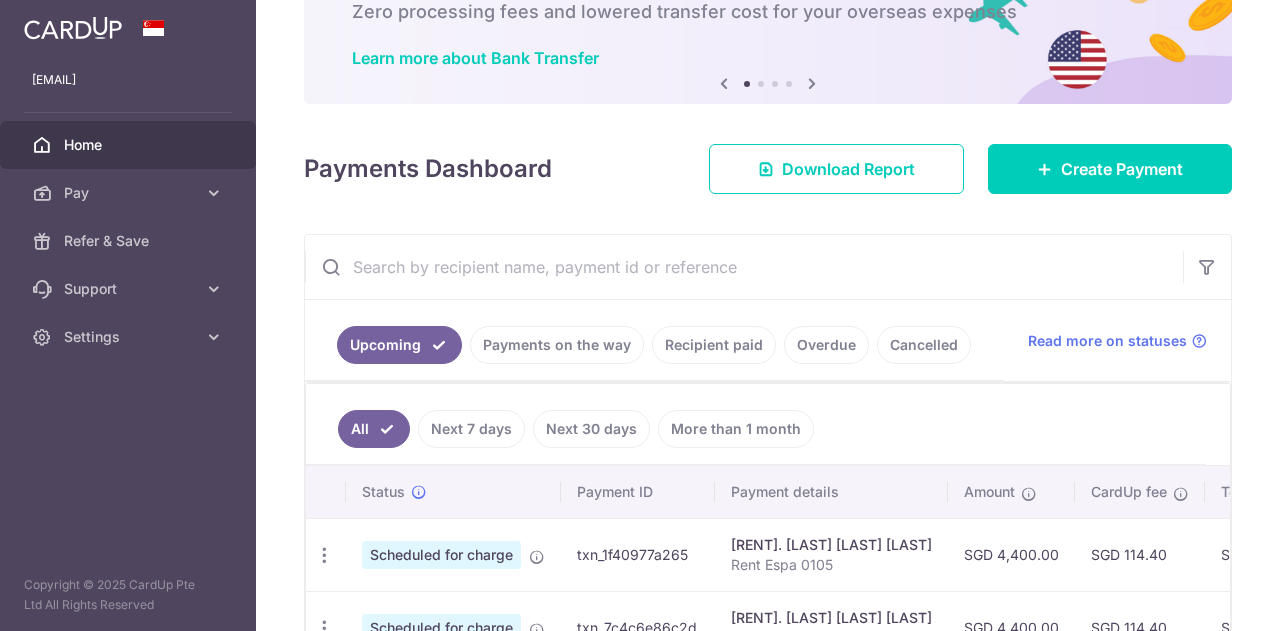 scroll, scrollTop: 242, scrollLeft: 0, axis: vertical 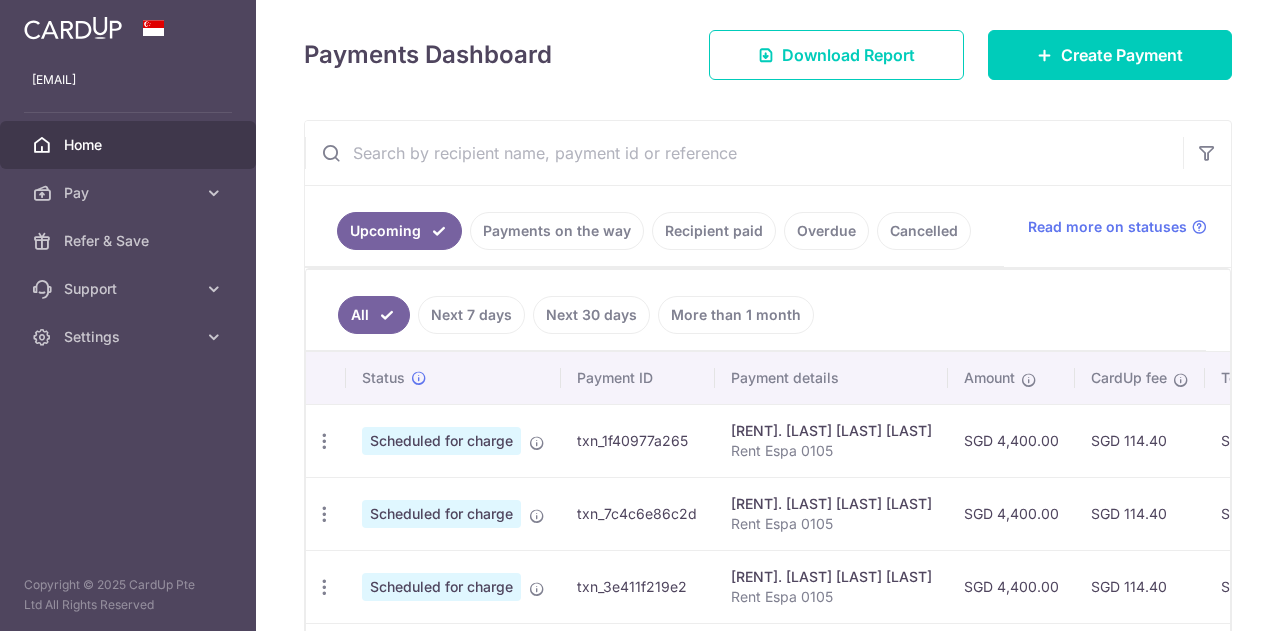click at bounding box center [73, 28] 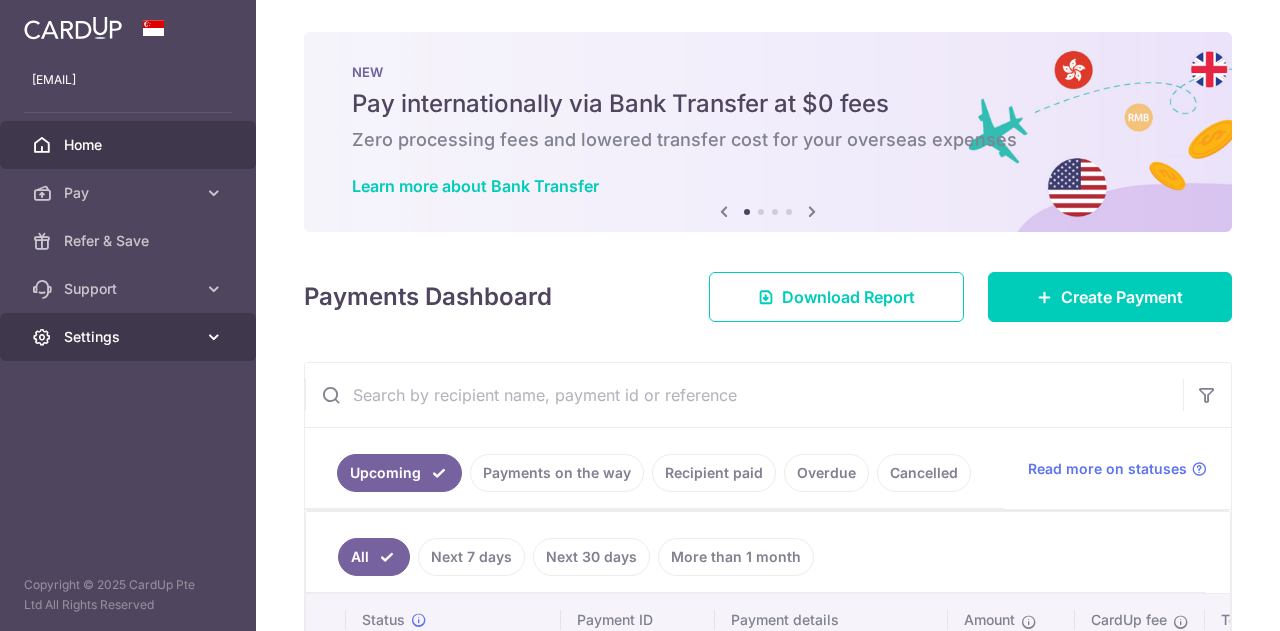 click on "Settings" at bounding box center (130, 337) 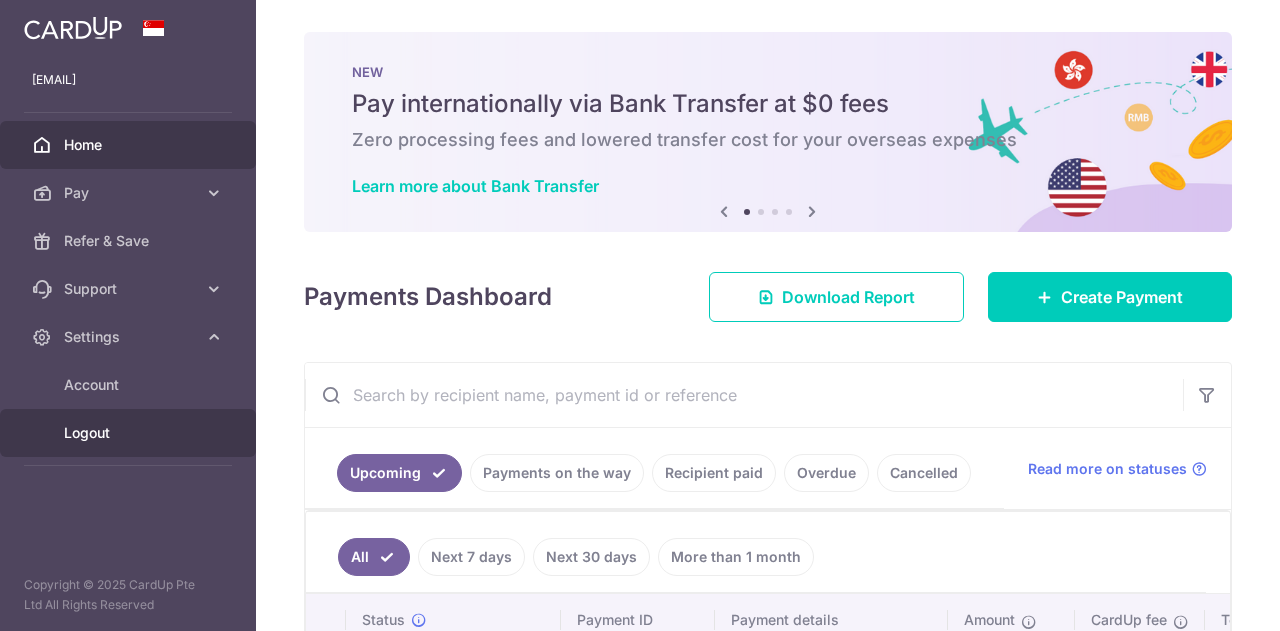click on "Logout" at bounding box center (130, 433) 